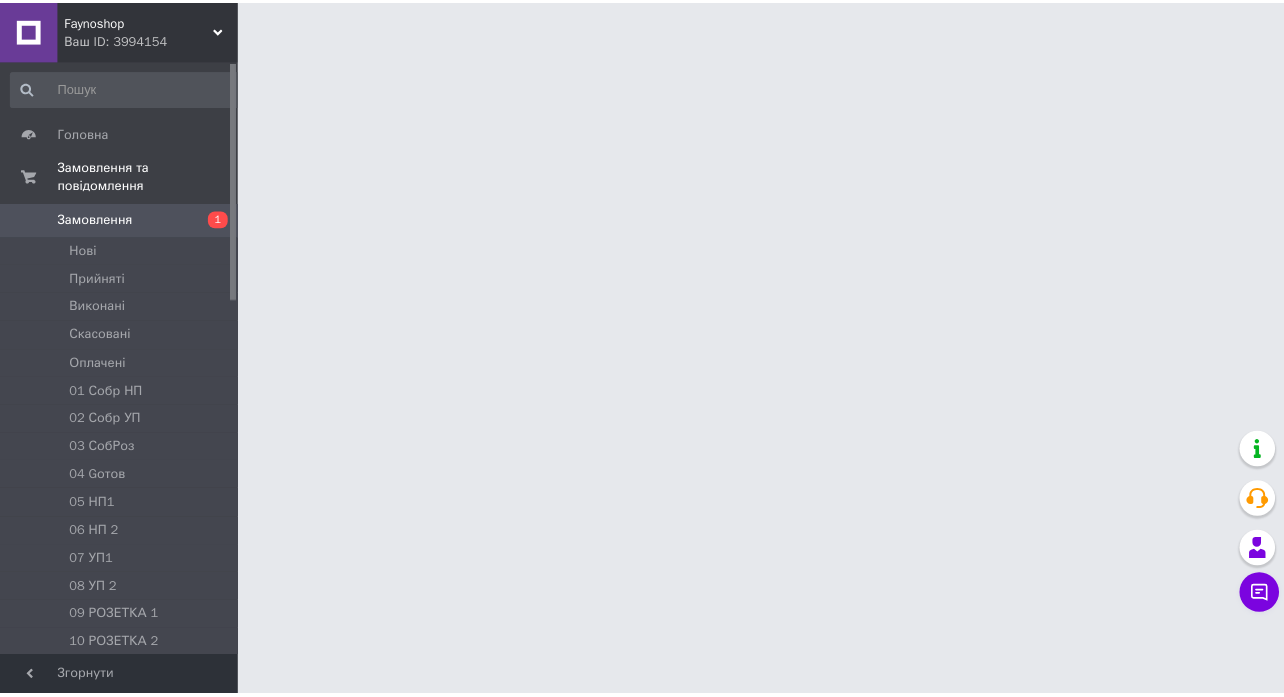 scroll, scrollTop: 0, scrollLeft: 0, axis: both 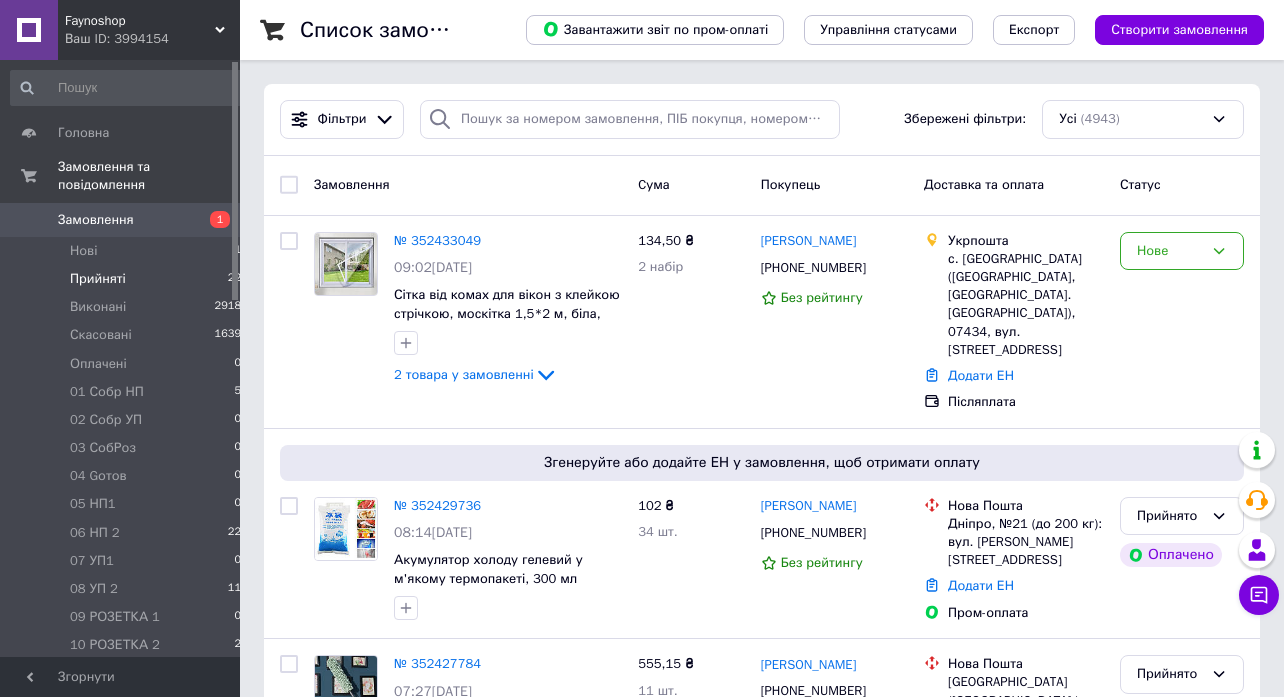click on "Прийняті" at bounding box center [98, 279] 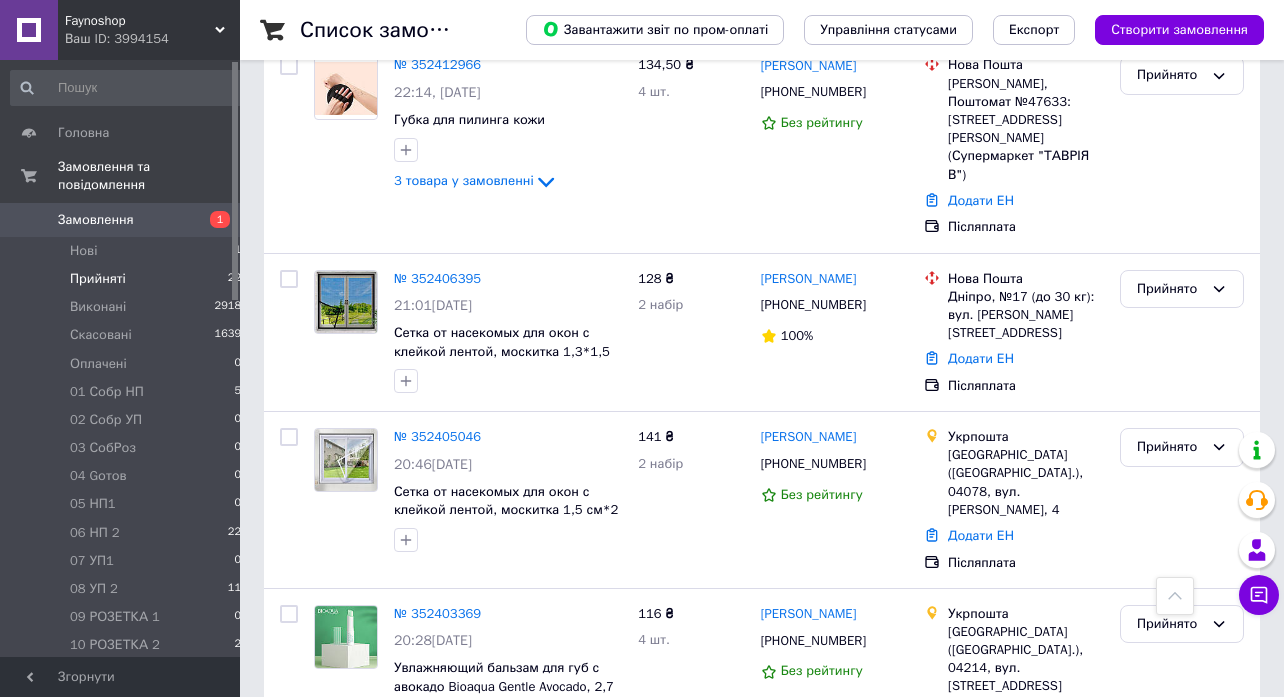 scroll, scrollTop: 3309, scrollLeft: 0, axis: vertical 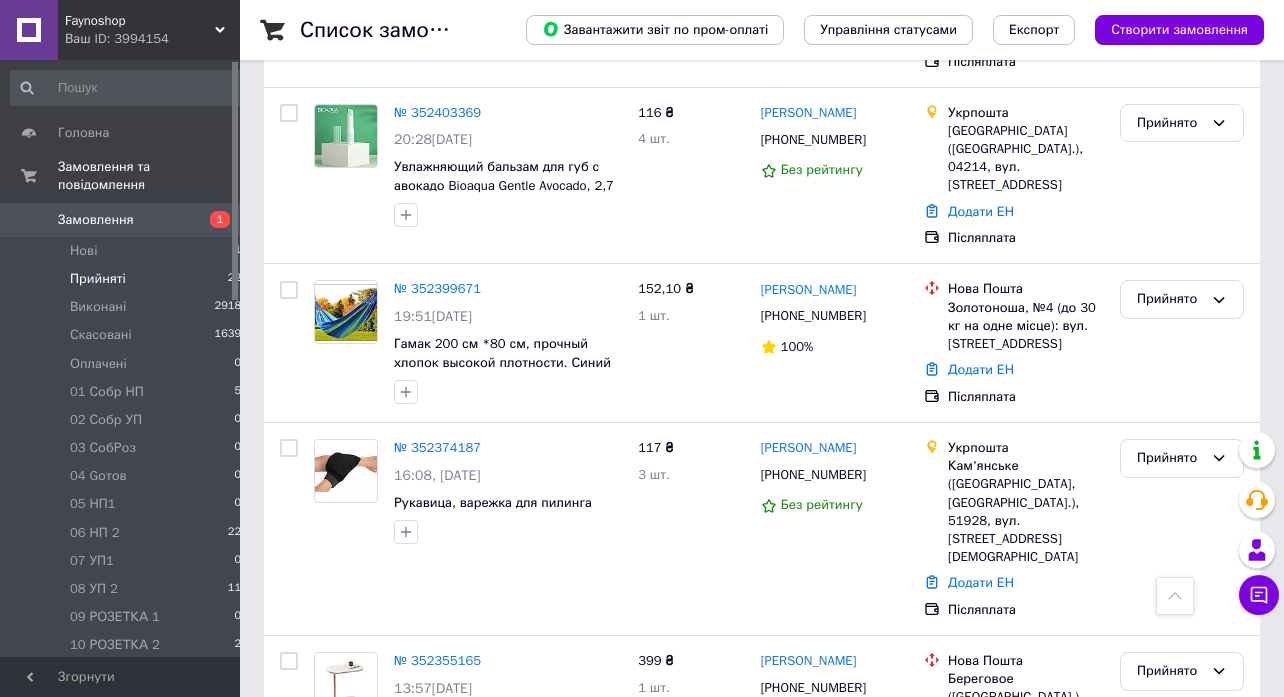 click on "2" at bounding box center [327, 1064] 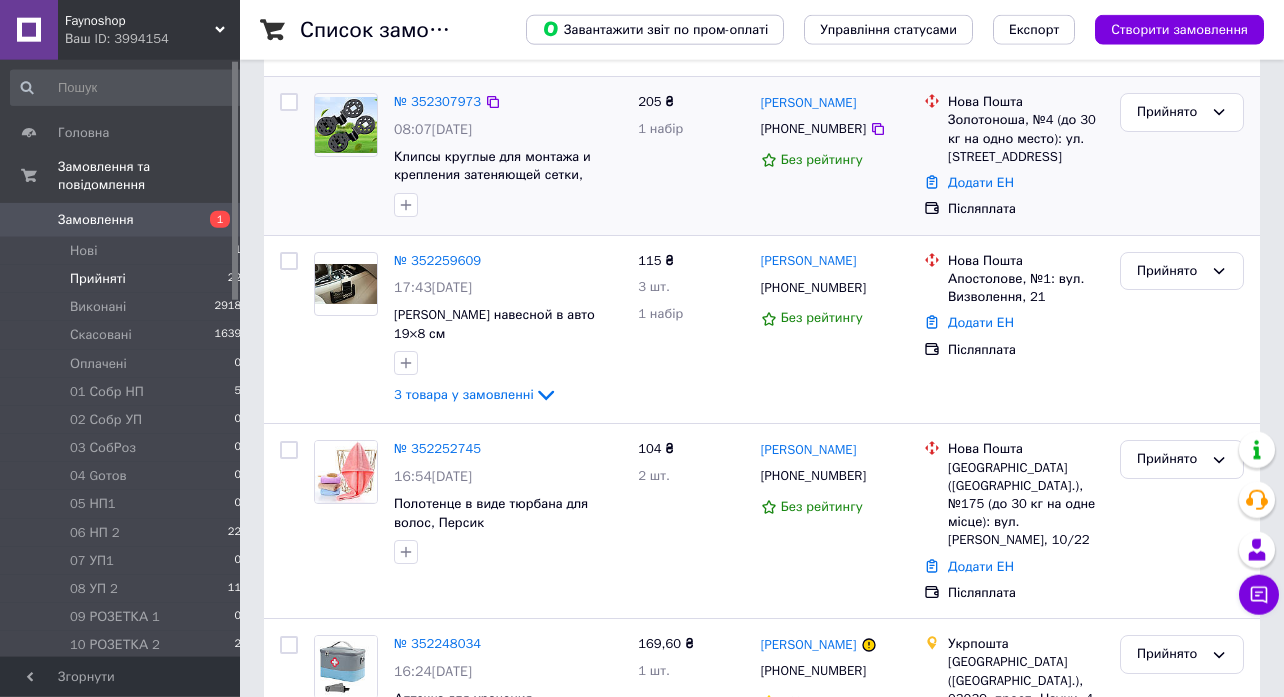 scroll, scrollTop: 0, scrollLeft: 0, axis: both 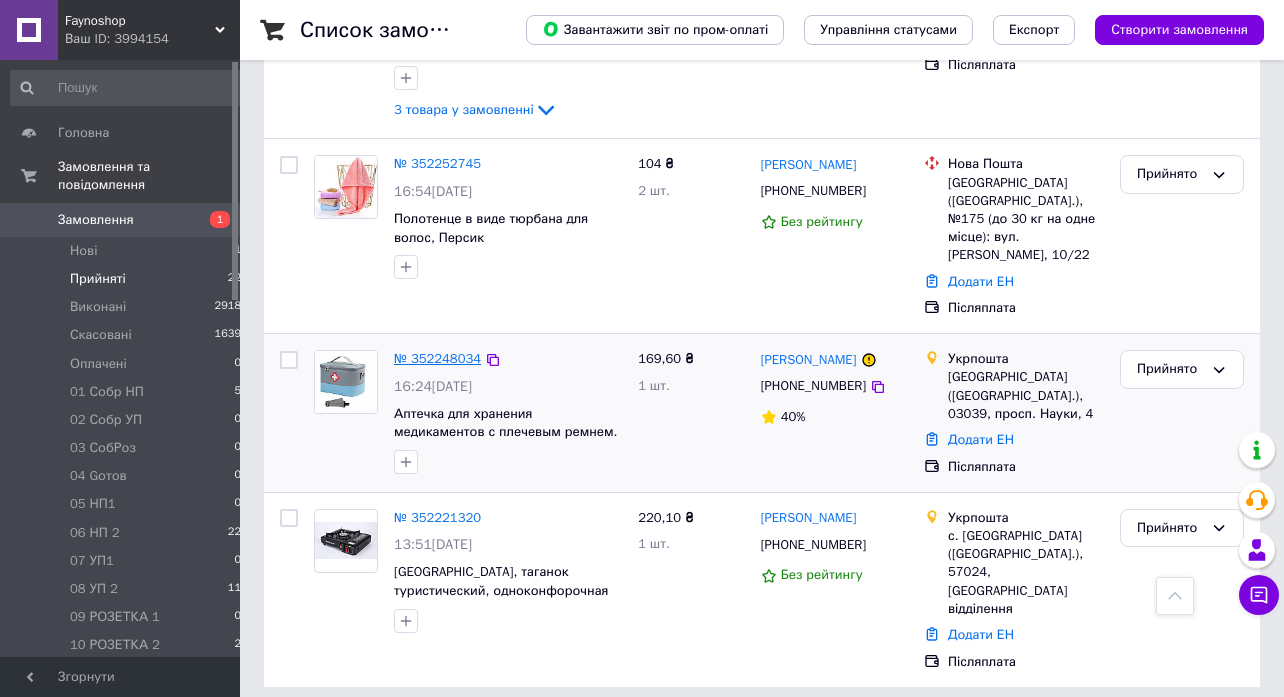 click on "№ 352248034" at bounding box center [437, 358] 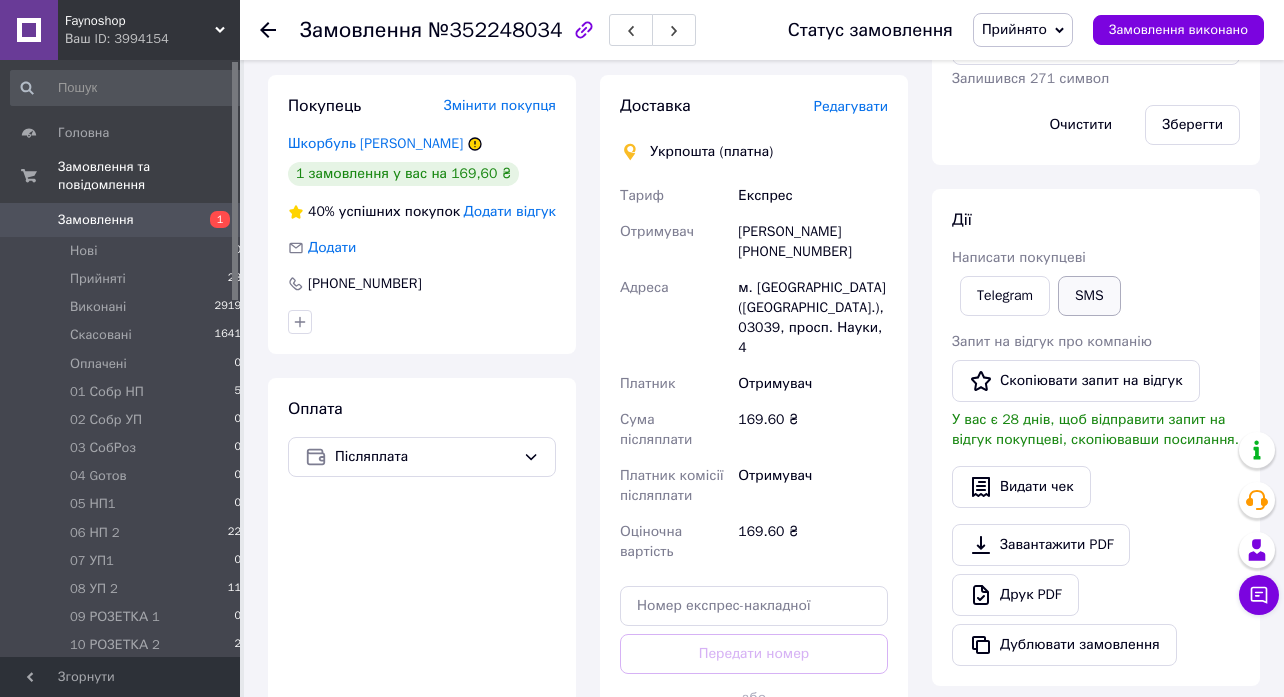 scroll, scrollTop: 0, scrollLeft: 0, axis: both 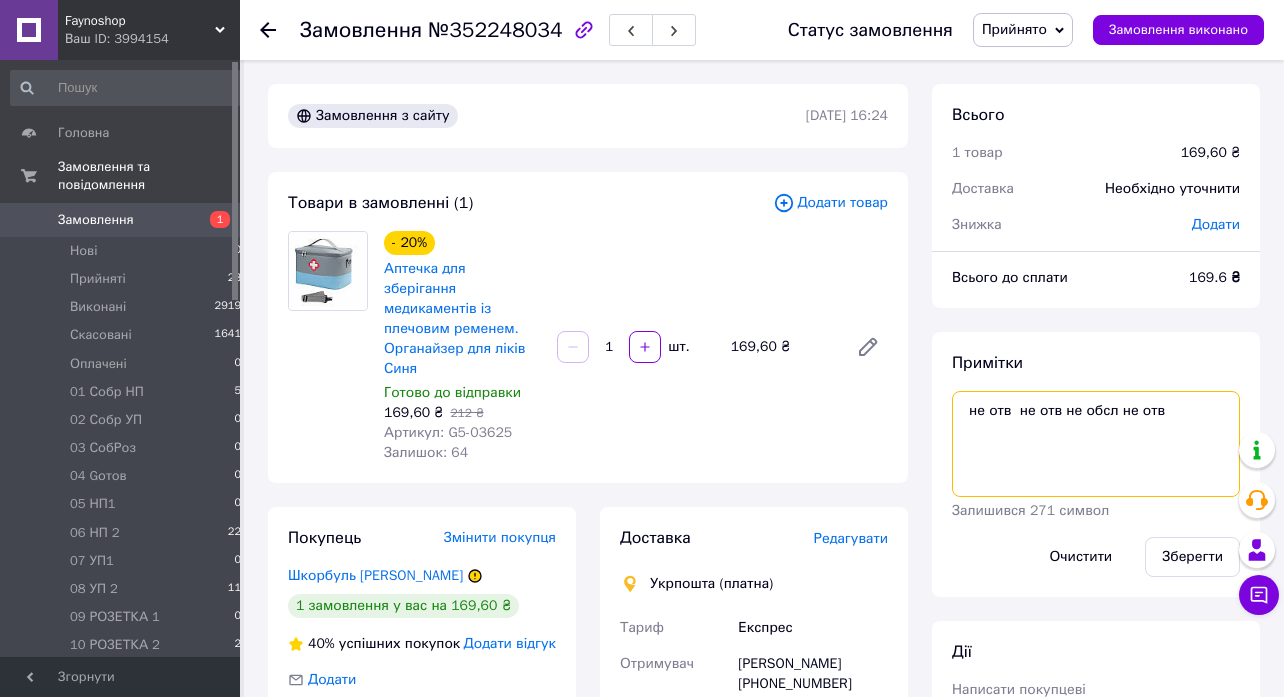 click on "не отв  не отв не обсл не отв" at bounding box center (1096, 444) 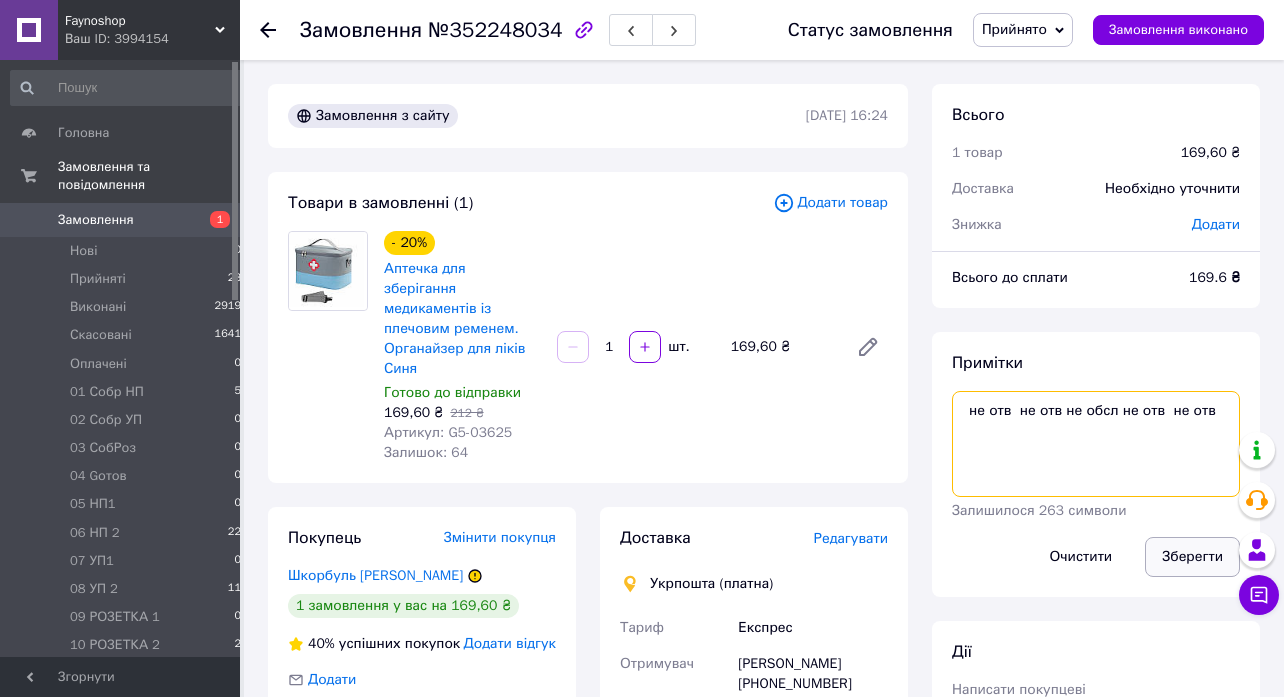 type on "не отв  не отв не обсл не отв  не отв" 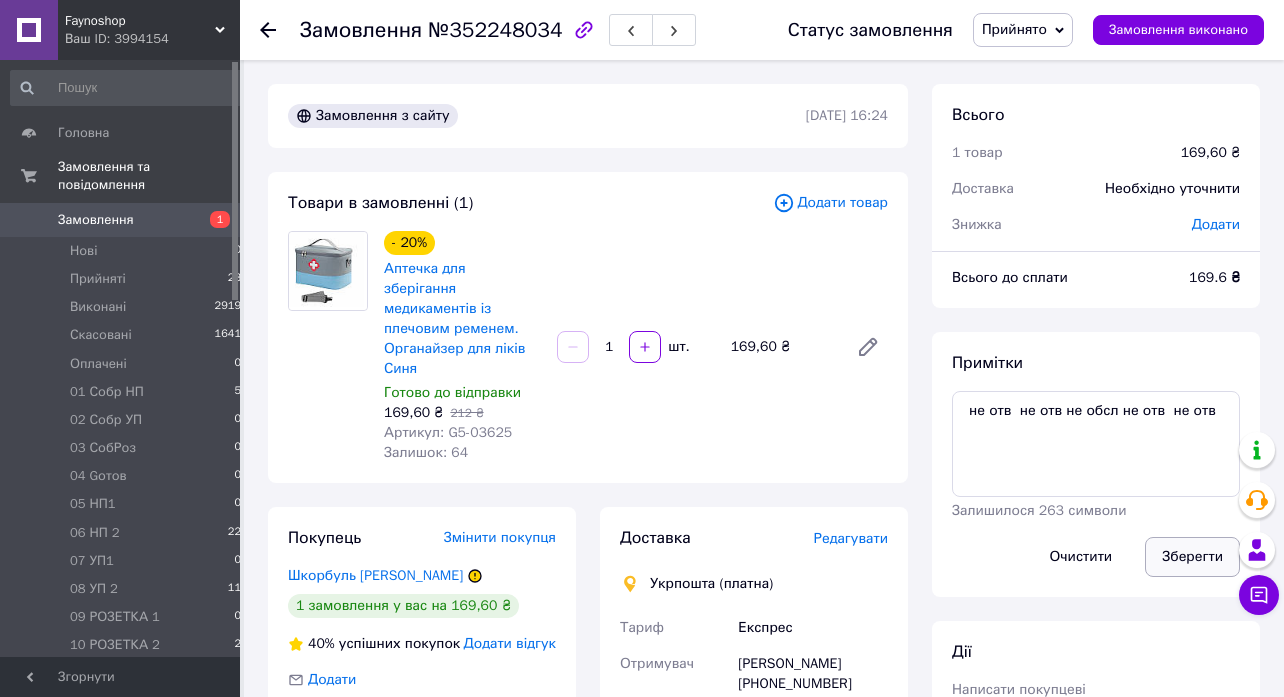 click on "Зберегти" at bounding box center (1192, 557) 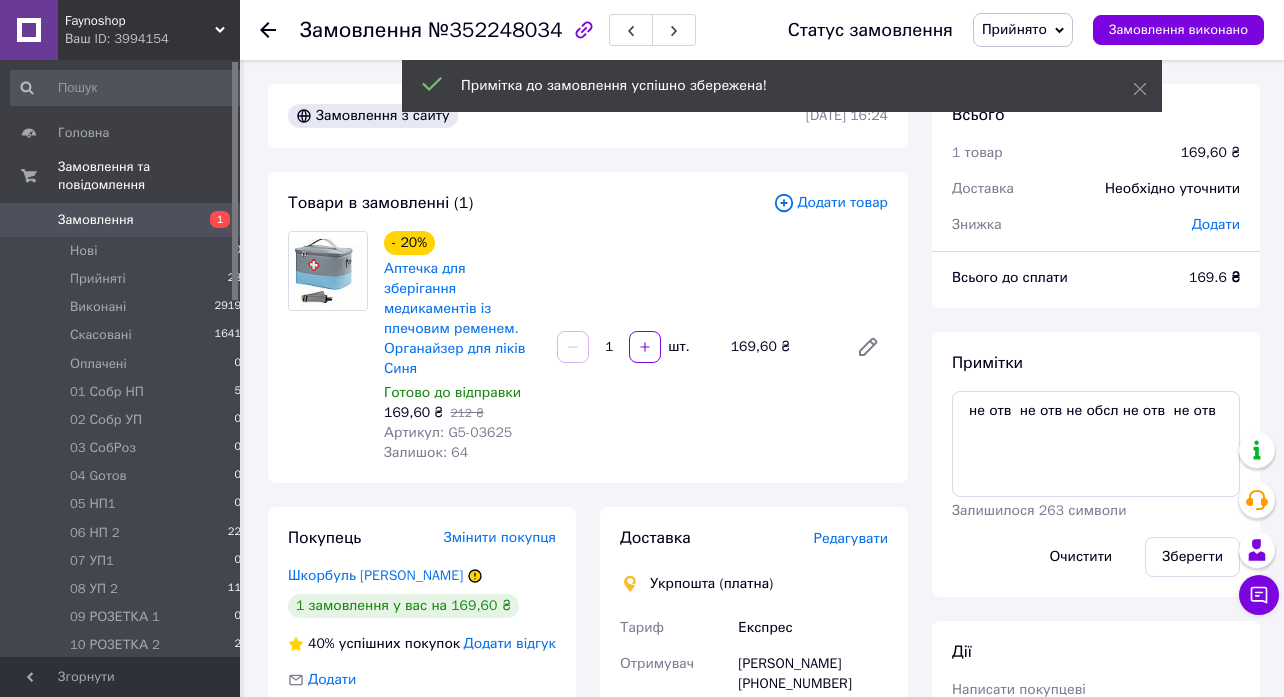 click 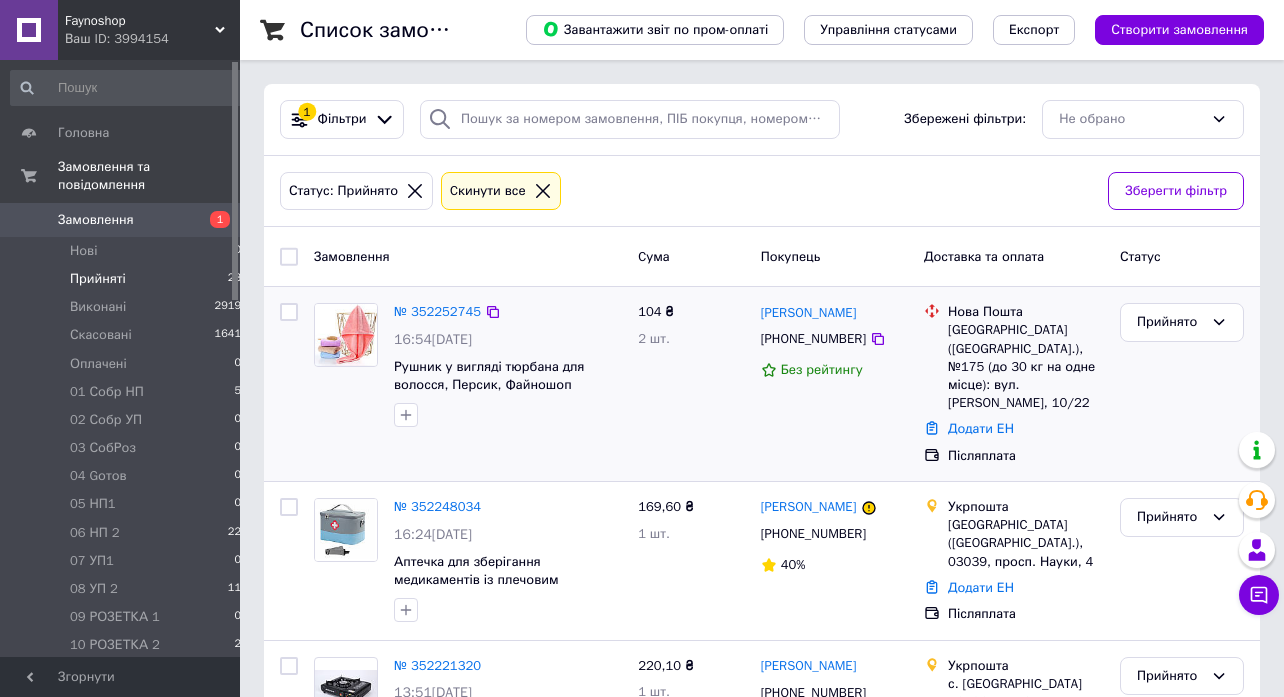 scroll, scrollTop: 166, scrollLeft: 0, axis: vertical 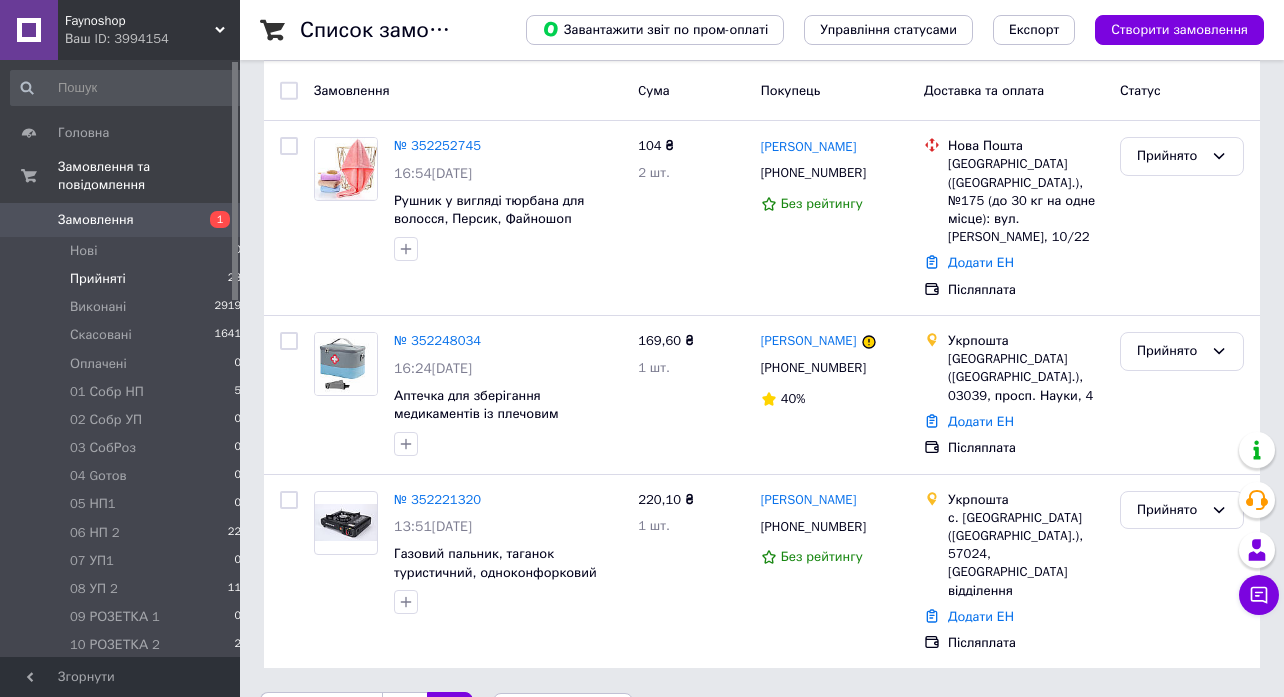 click on "1" at bounding box center [404, 713] 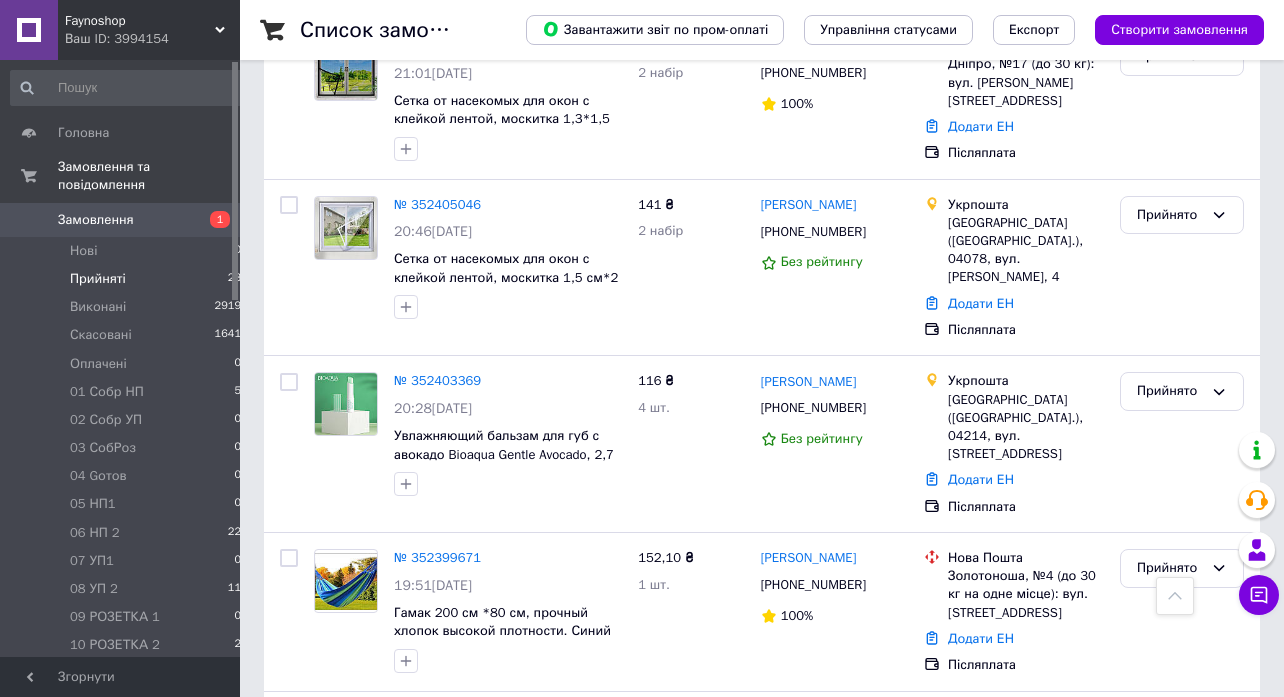 scroll, scrollTop: 3195, scrollLeft: 0, axis: vertical 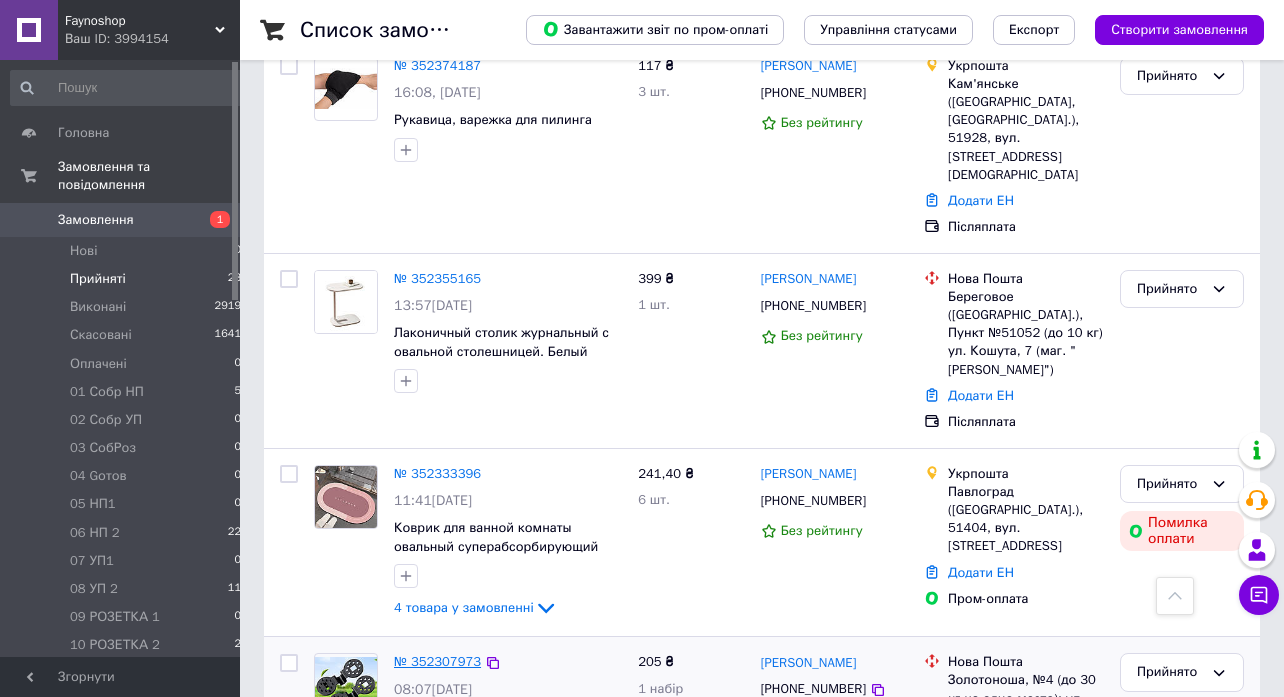 click on "№ 352307973" at bounding box center [437, 661] 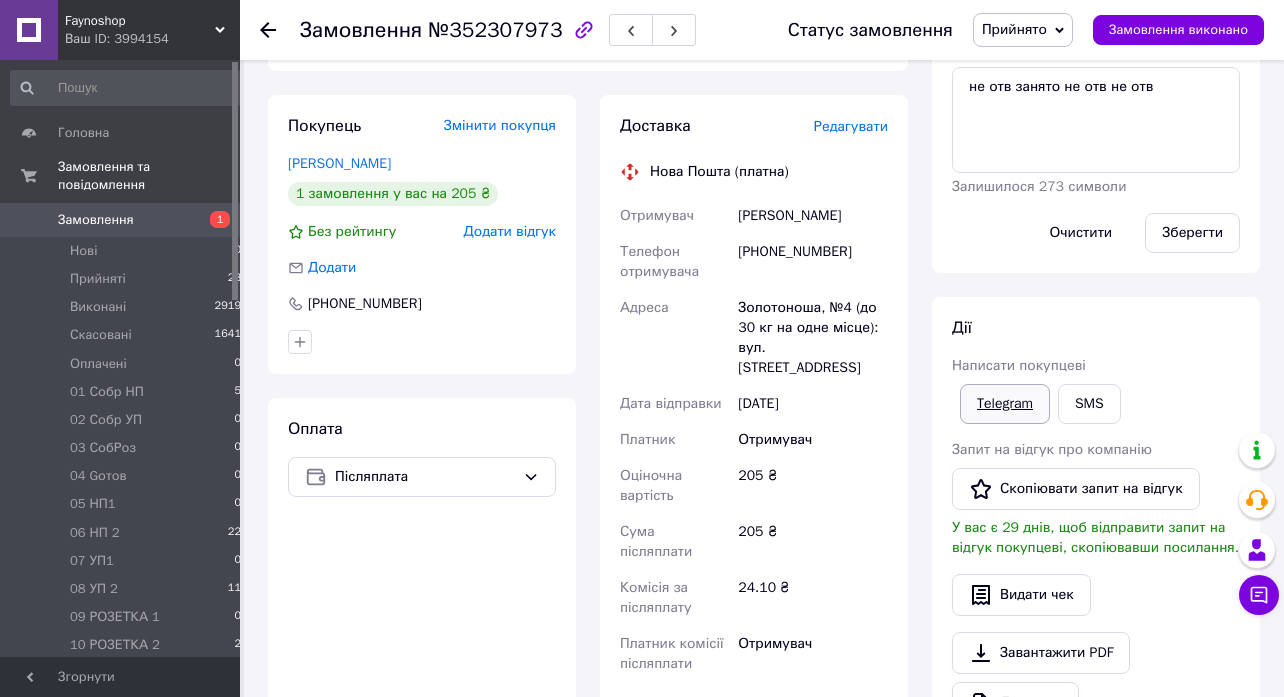 scroll, scrollTop: 0, scrollLeft: 0, axis: both 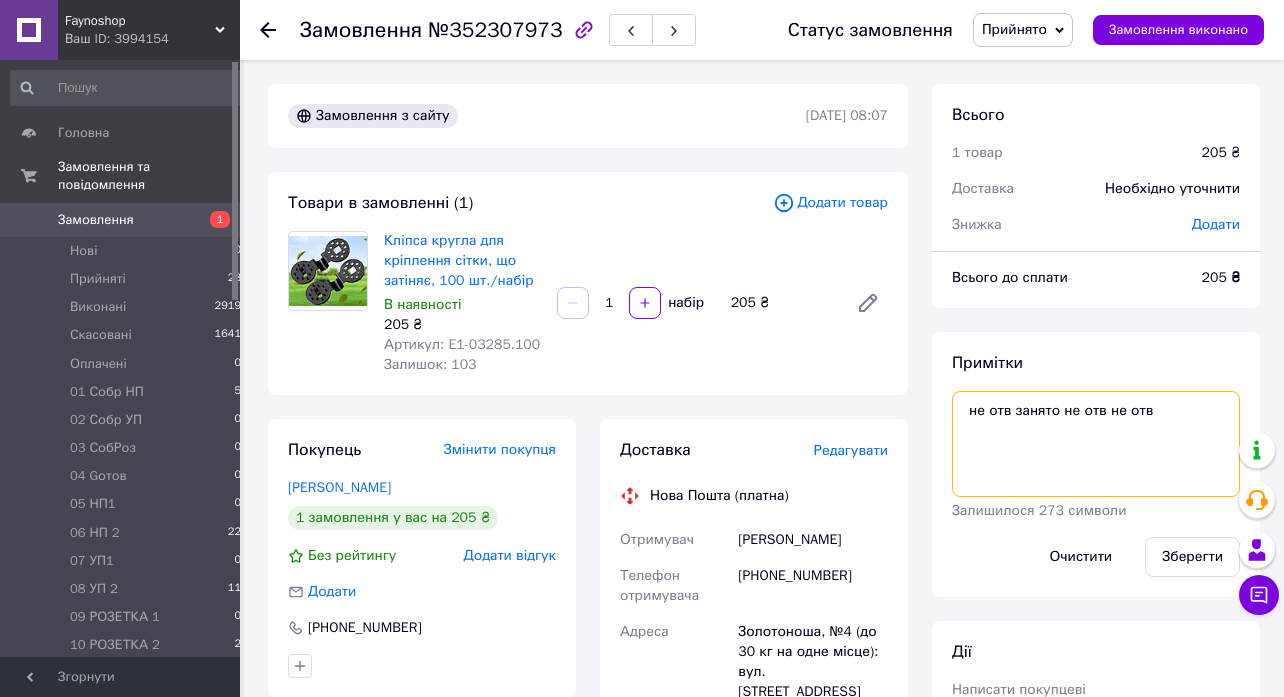 drag, startPoint x: 1164, startPoint y: 411, endPoint x: 947, endPoint y: 412, distance: 217.0023 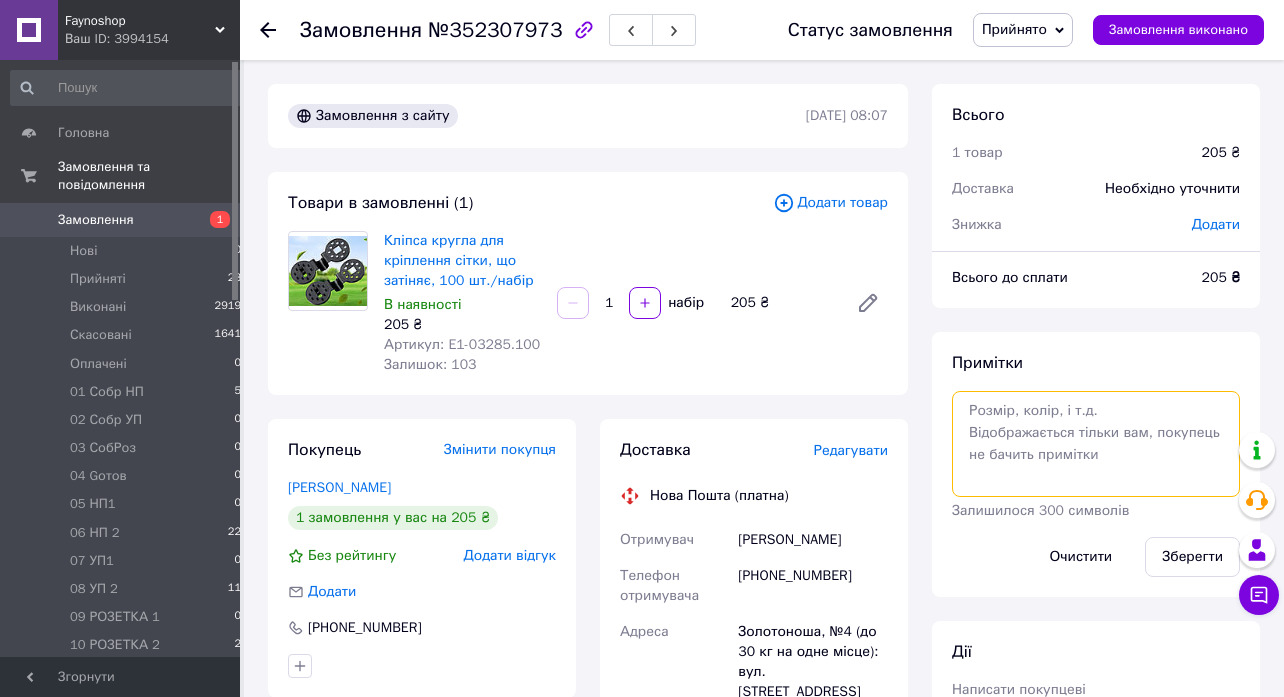 paste on "наложка 205 грн" 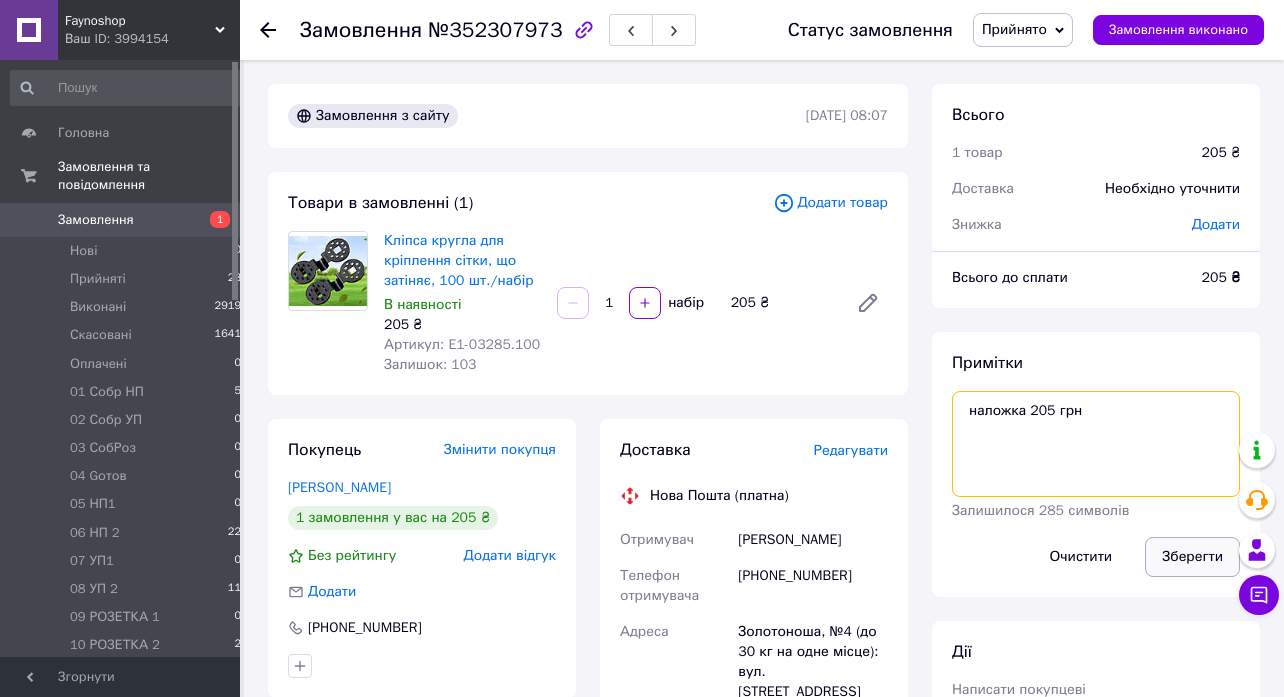 type on "наложка 205 грн" 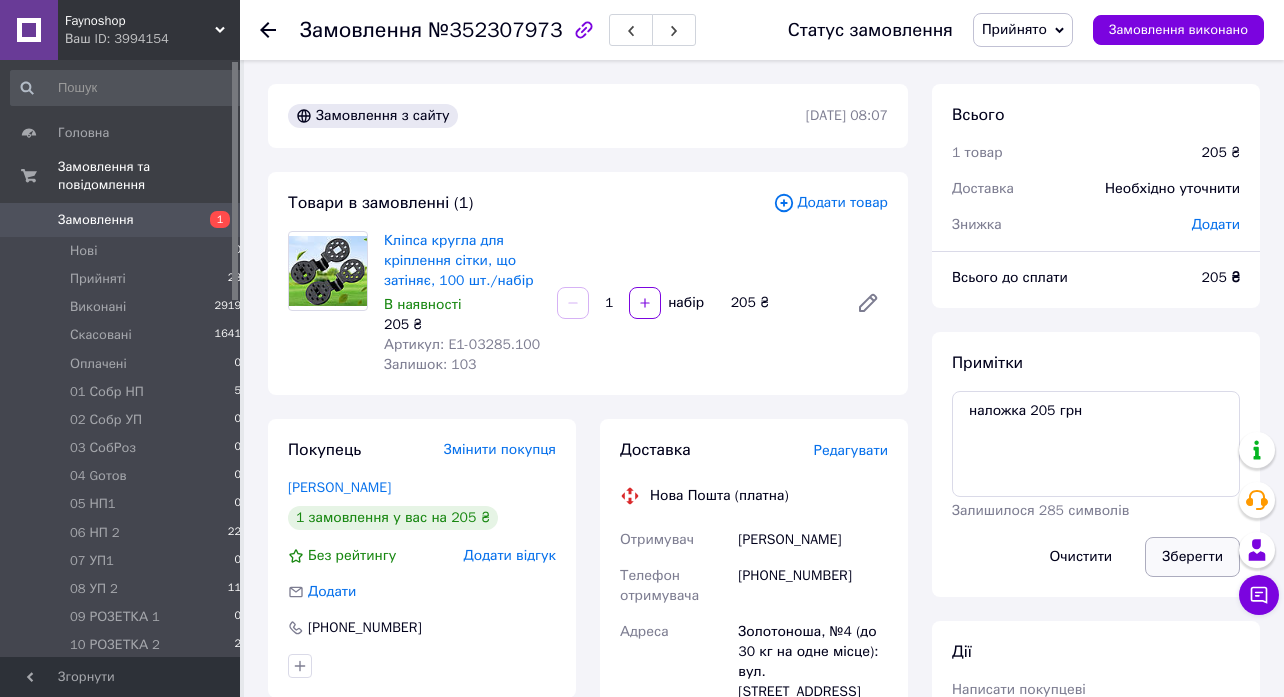 click on "Зберегти" at bounding box center (1192, 557) 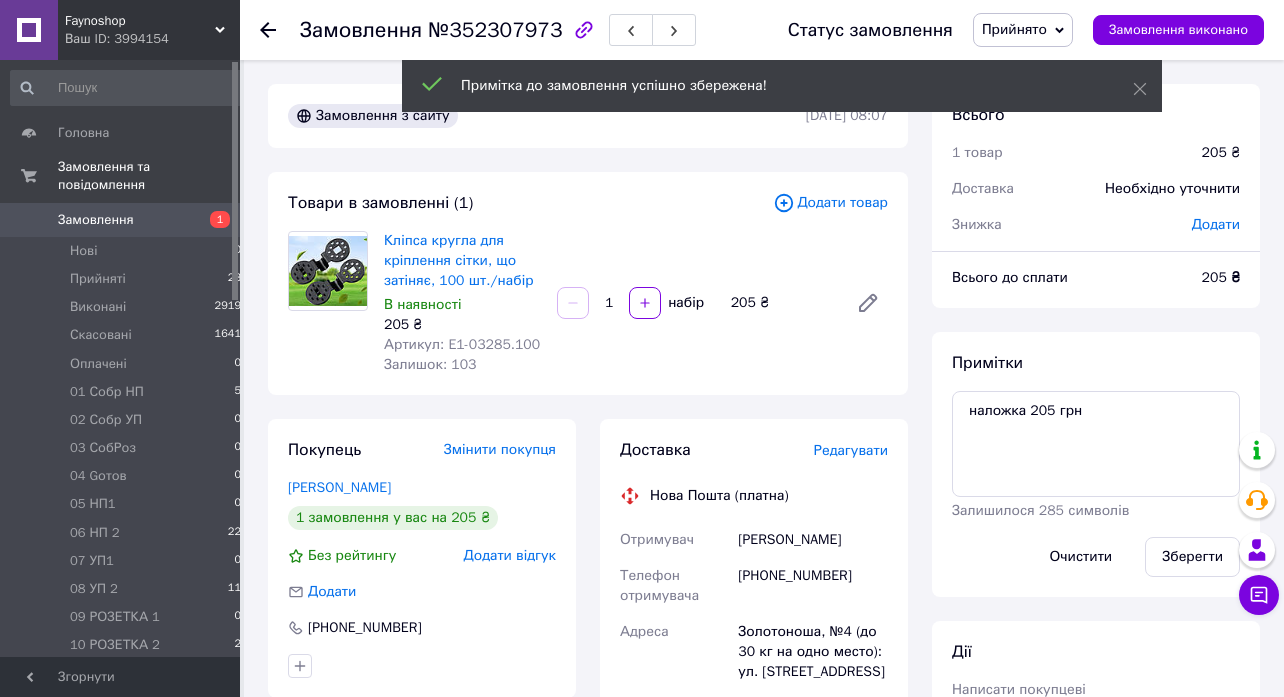 click on "Прийнято" at bounding box center (1023, 30) 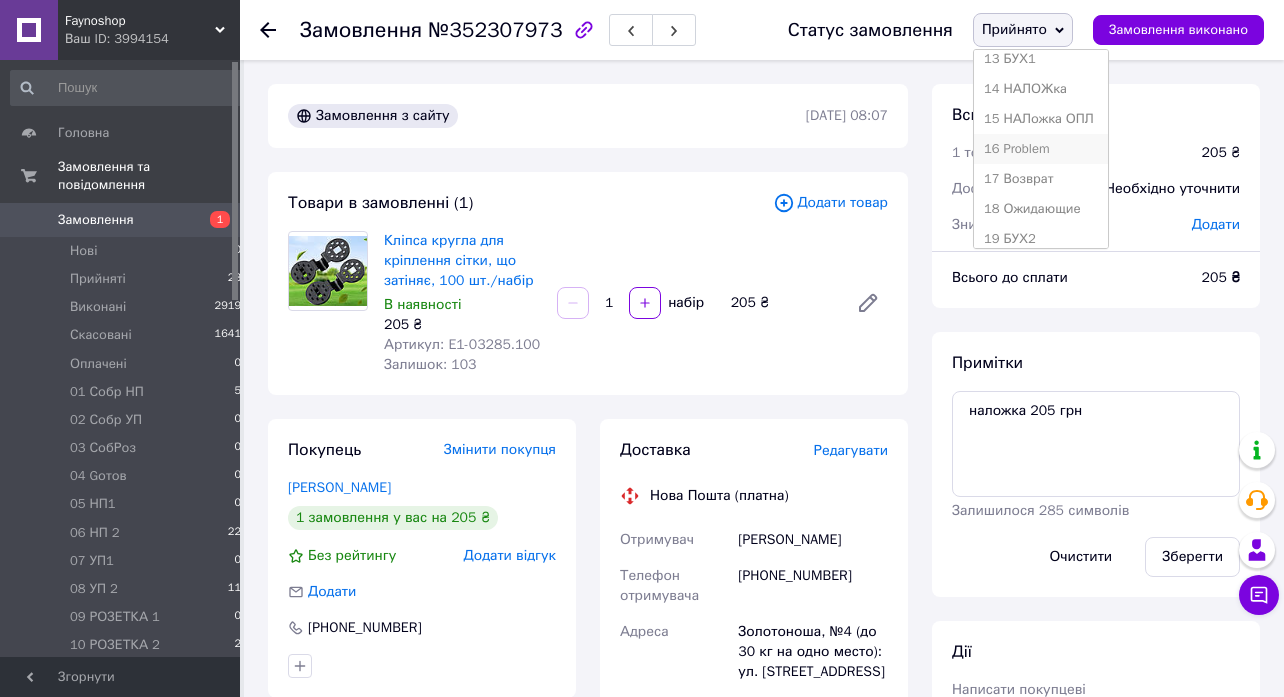 scroll, scrollTop: 414, scrollLeft: 0, axis: vertical 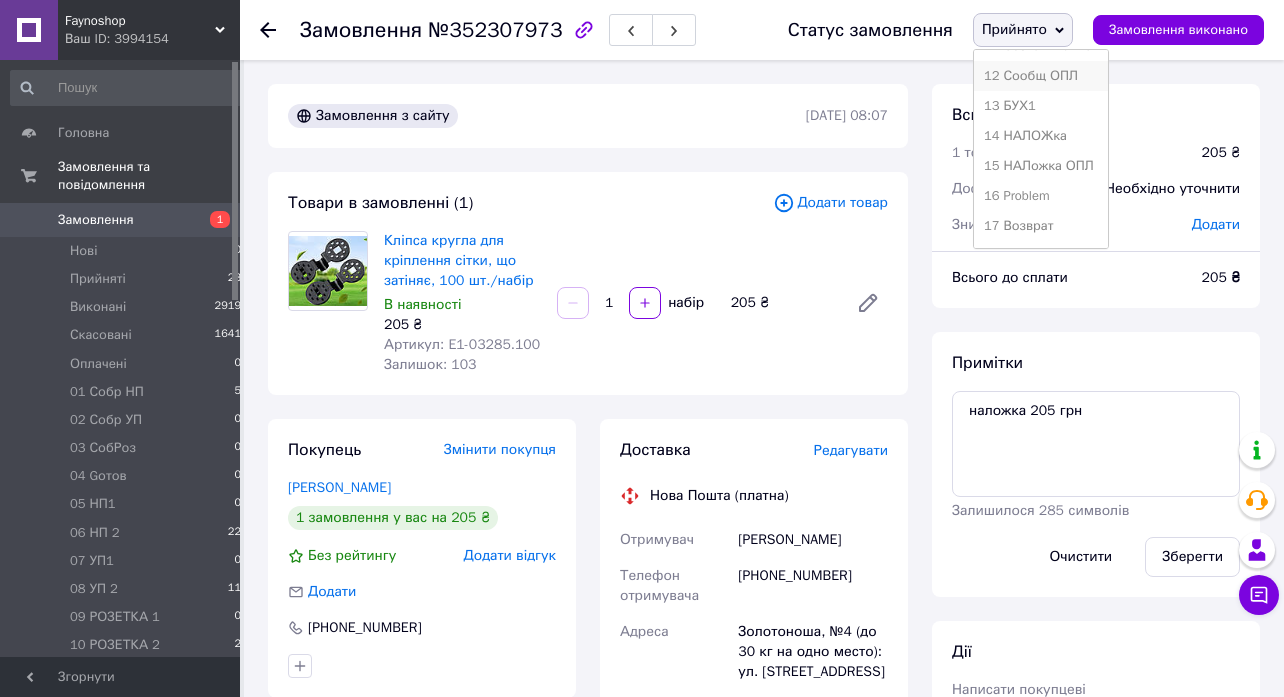 click on "12 Сообщ ОПЛ" at bounding box center [1041, 76] 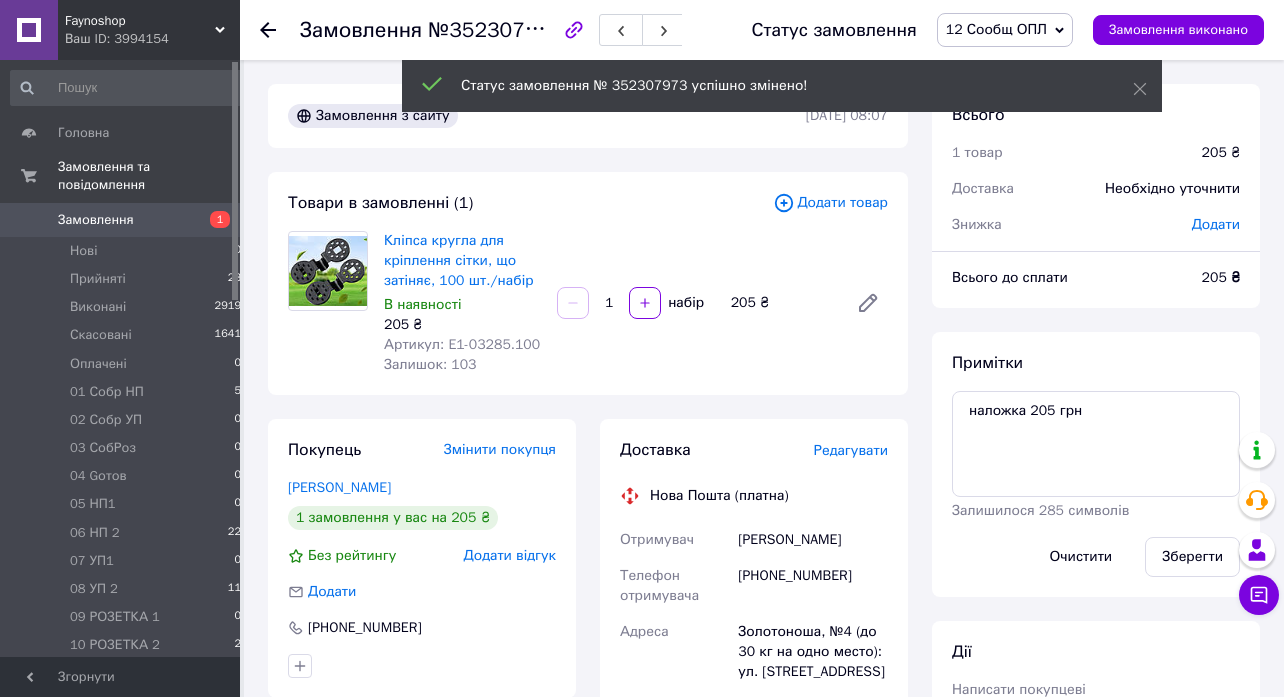 click 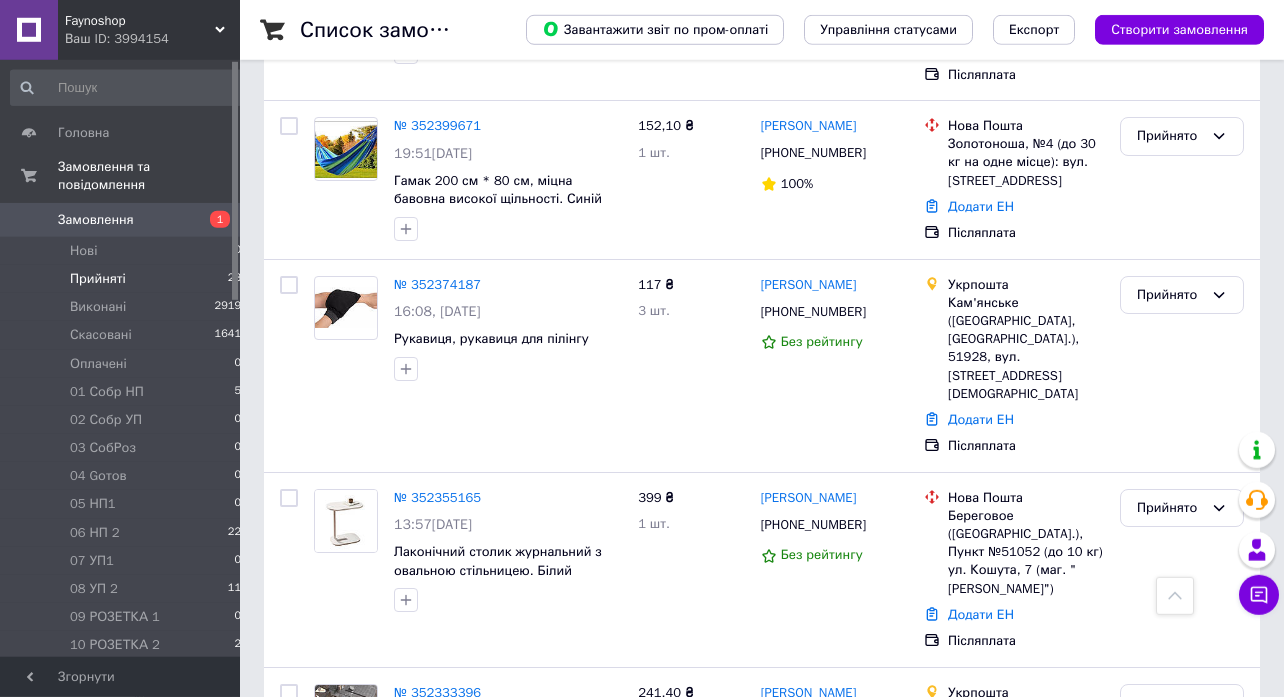 scroll, scrollTop: 3024, scrollLeft: 0, axis: vertical 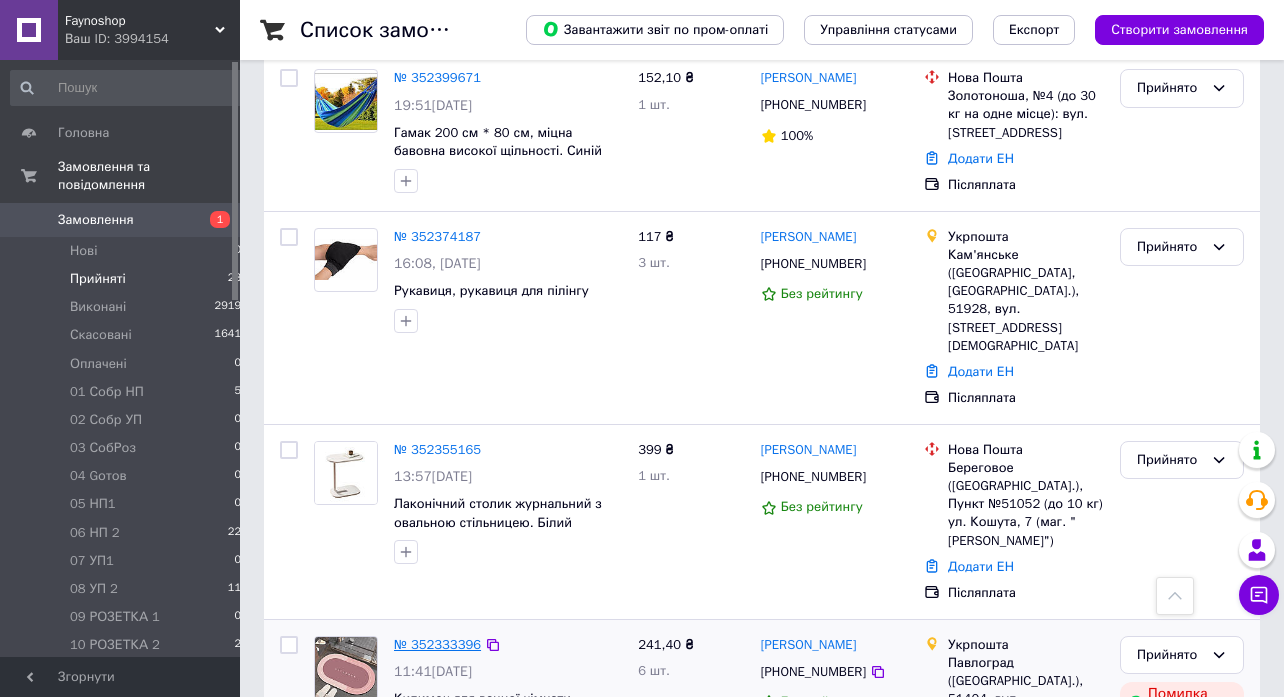 click on "№ 352333396" at bounding box center (437, 644) 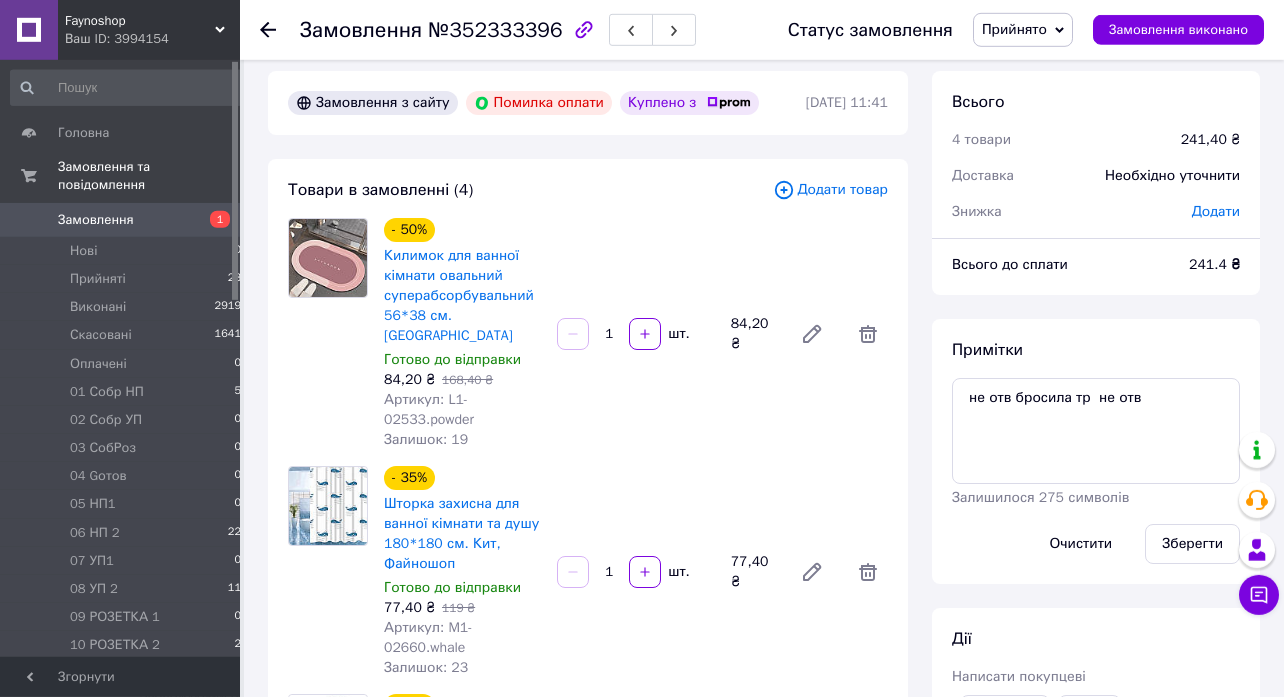 scroll, scrollTop: 0, scrollLeft: 0, axis: both 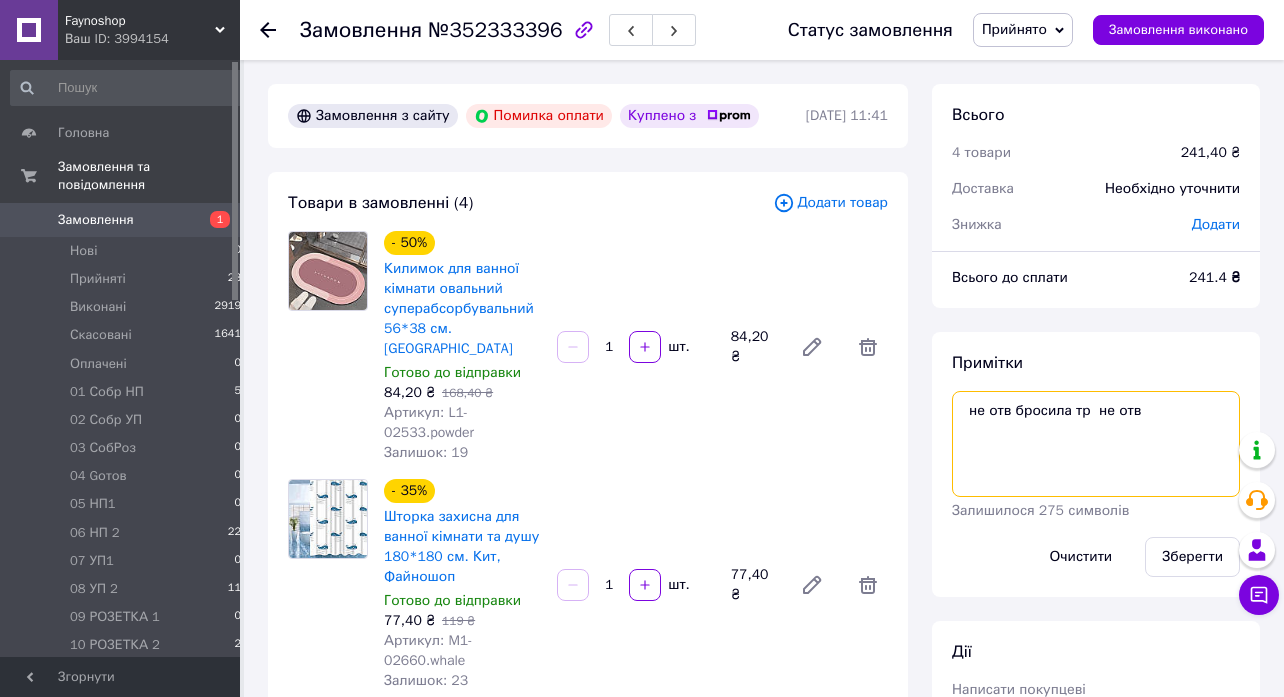 drag, startPoint x: 1137, startPoint y: 415, endPoint x: 968, endPoint y: 412, distance: 169.02663 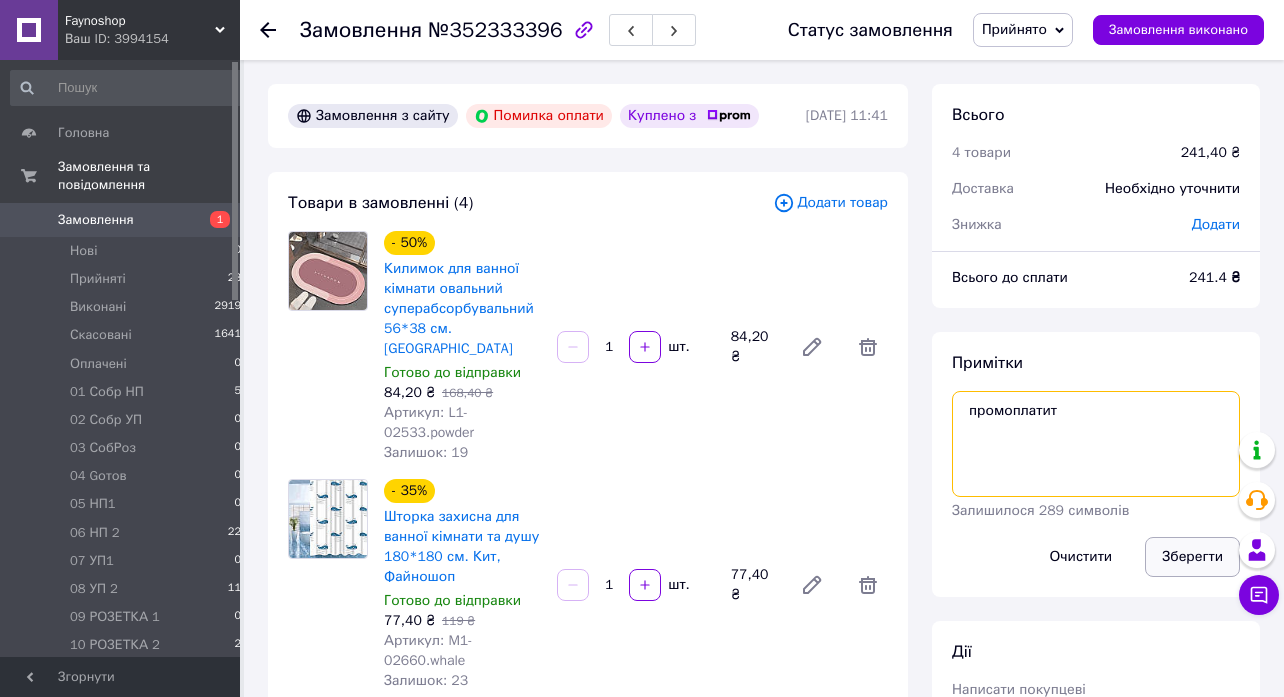 type on "промоплатит" 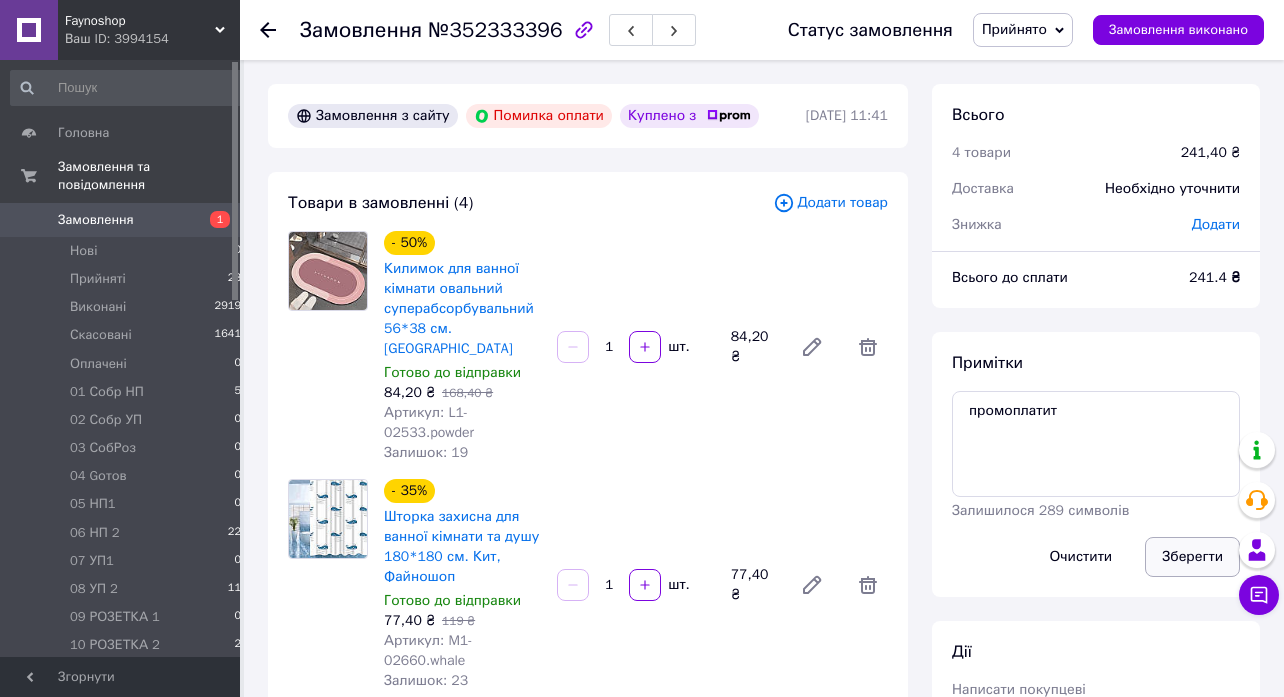 click on "Зберегти" at bounding box center [1192, 557] 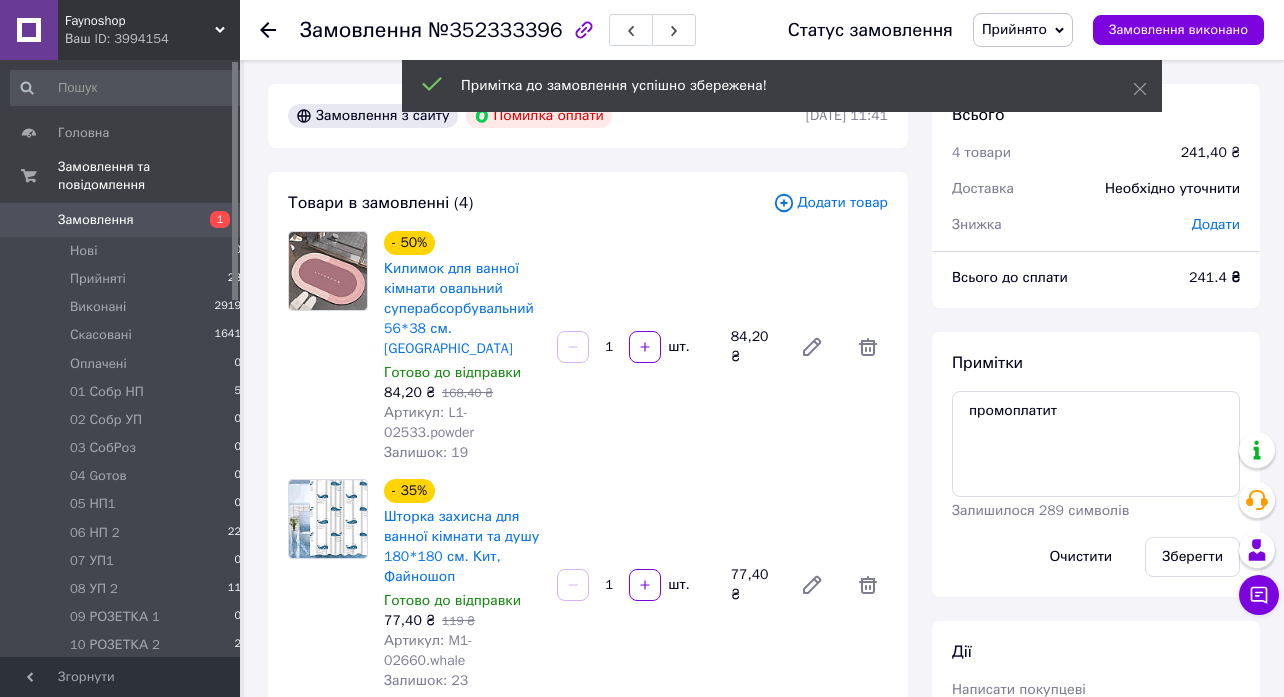 click on "Прийнято" at bounding box center (1023, 30) 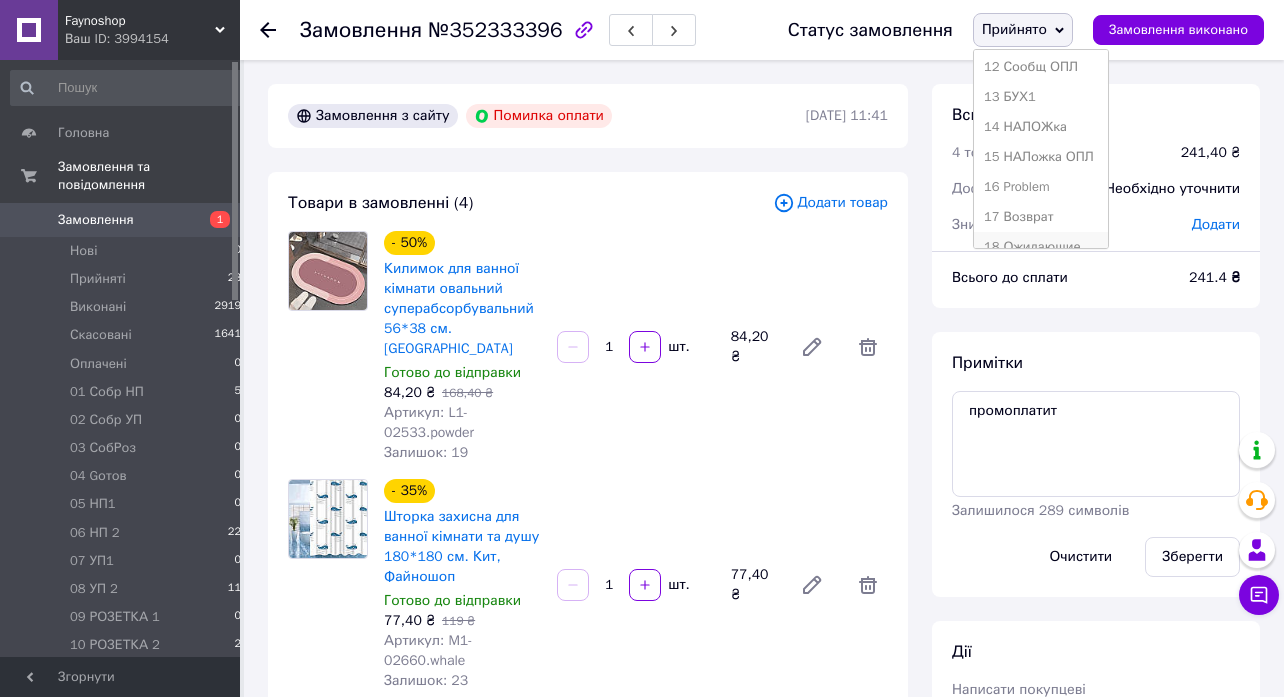 scroll, scrollTop: 311, scrollLeft: 0, axis: vertical 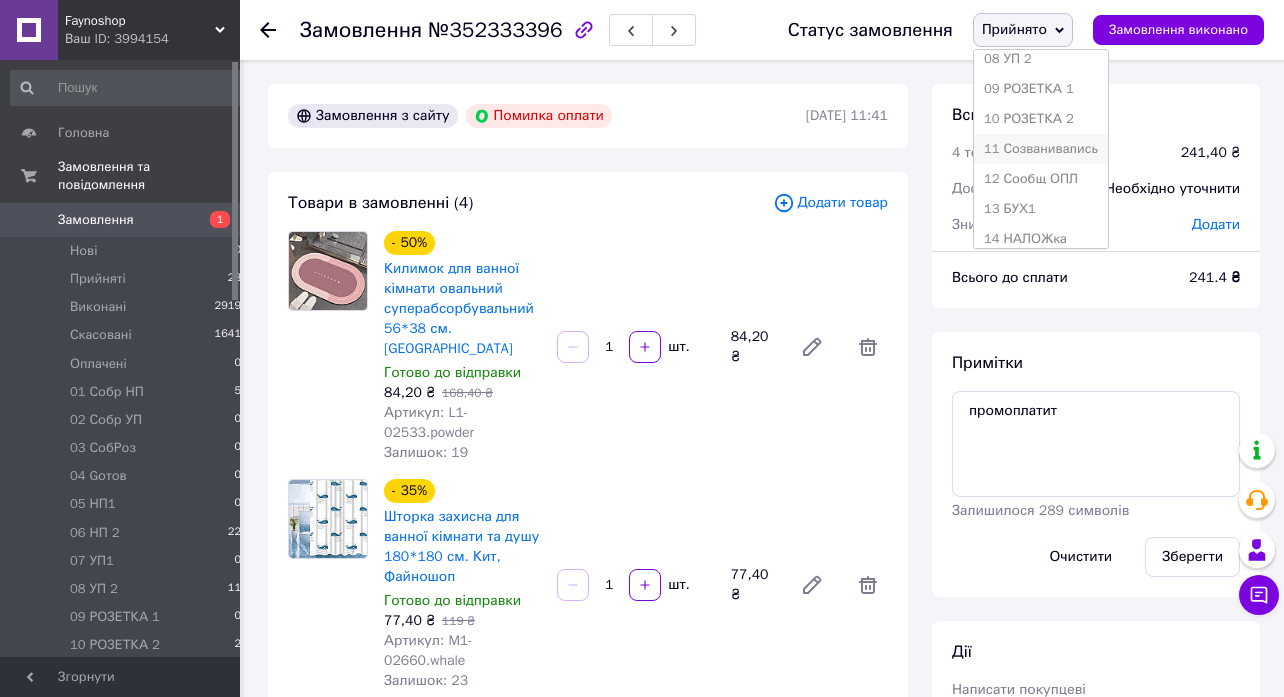 click on "11 Созванивались" at bounding box center (1041, 149) 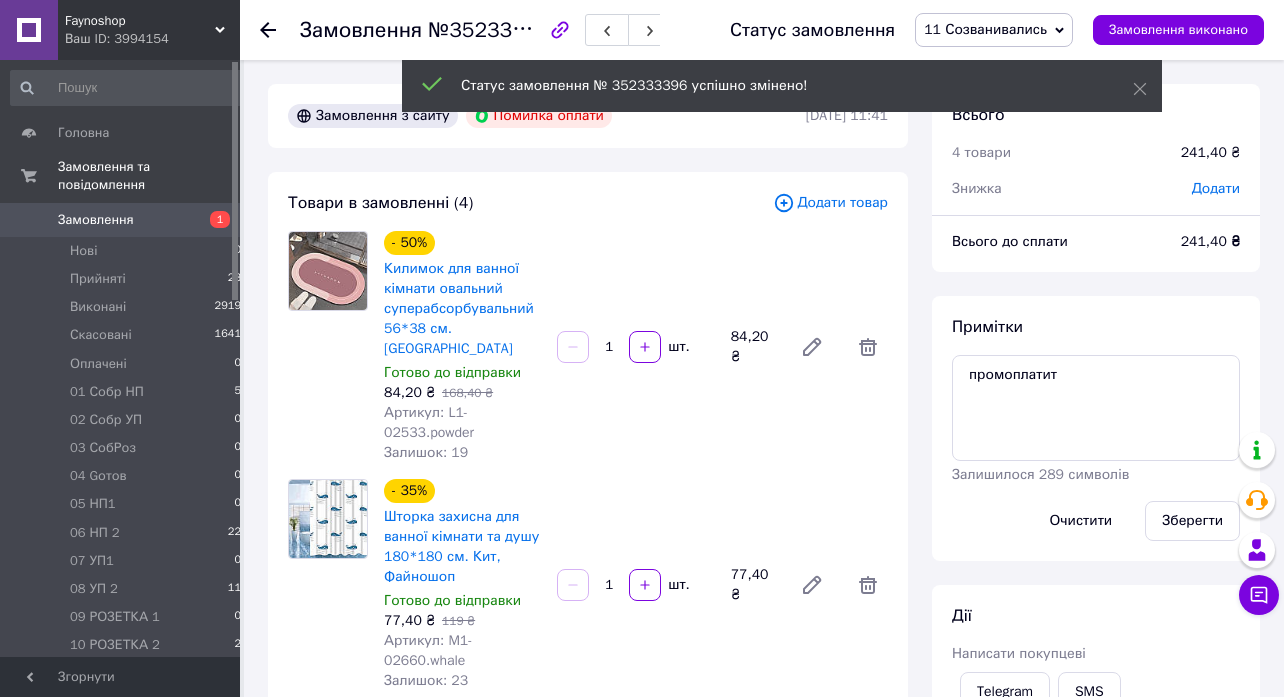 click 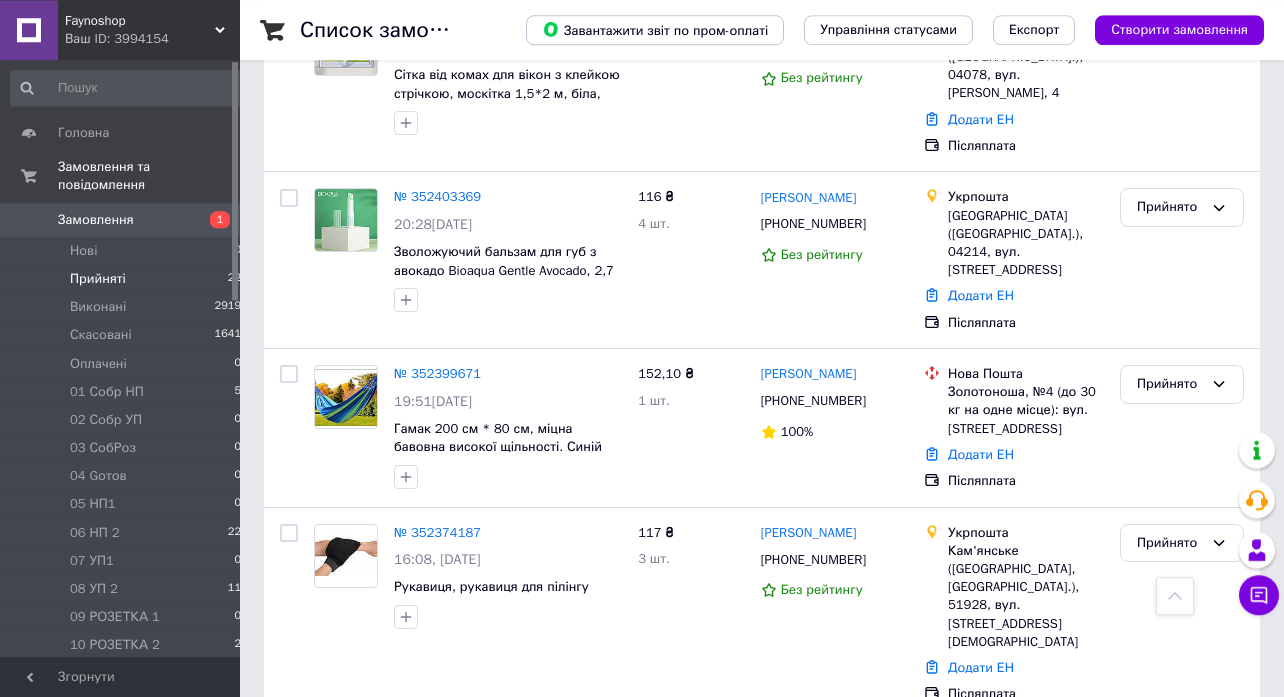 scroll, scrollTop: 2592, scrollLeft: 0, axis: vertical 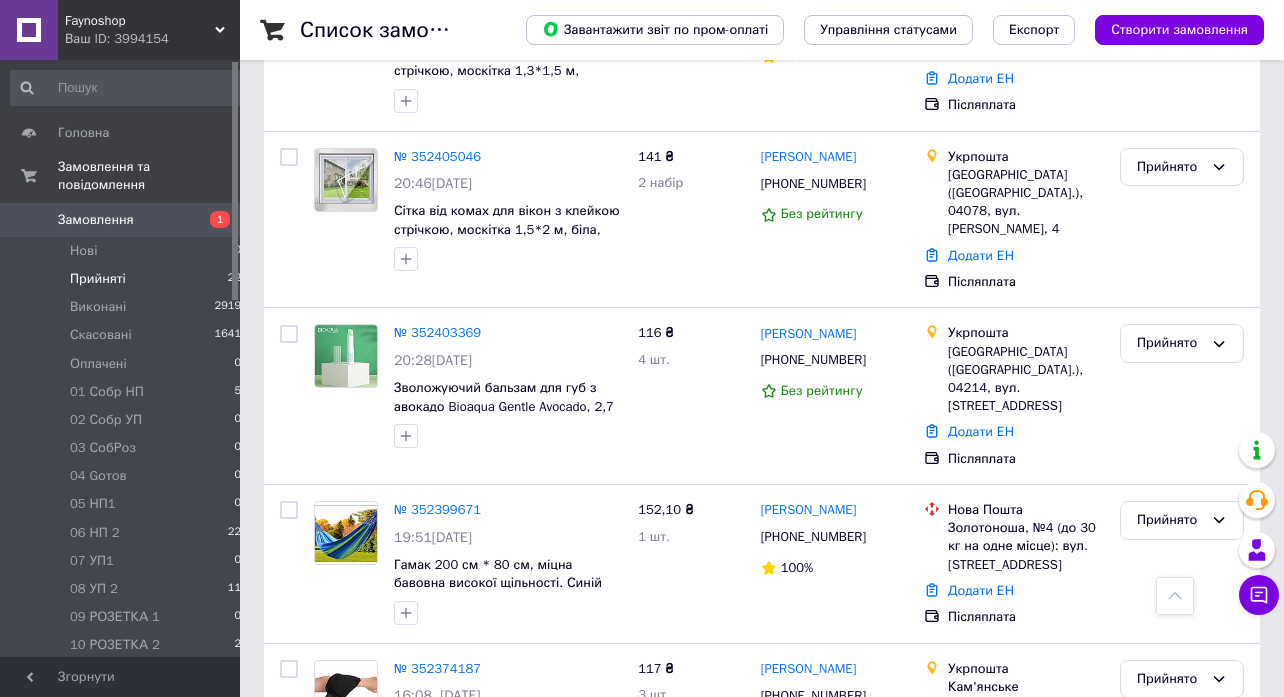 click on "№ 352355165" at bounding box center [437, 881] 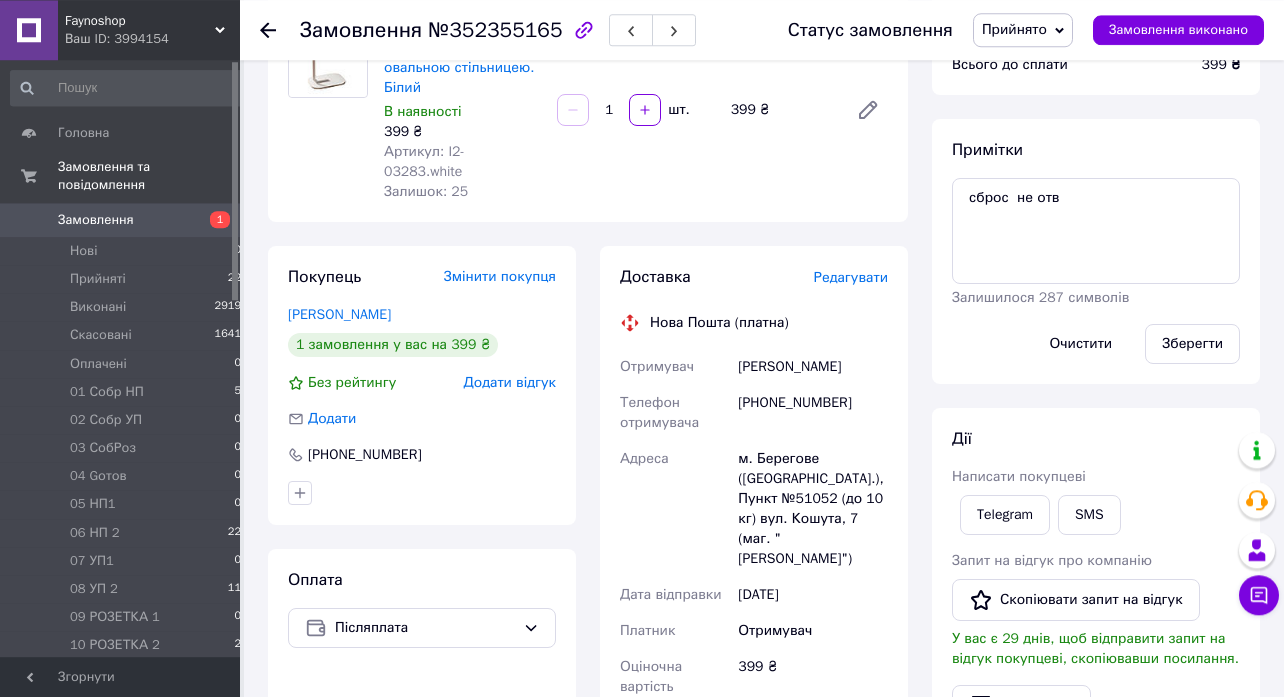 scroll, scrollTop: 216, scrollLeft: 0, axis: vertical 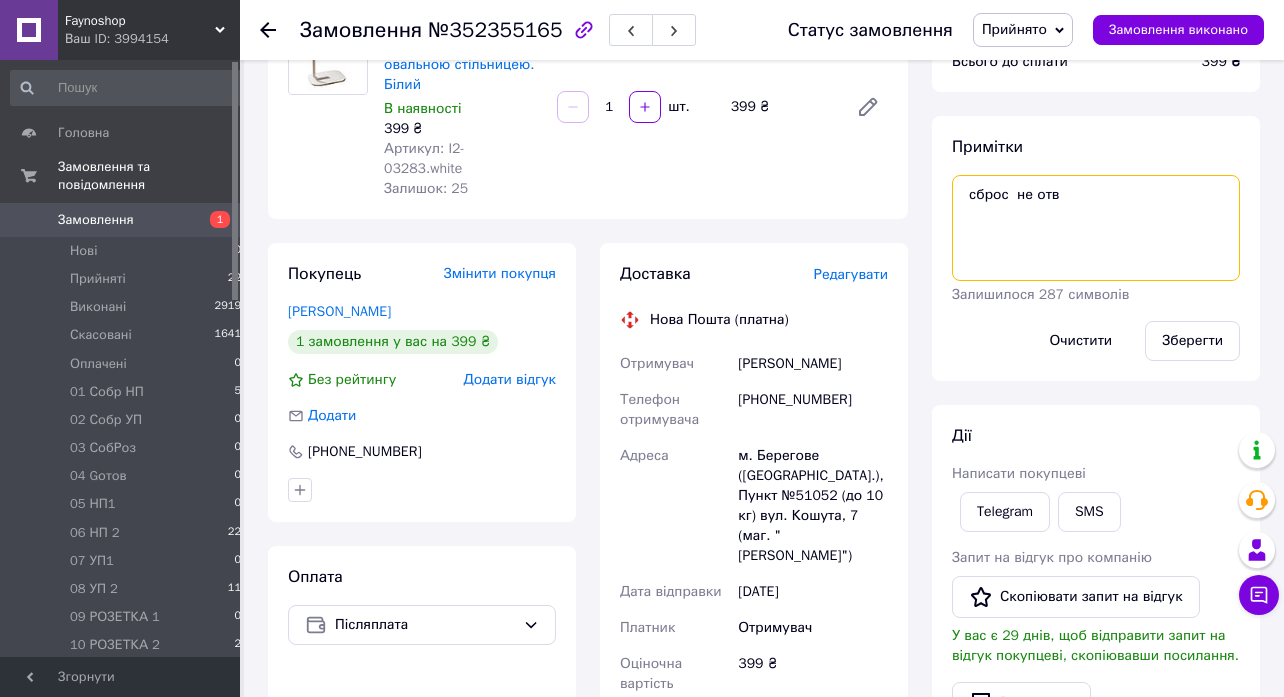 click on "сброс  не отв" at bounding box center (1096, 228) 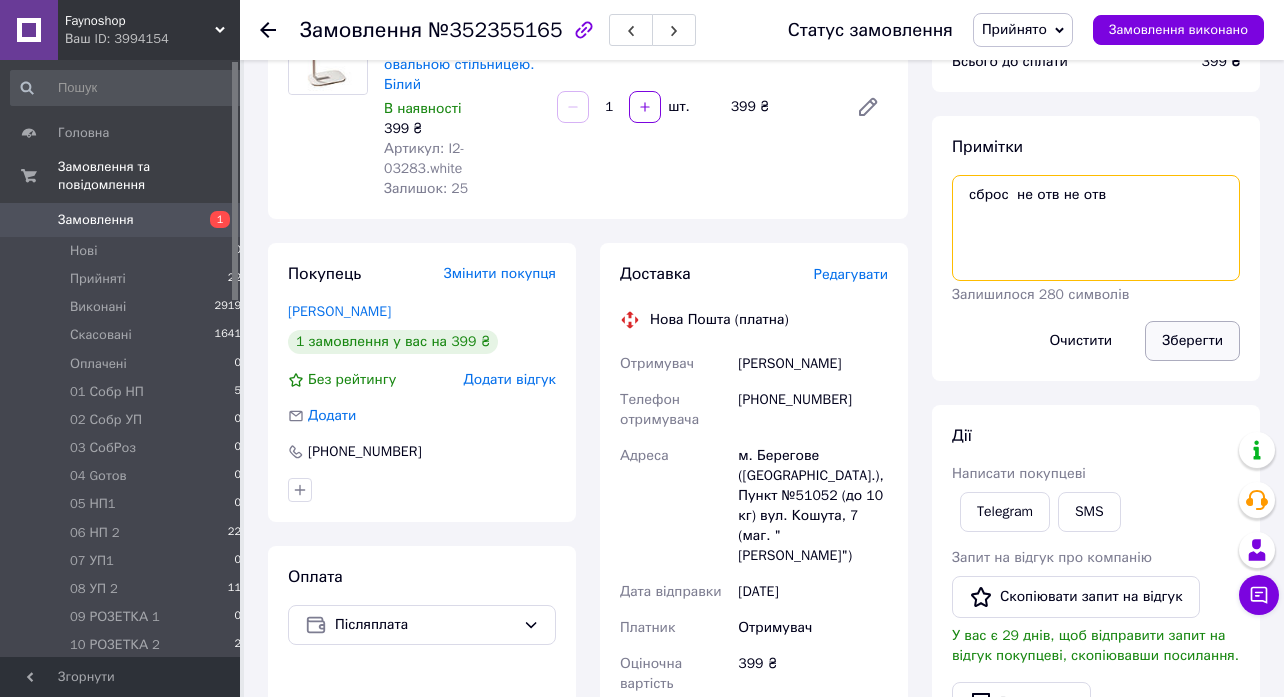 type on "сброс  не отв не отв" 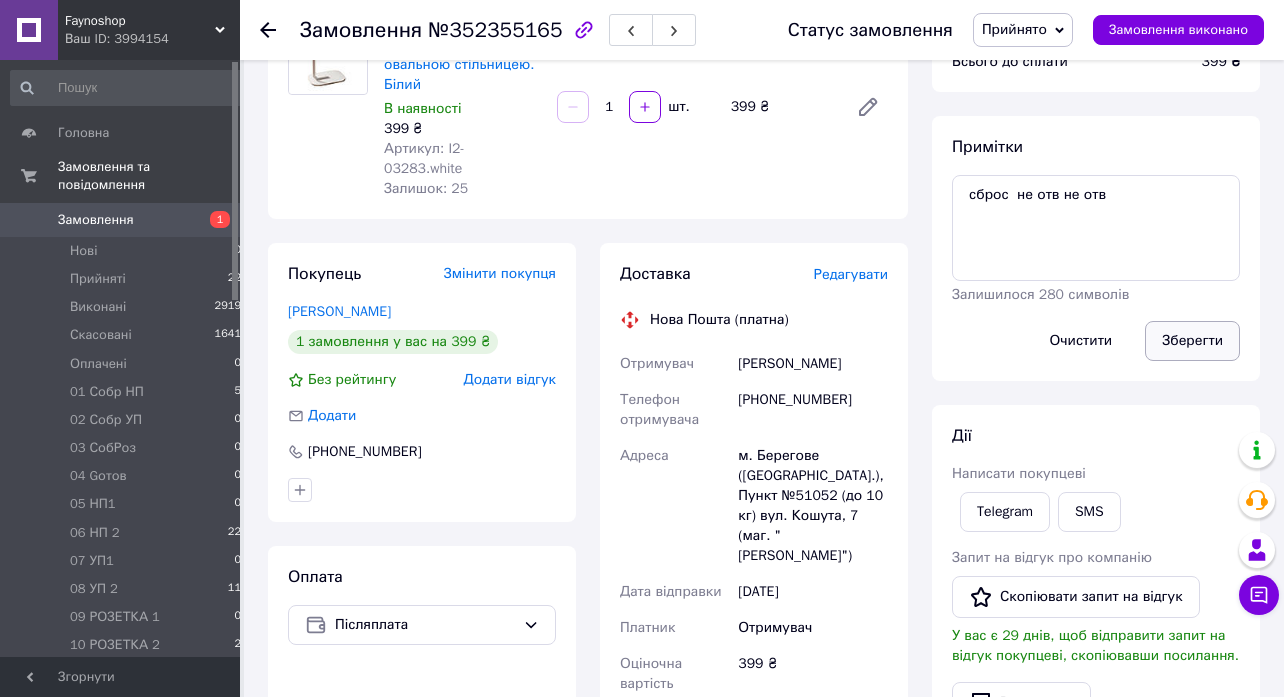 click on "Зберегти" at bounding box center [1192, 341] 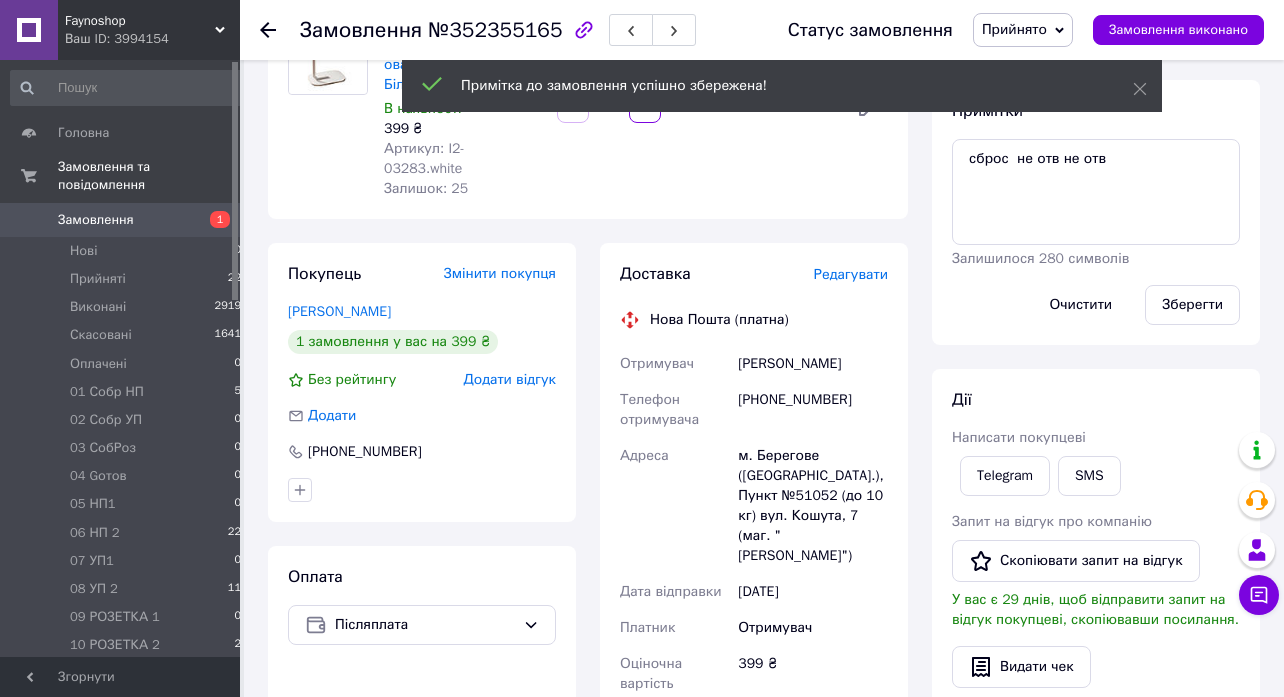 click 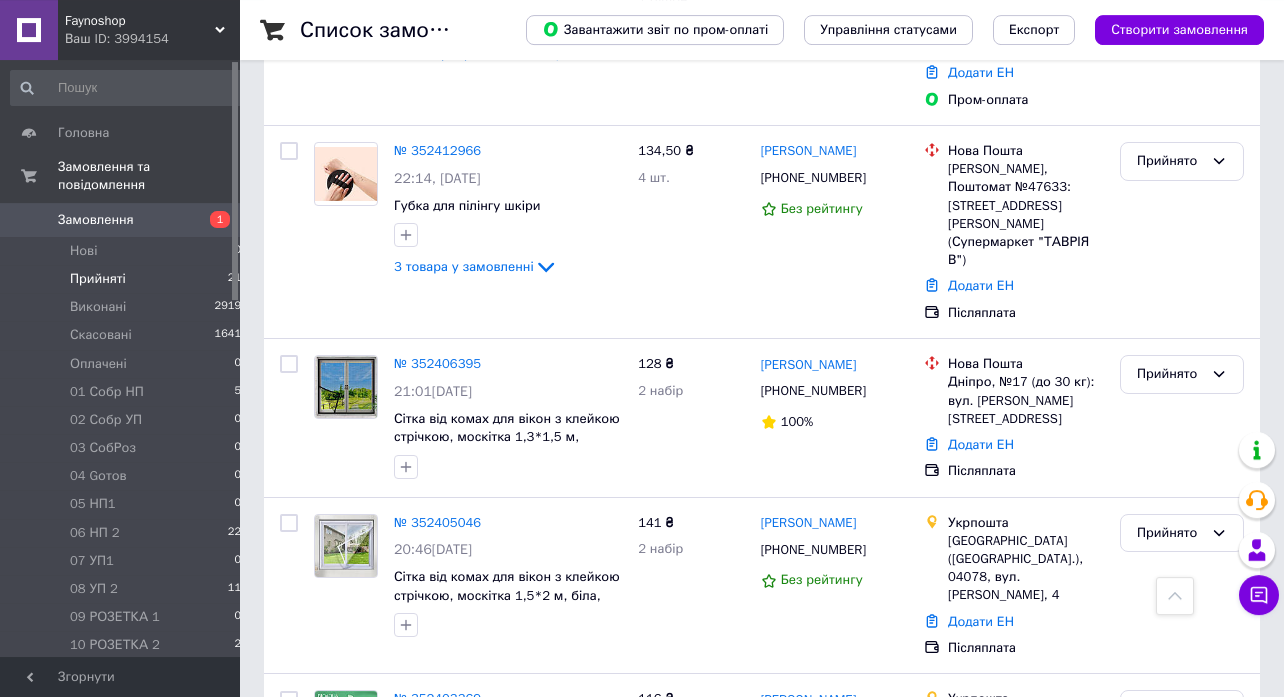 scroll, scrollTop: 2160, scrollLeft: 0, axis: vertical 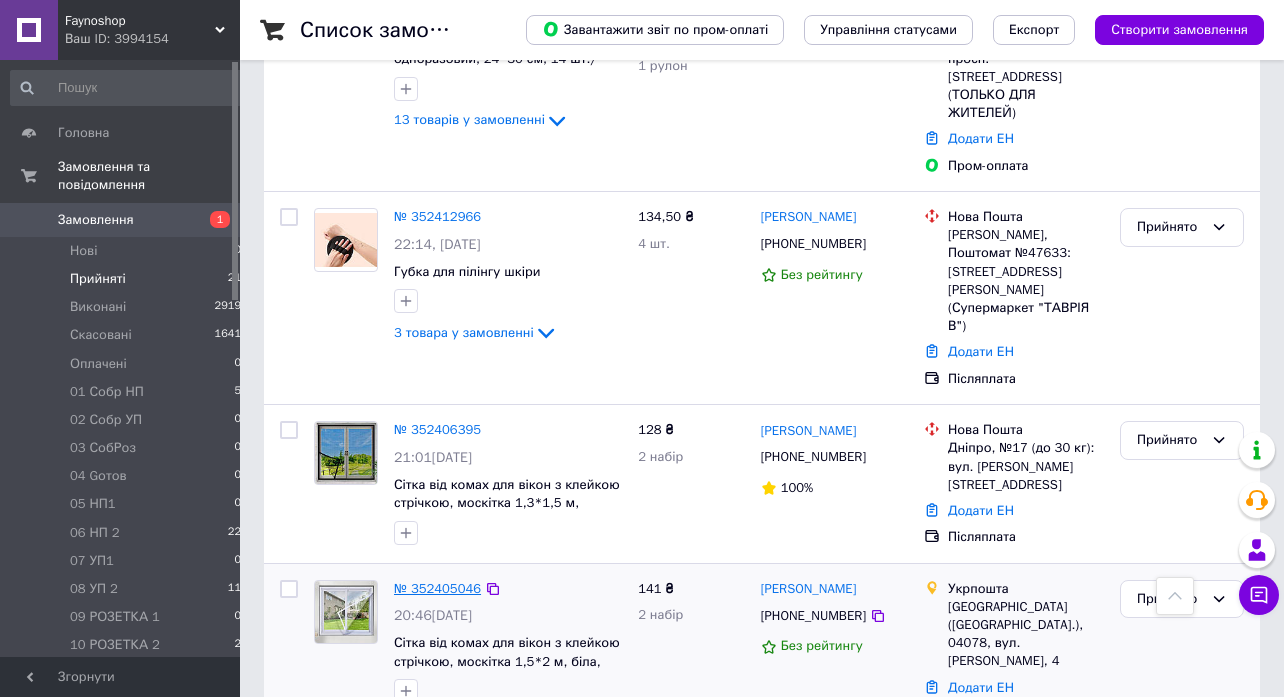 click on "№ 352405046" at bounding box center [437, 588] 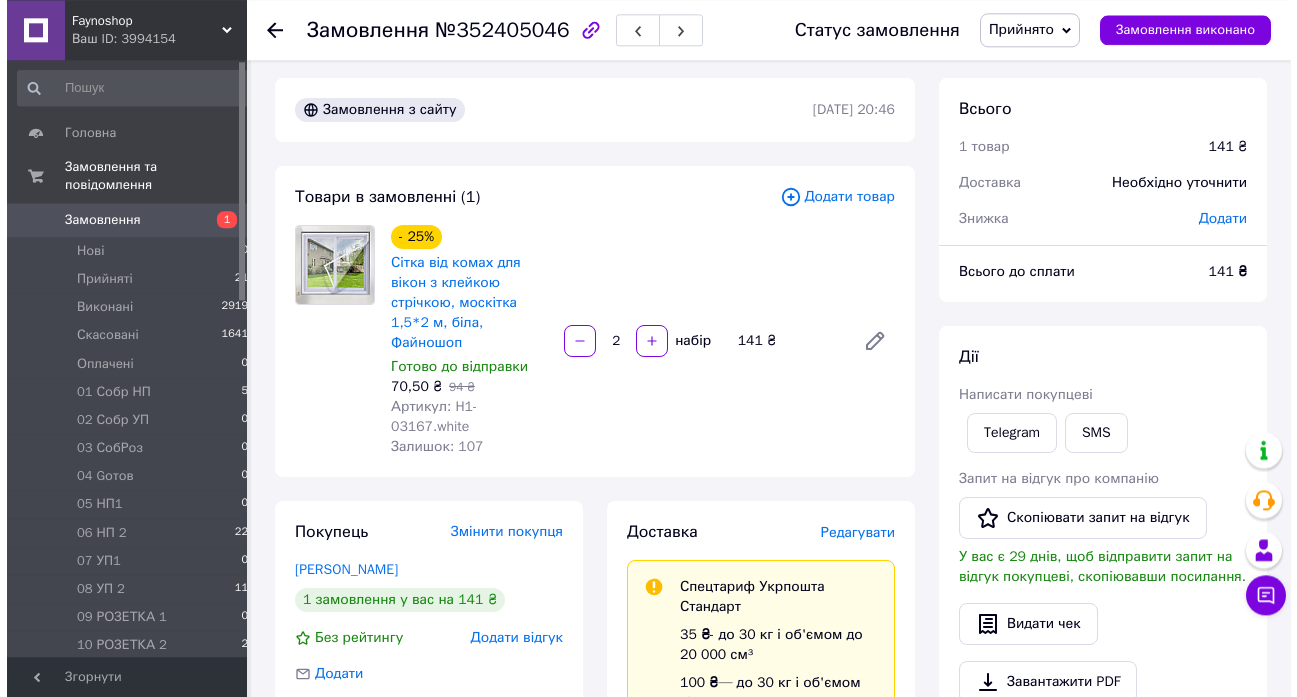 scroll, scrollTop: 0, scrollLeft: 0, axis: both 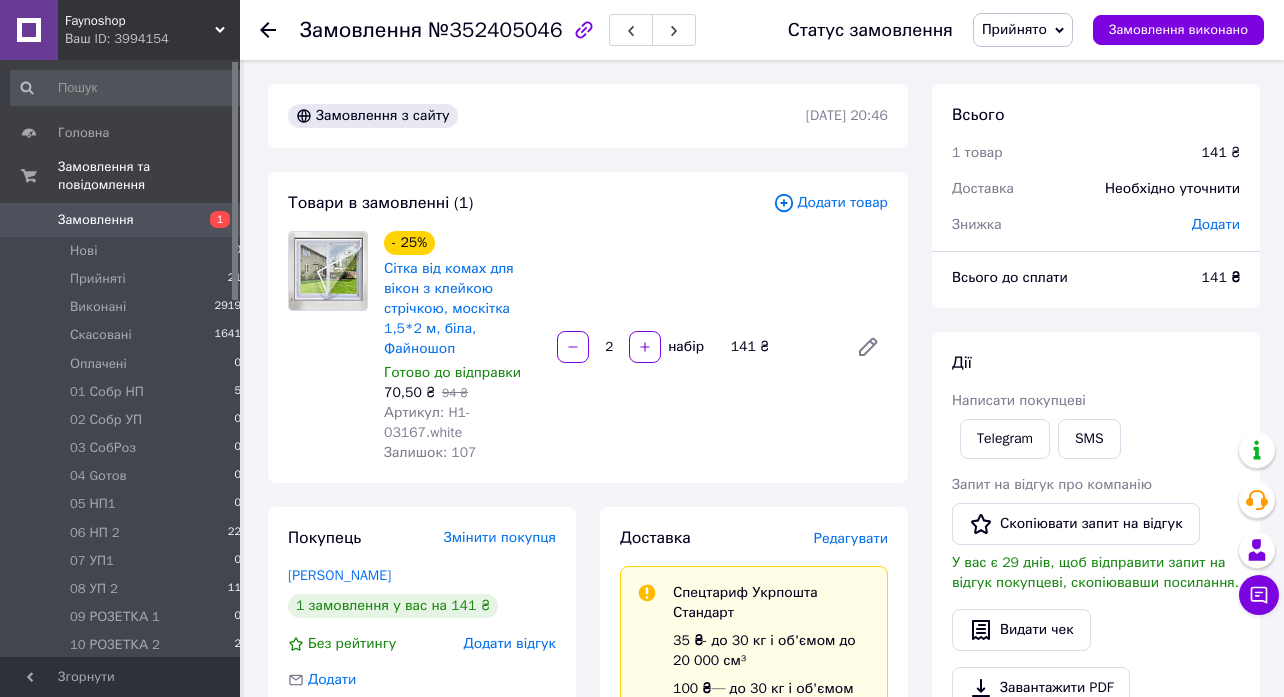 click 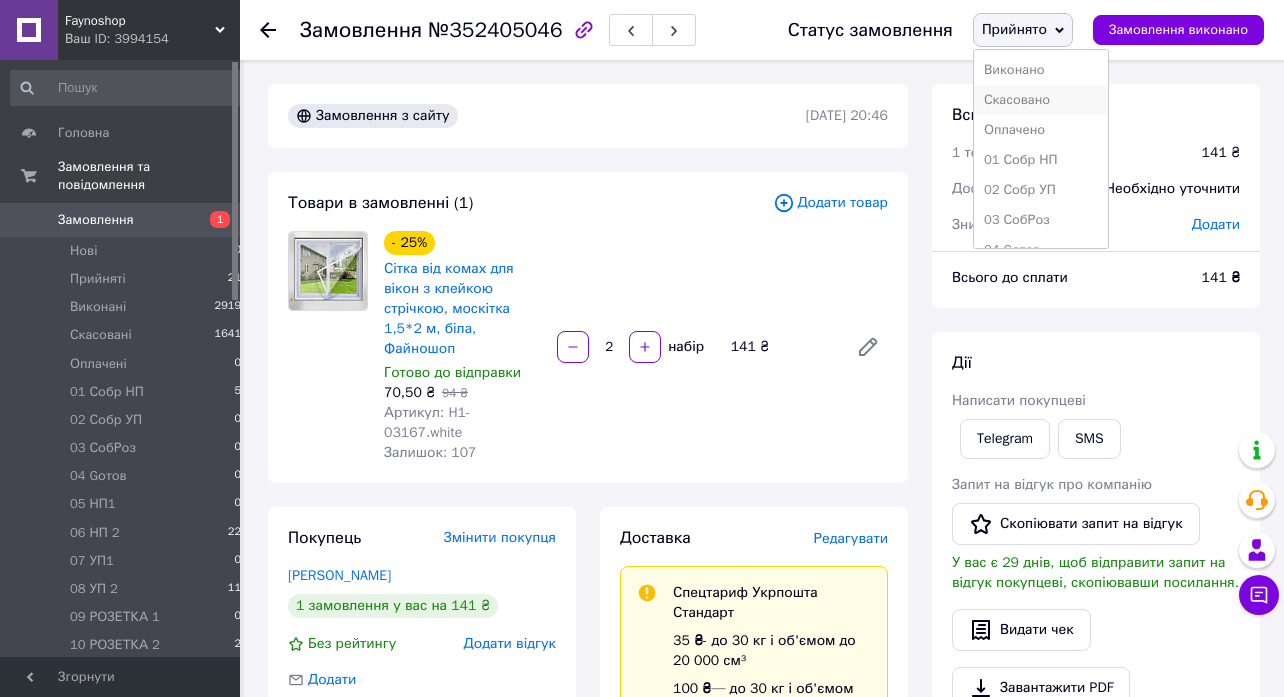 click on "Скасовано" at bounding box center [1041, 100] 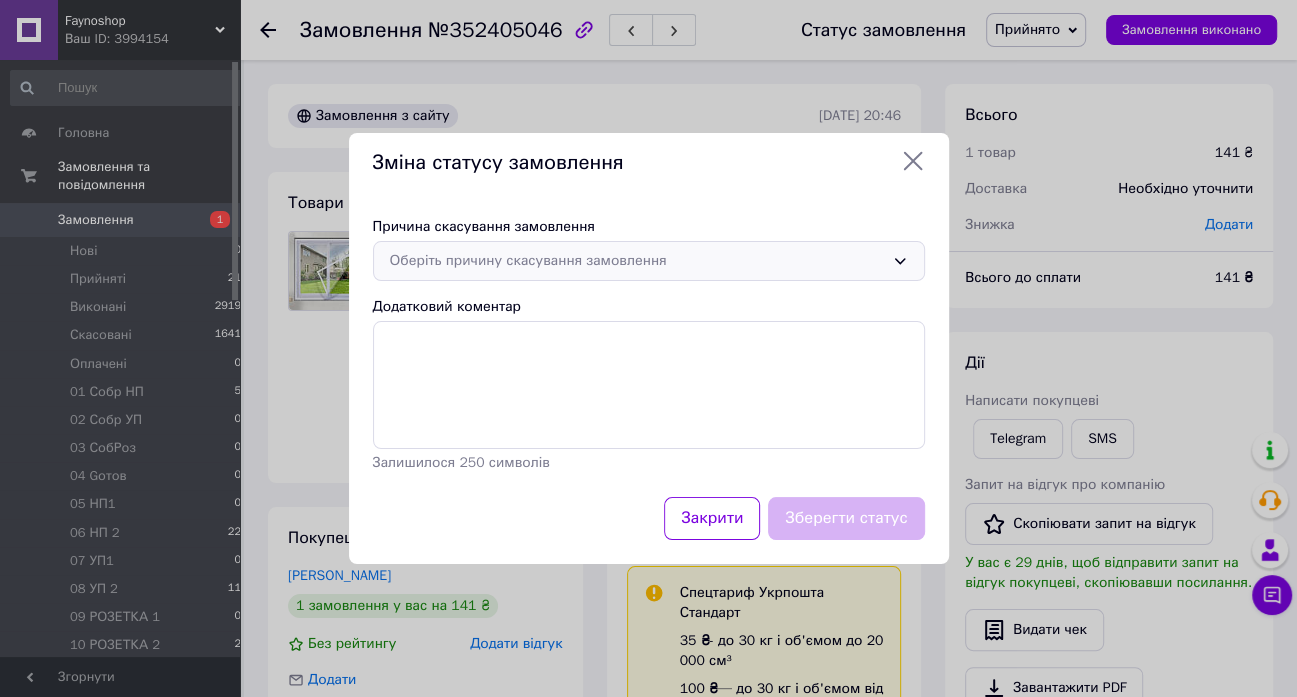 click 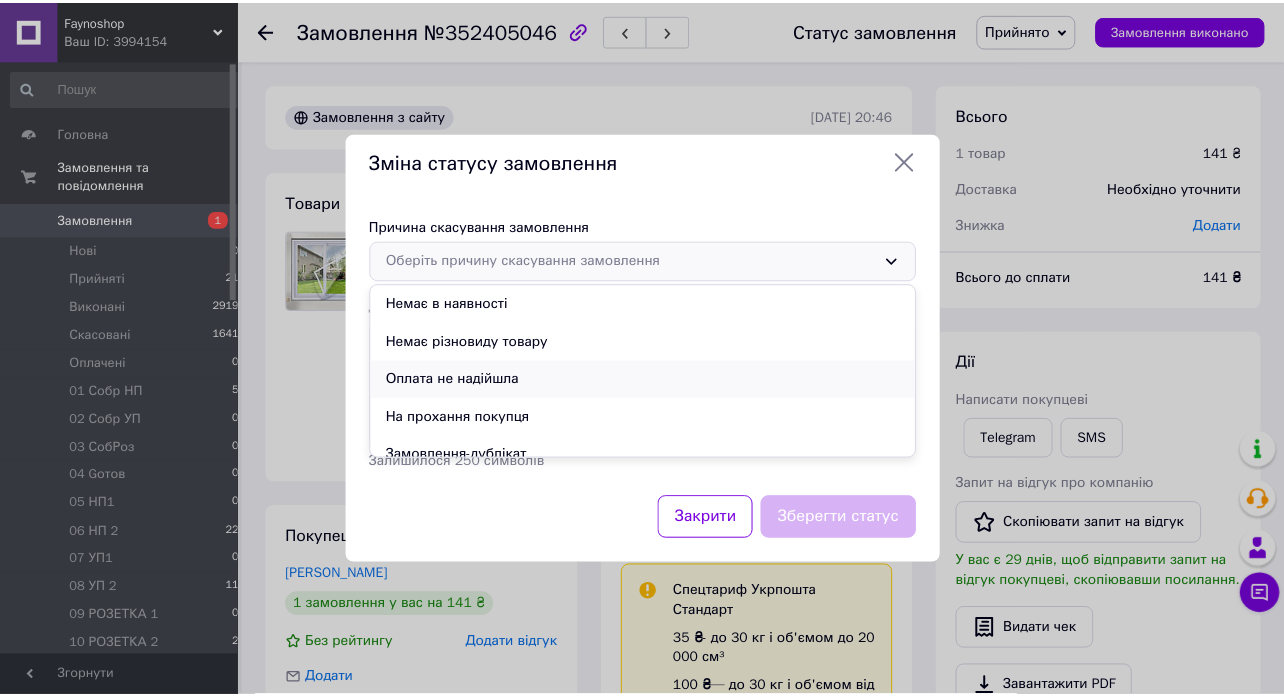 scroll, scrollTop: 94, scrollLeft: 0, axis: vertical 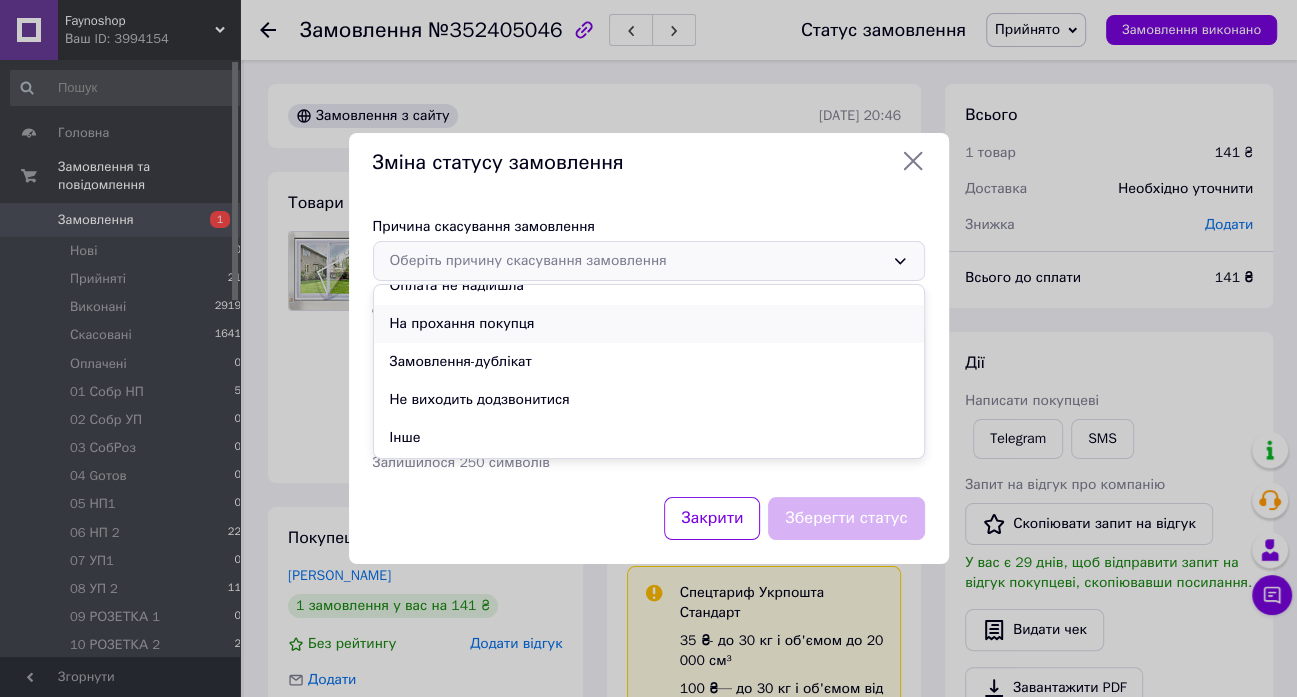 click on "На прохання покупця" at bounding box center [649, 324] 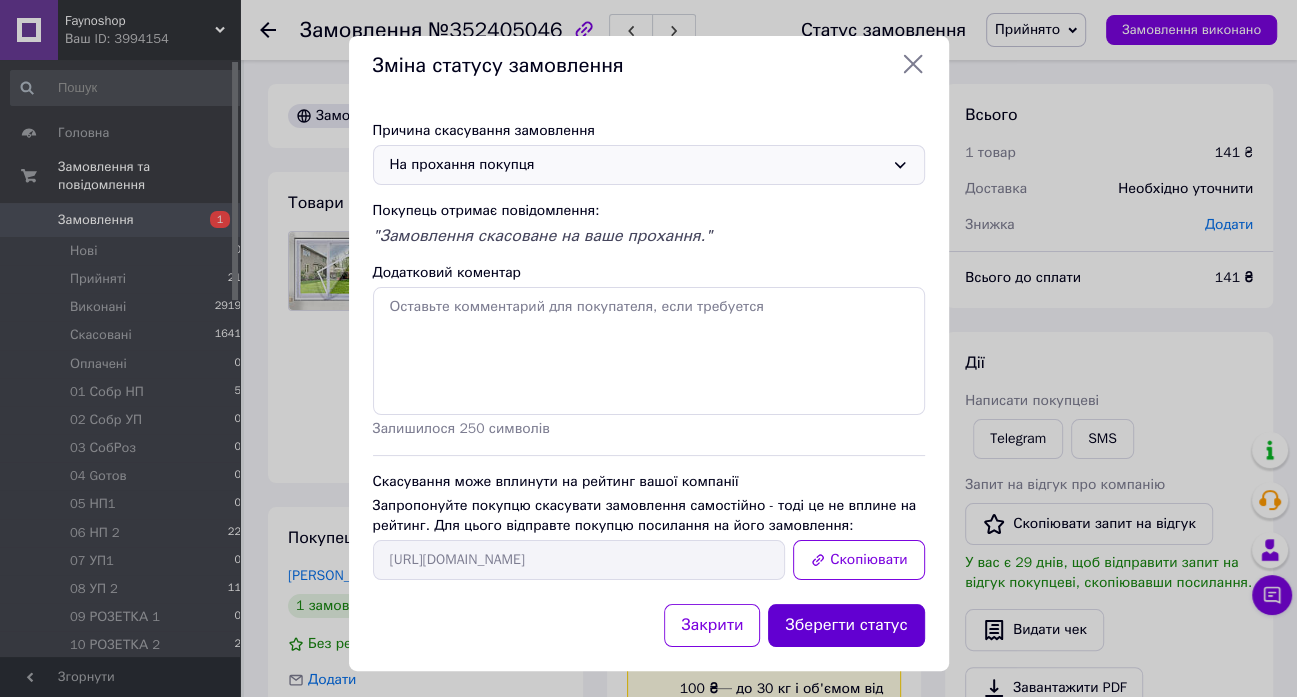 click on "Зберегти статус" at bounding box center (846, 625) 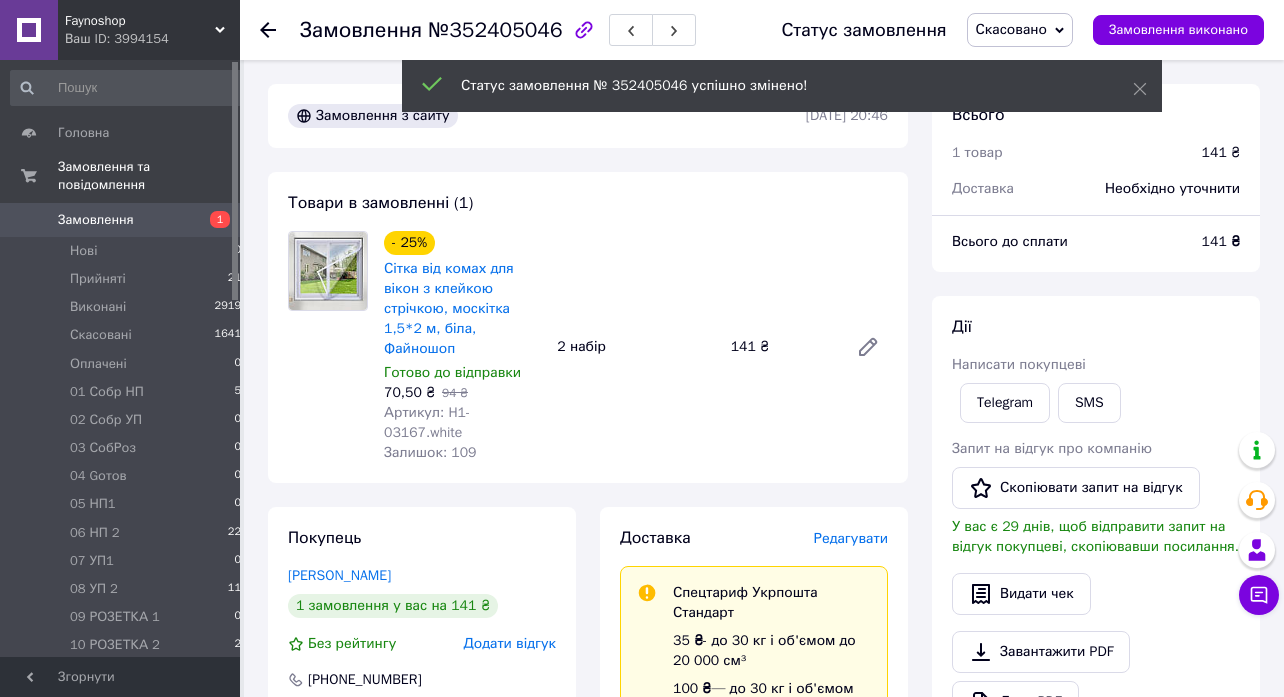 click 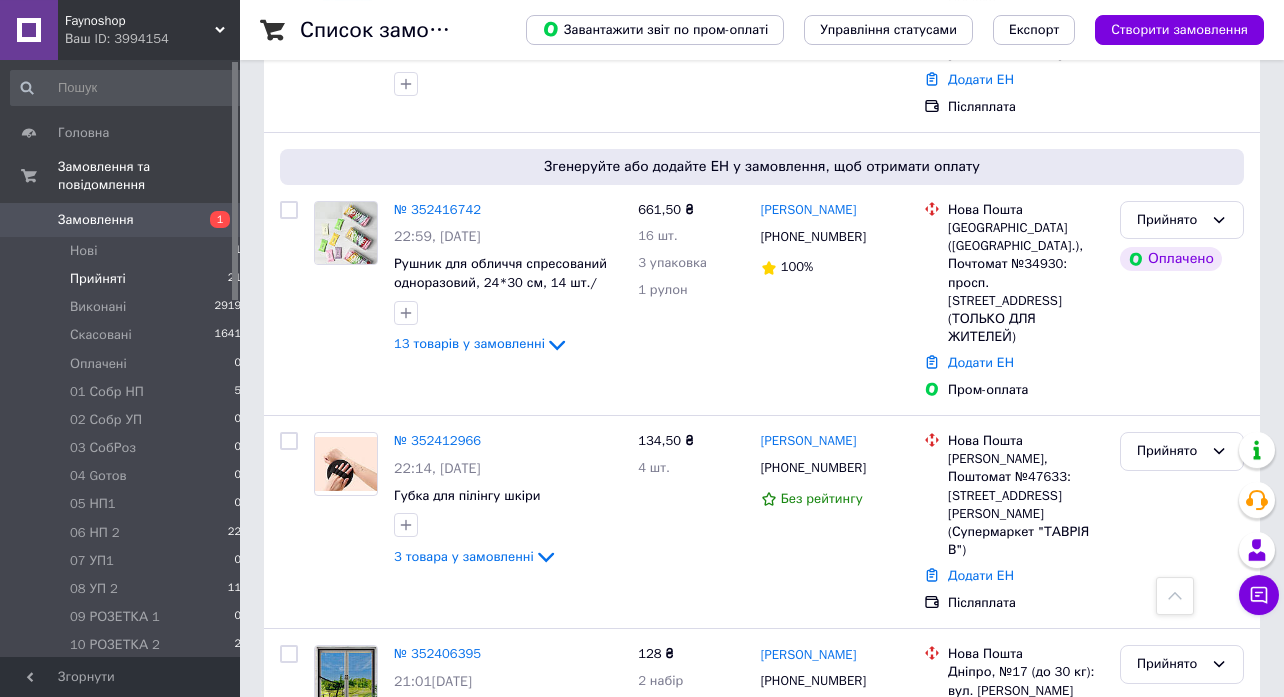 scroll, scrollTop: 2052, scrollLeft: 0, axis: vertical 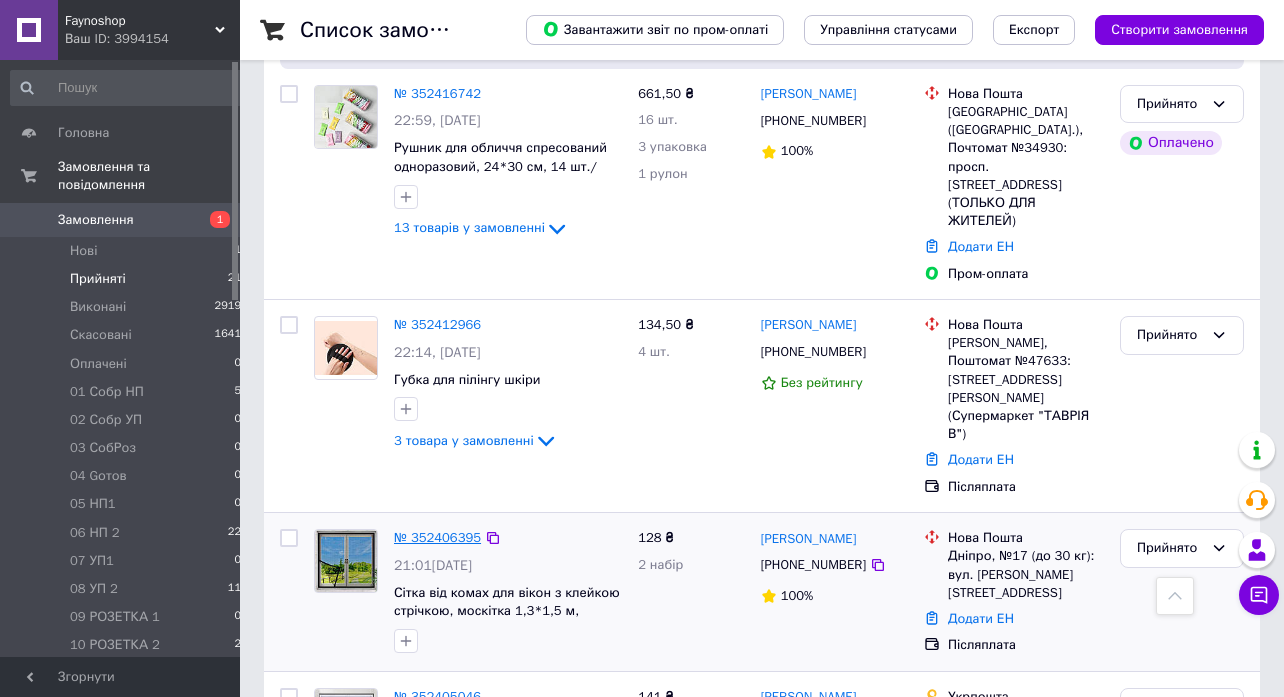 click on "№ 352406395" at bounding box center [437, 537] 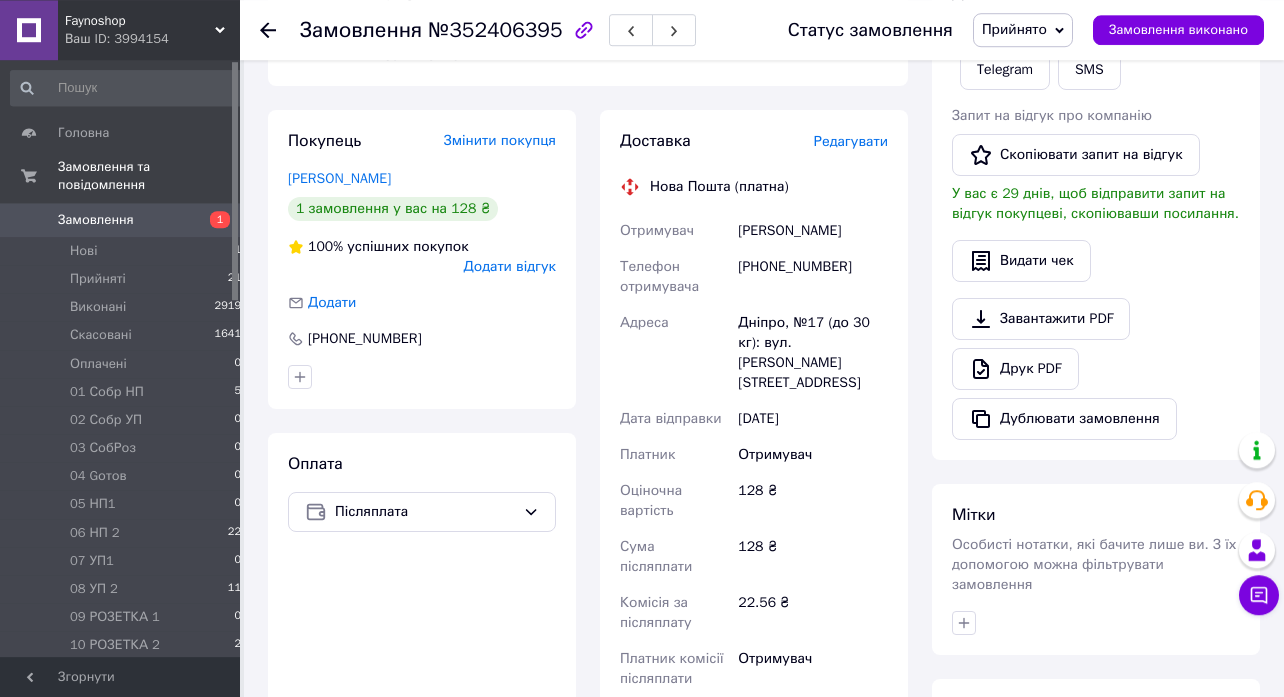 scroll, scrollTop: 0, scrollLeft: 0, axis: both 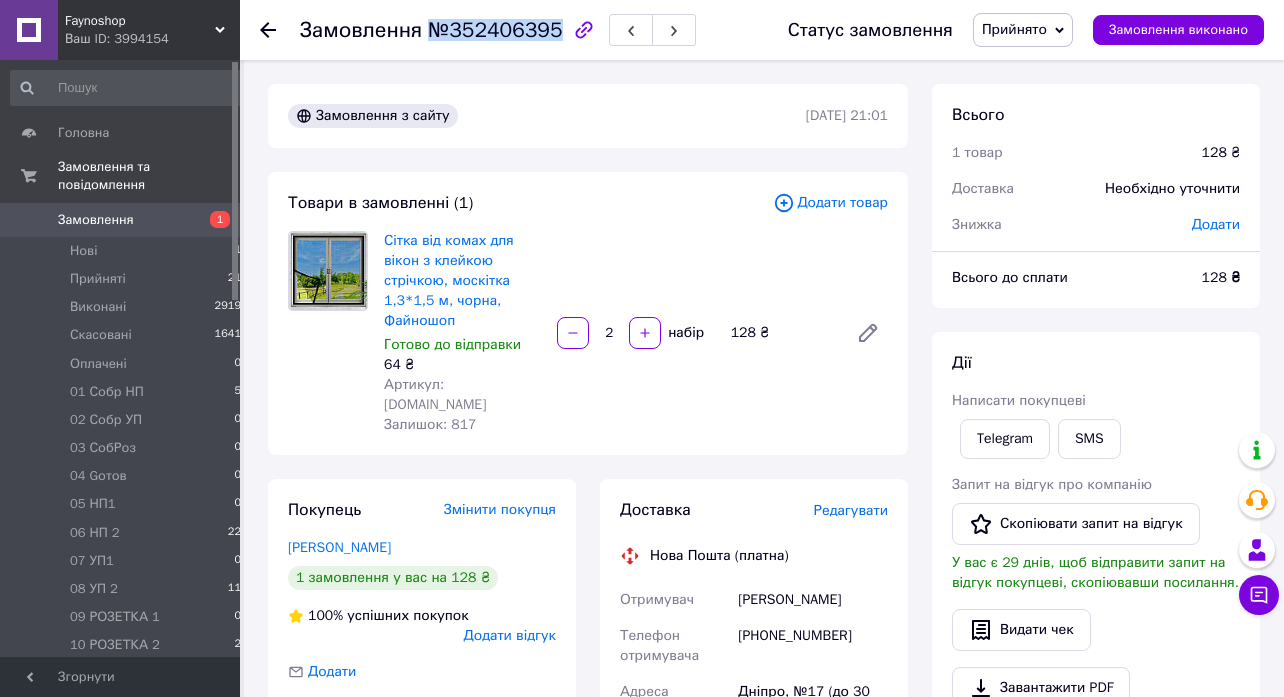 drag, startPoint x: 425, startPoint y: 35, endPoint x: 545, endPoint y: 38, distance: 120.03749 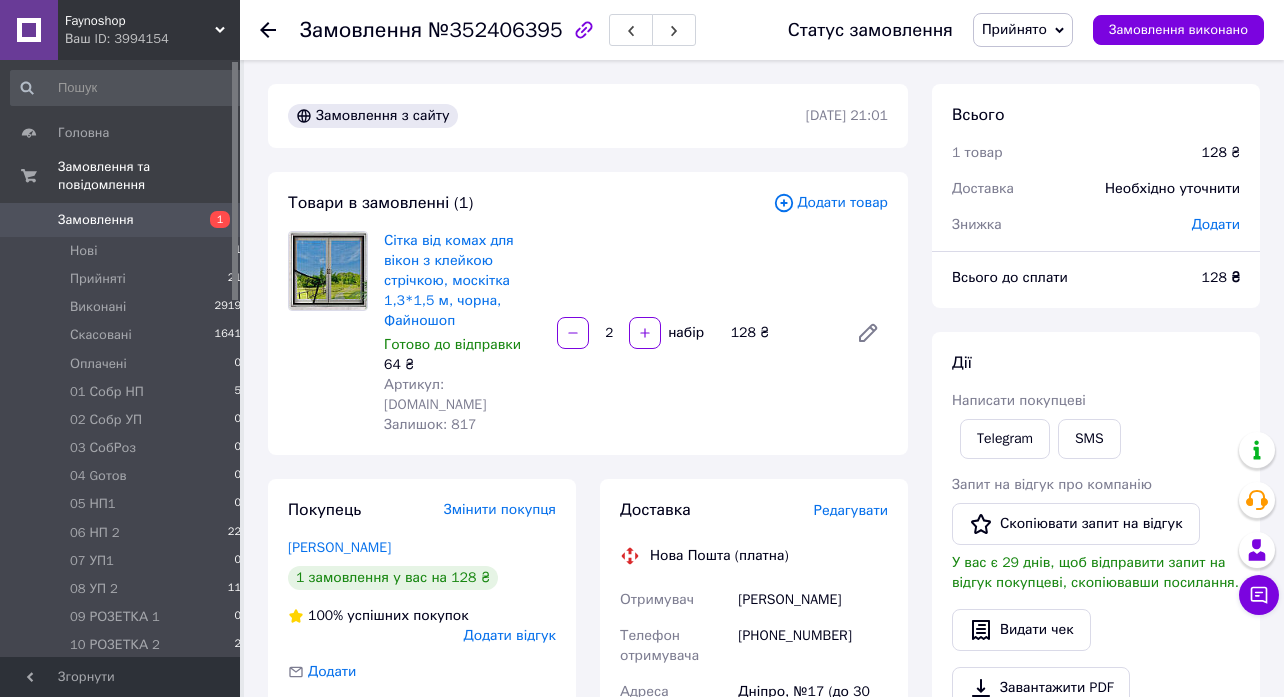 click on "Замовлення №352406395 Статус замовлення Прийнято Виконано Скасовано Оплачено 01 Собр НП 02 Собр УП 03 СобРоз 04 Gотов 05 НП1 06 НП 2 07 УП1 08 УП 2 09 РОЗЕТКА 1 10 РОЗЕТКА 2 11 Созванивались 12 Сообщ ОПЛ 13 БУХ1 14 НАЛОЖка 15 НАЛожка ОПЛ 16 Problem 17 Возврат 18 Ожидающие 19 БУХ2 20 Самовывоз 1 21 В работе бух3 БУХ4 БУХ5 БУХ6 БУХ 7 Замовлення виконано Замовлення з сайту [DATE] 21:01 Товари в замовленні (1) Додати товар Сітка від комах для вікон з клейкою стрічкою, москітка 1,3*1,5 м, чорна, Файношоп Готово до відправки 64 ₴ Артикул: [DOMAIN_NAME] Залишок: 817 2   набір 128 ₴ Покупець Змінити покупця [PERSON_NAME] <" at bounding box center (764, 777) 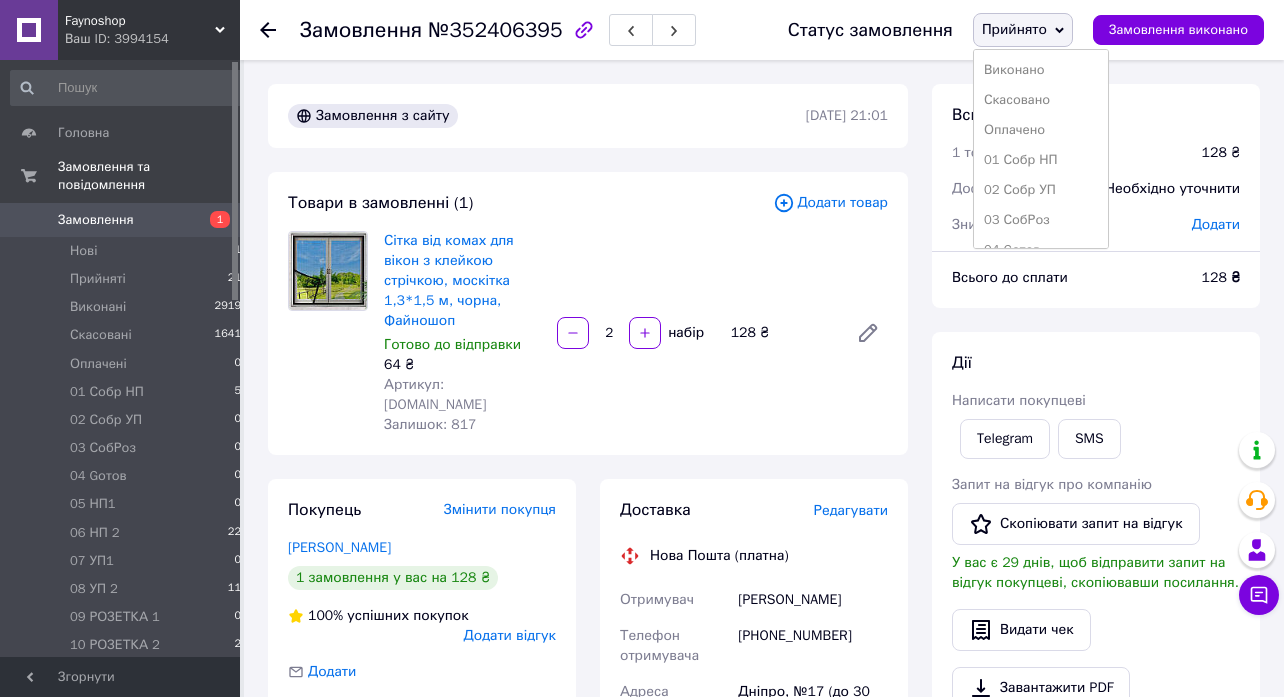 click on "Всього" at bounding box center [1096, 115] 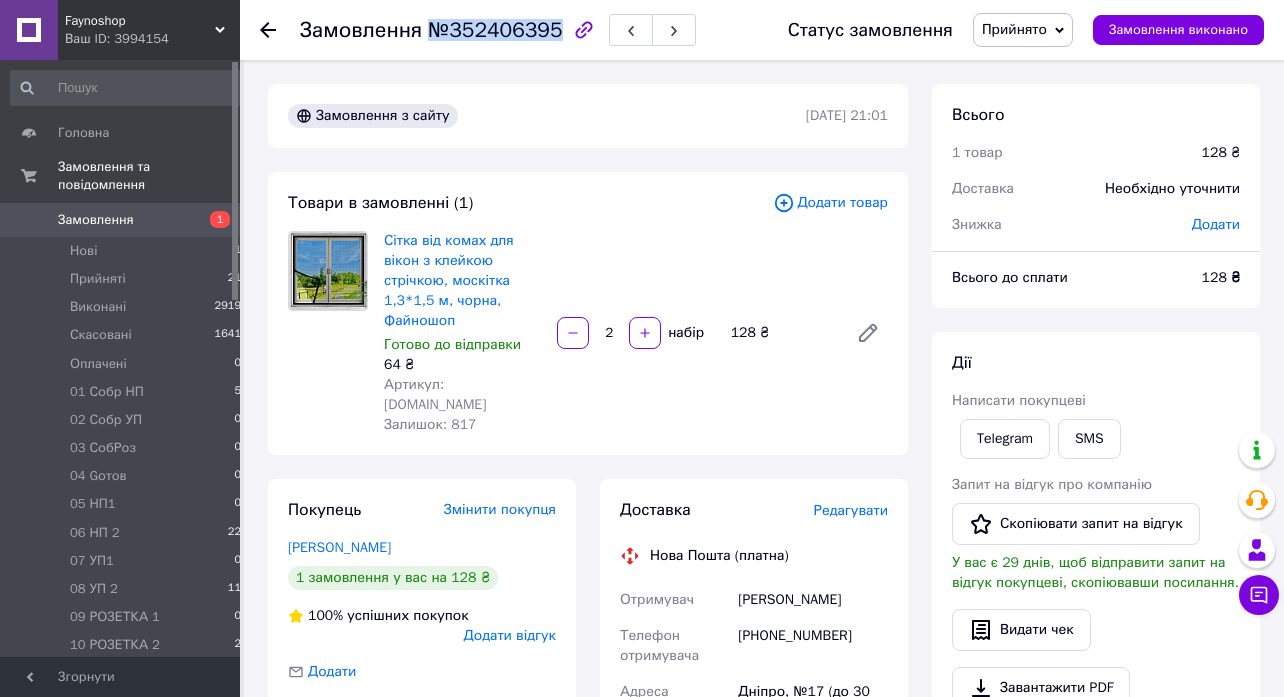 drag, startPoint x: 424, startPoint y: 34, endPoint x: 548, endPoint y: 41, distance: 124.197426 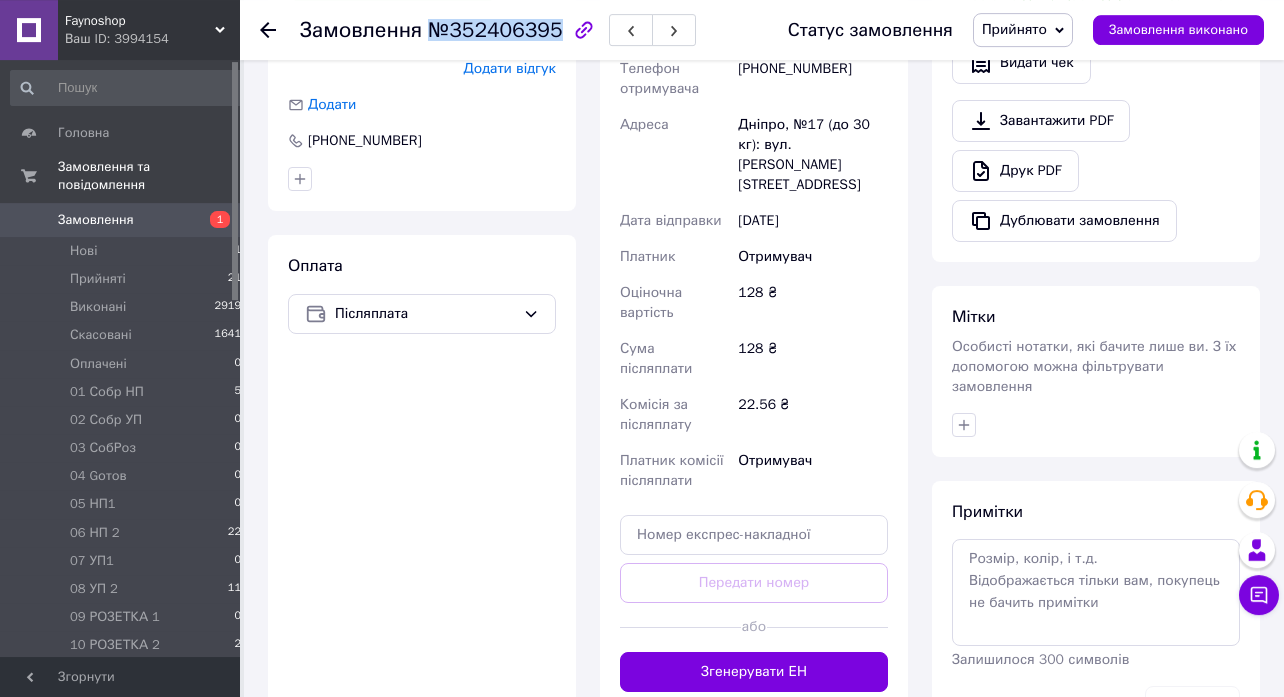scroll, scrollTop: 735, scrollLeft: 0, axis: vertical 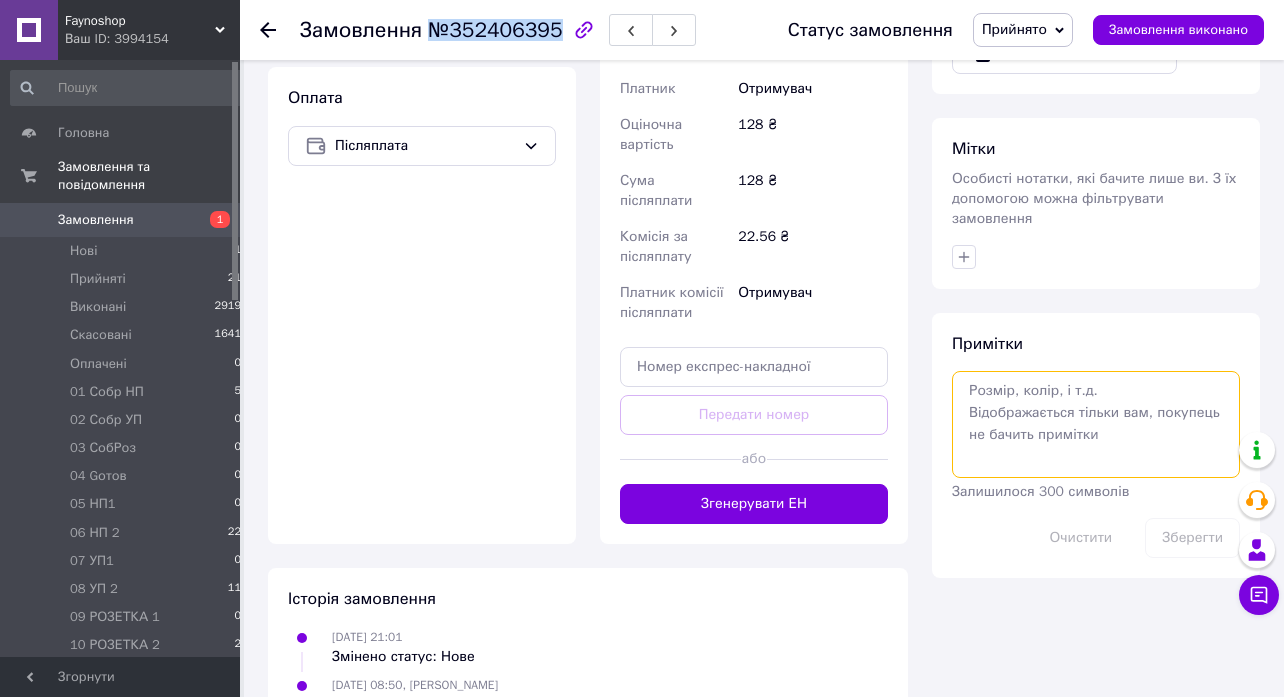 click at bounding box center (1096, 424) 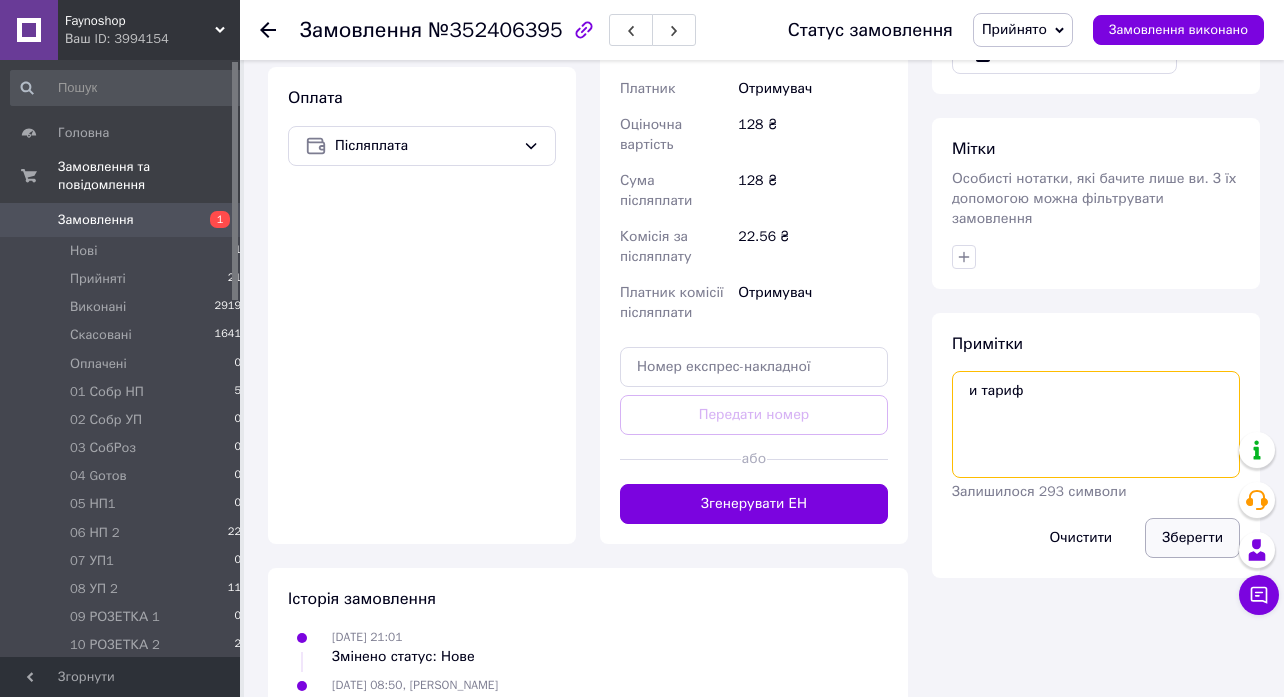 type on "и тариф" 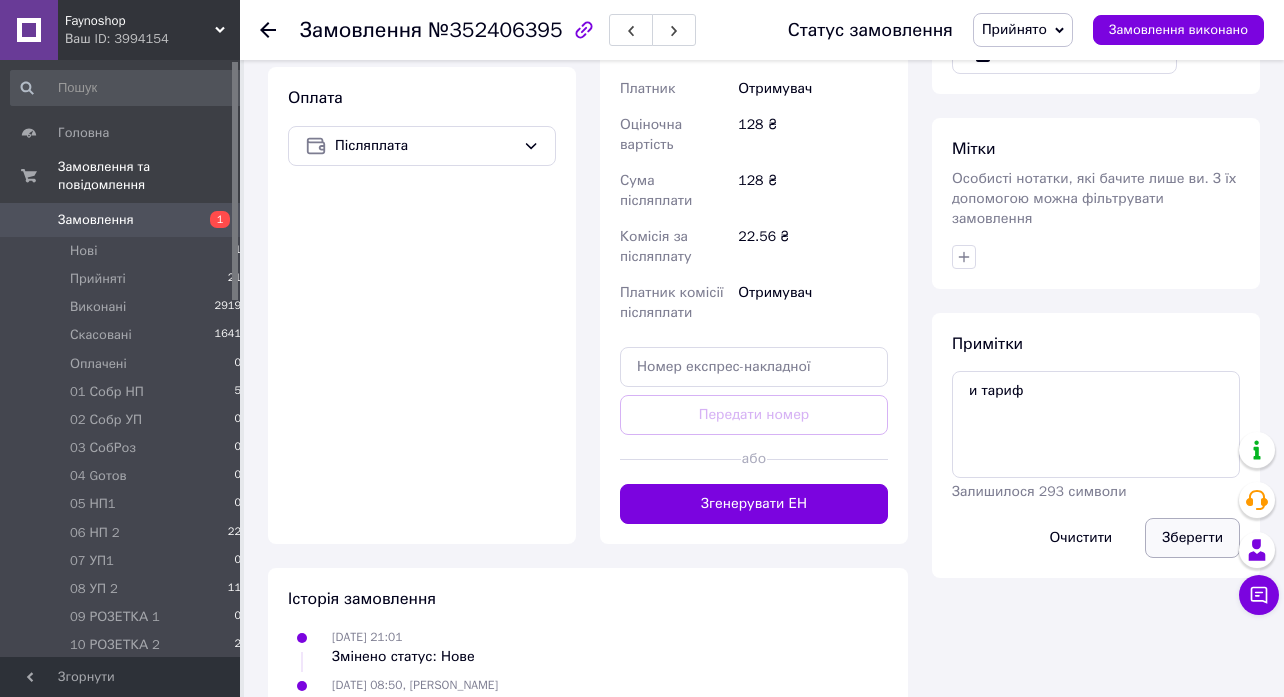 click on "Зберегти" at bounding box center [1192, 538] 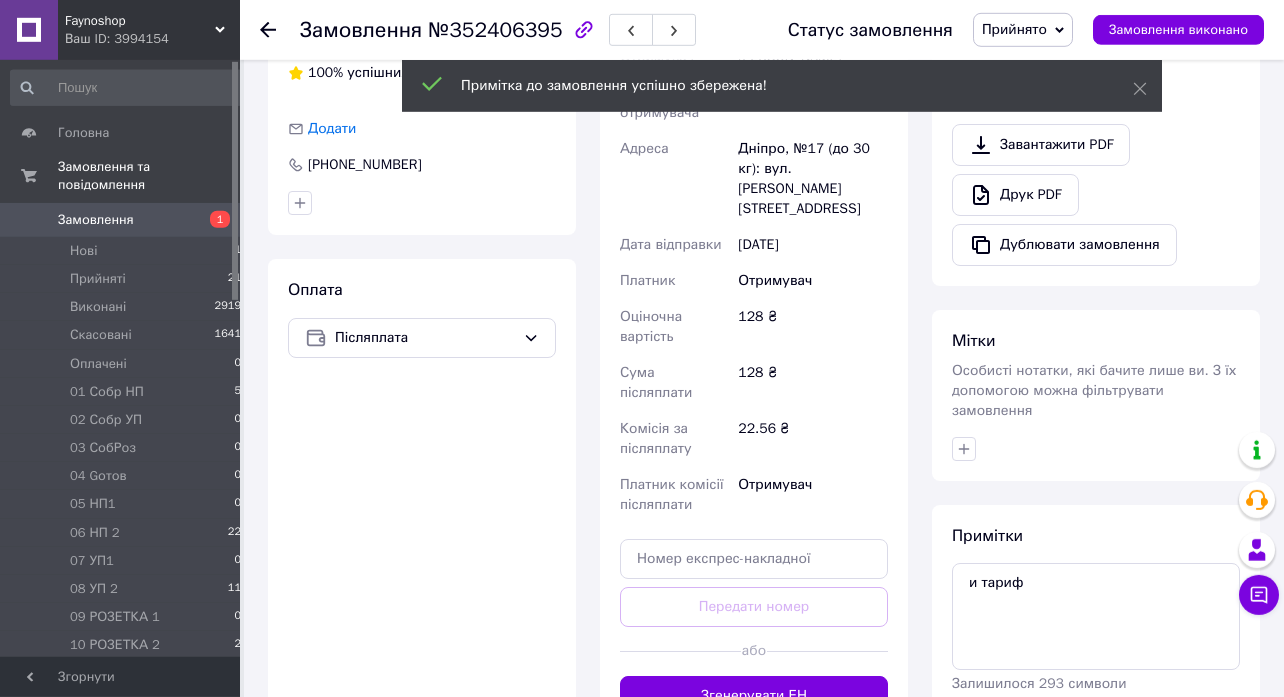 scroll, scrollTop: 519, scrollLeft: 0, axis: vertical 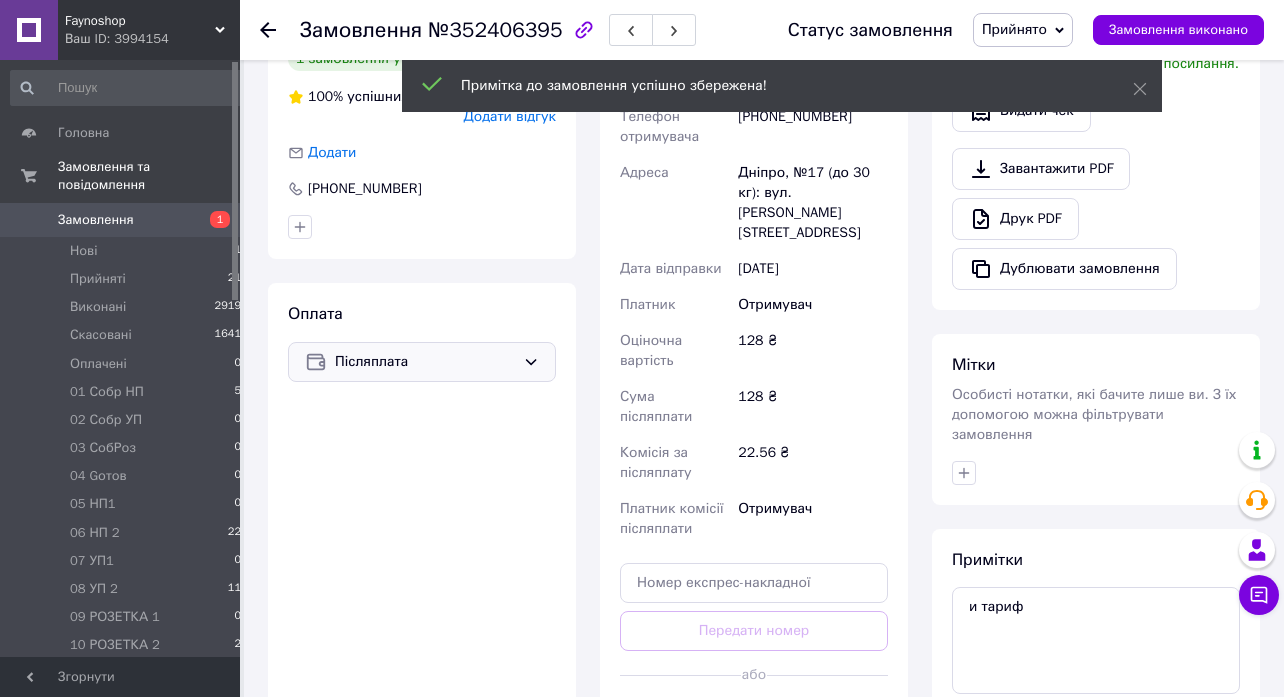 click 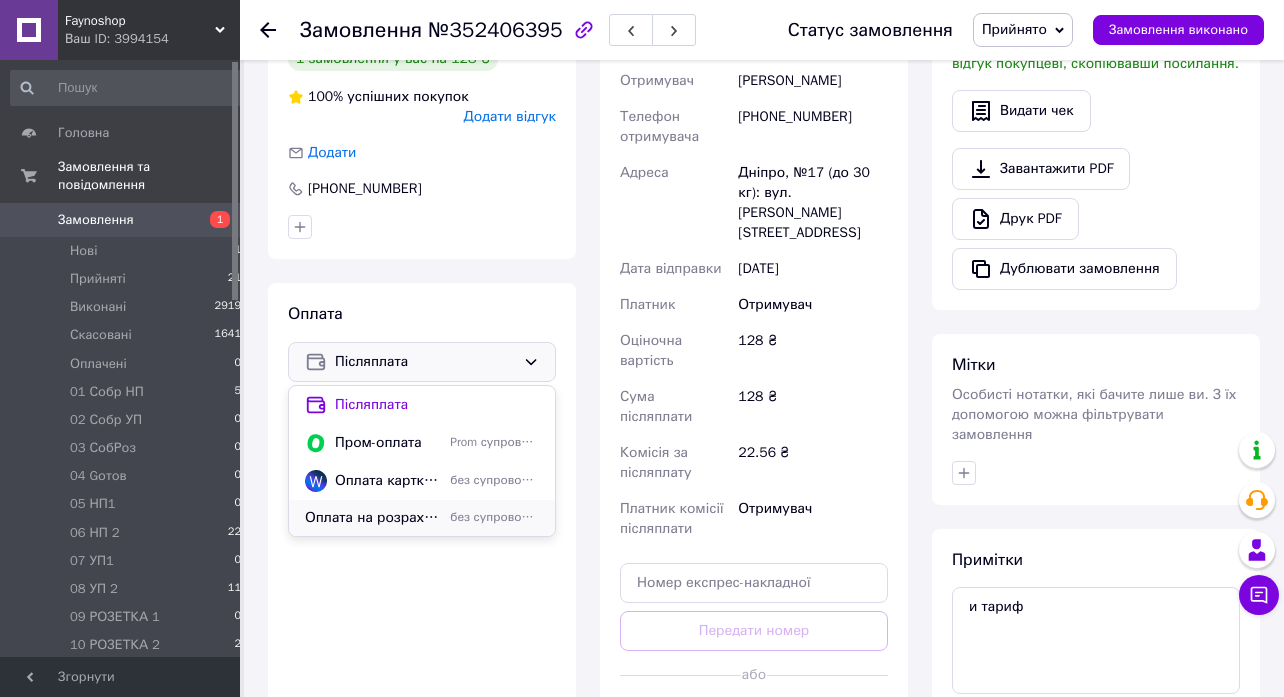 click on "Оплата на розрахунковий рахунок банку по IBAN р.р. [FINANCIAL_ID]" at bounding box center [373, 518] 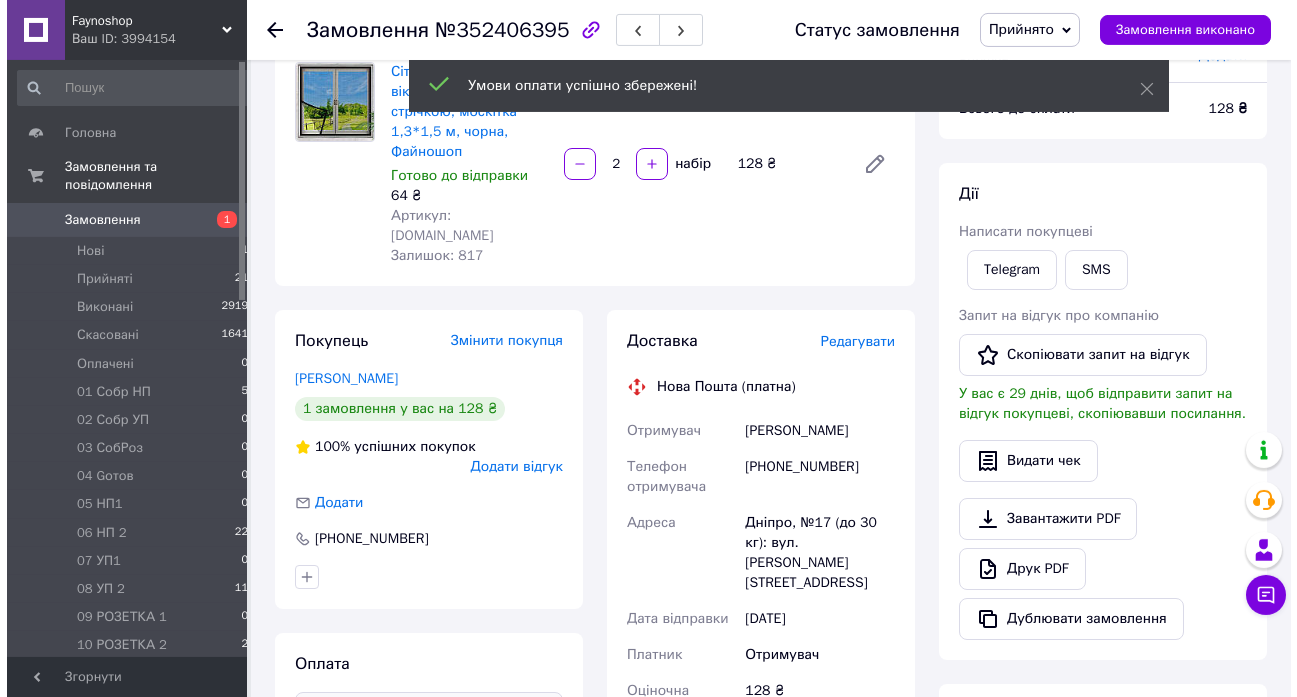 scroll, scrollTop: 0, scrollLeft: 0, axis: both 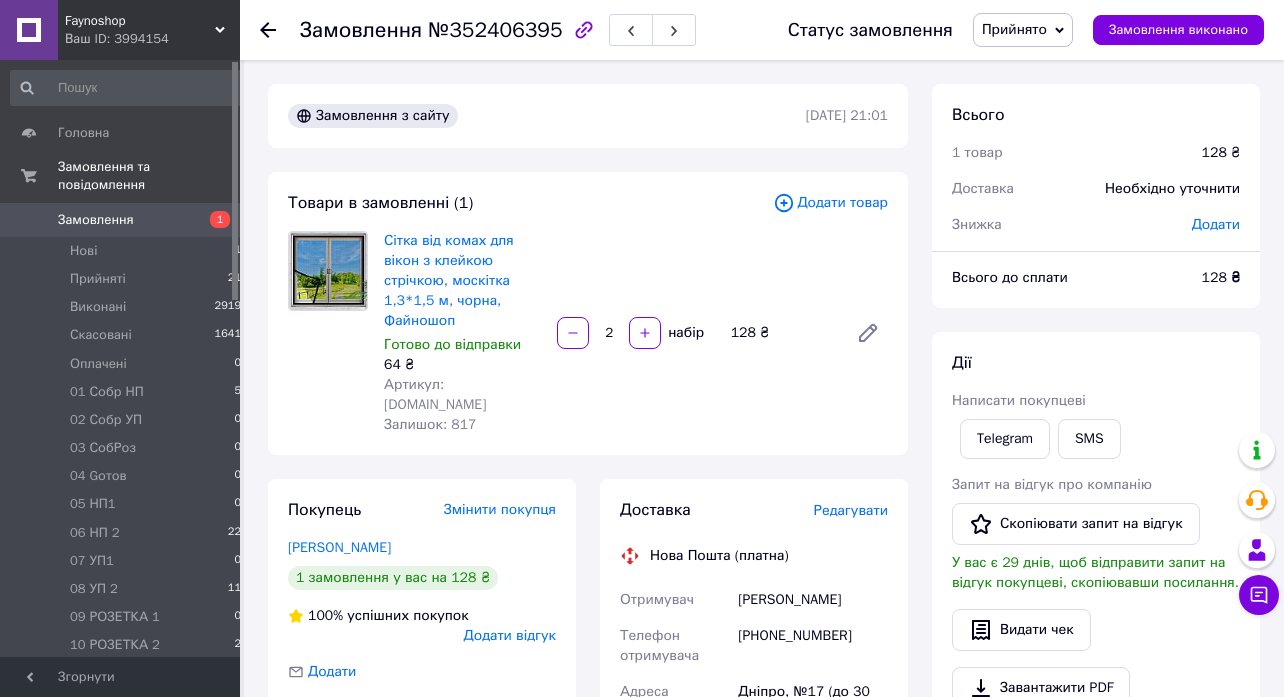 click on "Дії" at bounding box center (1096, 363) 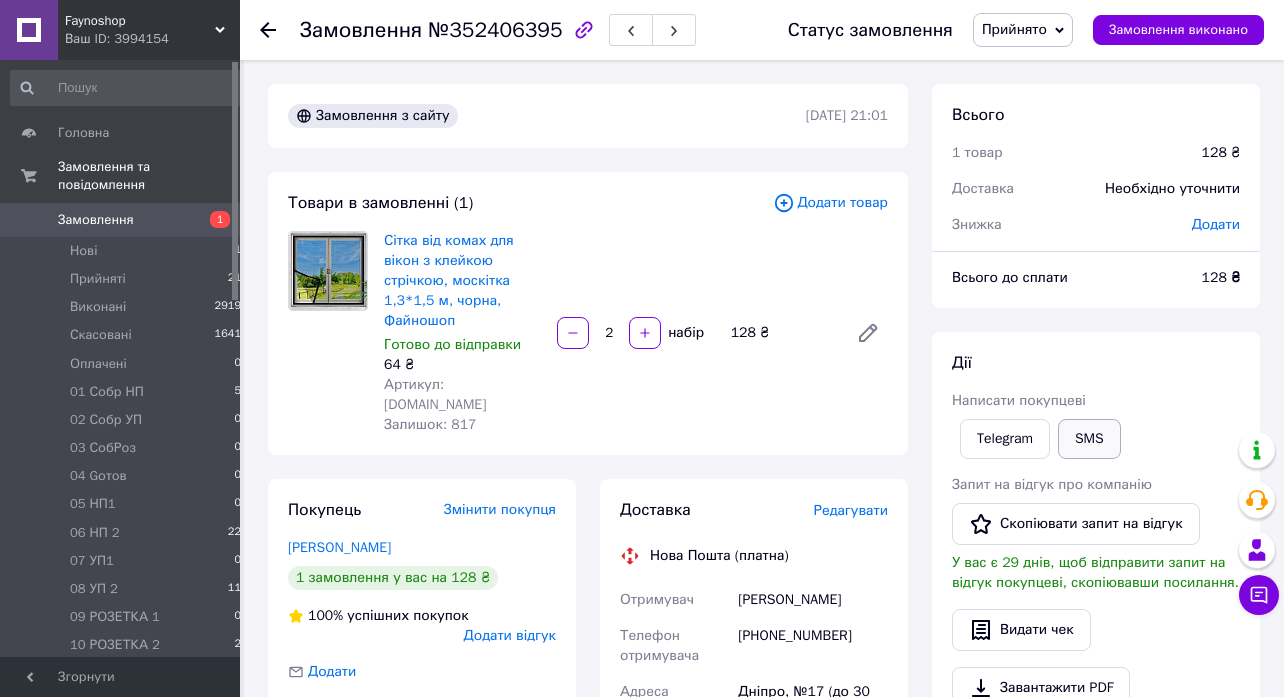 click on "SMS" at bounding box center (1089, 439) 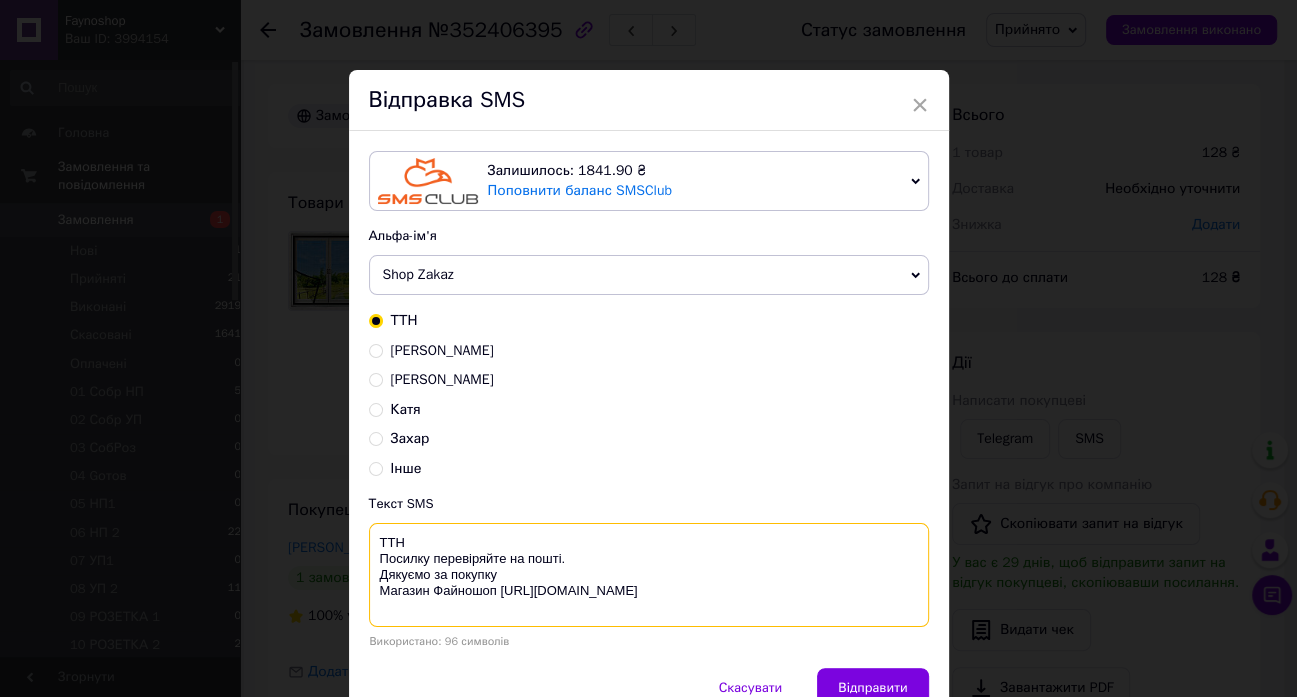 drag, startPoint x: 410, startPoint y: 562, endPoint x: 326, endPoint y: 536, distance: 87.93179 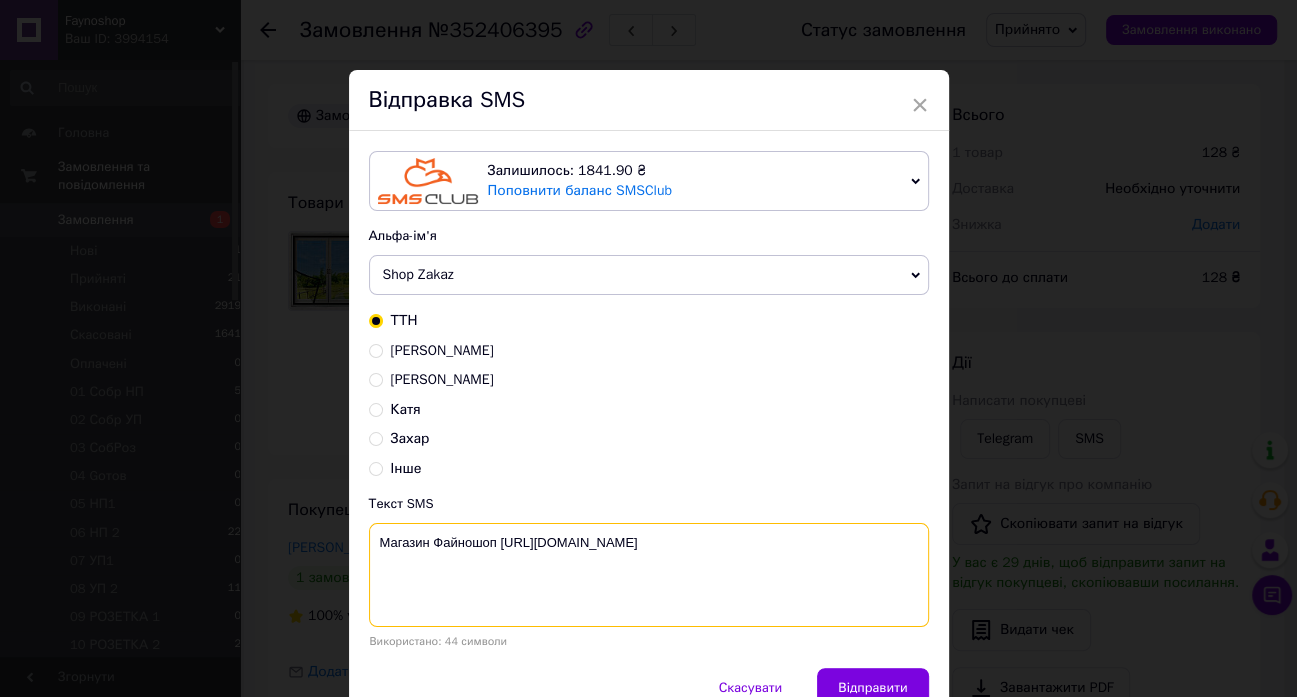 paste on "До сплати 128грн
IBAN
[FINANCIAL_ID]
РНОКПП/ЄДРПОУ
2574919331
[PERSON_NAME] ХАЛАС
Призначення платежу: замовлення    №352406395" 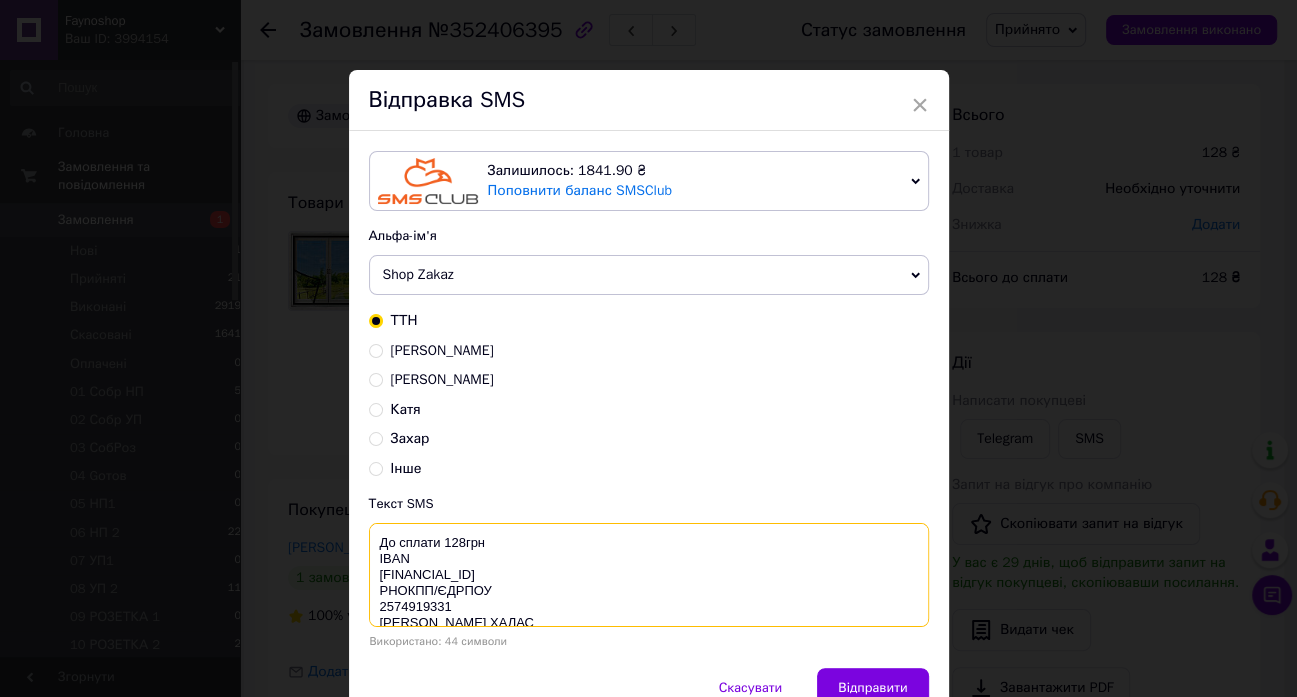 scroll, scrollTop: 21, scrollLeft: 0, axis: vertical 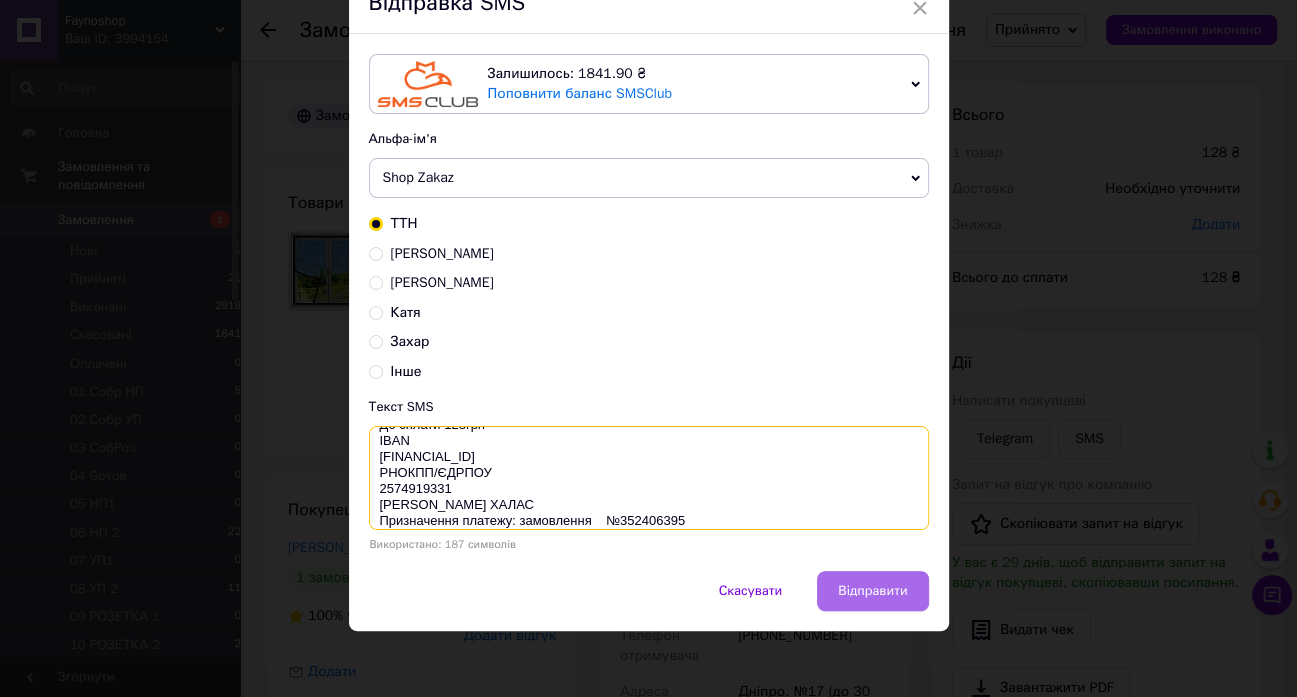 type on "До сплати 128грн
IBAN
[FINANCIAL_ID]
РНОКПП/ЄДРПОУ
2574919331
[PERSON_NAME] ХАЛАС
Призначення платежу: замовлення    №352406395
Магазин Файношоп [URL][DOMAIN_NAME]" 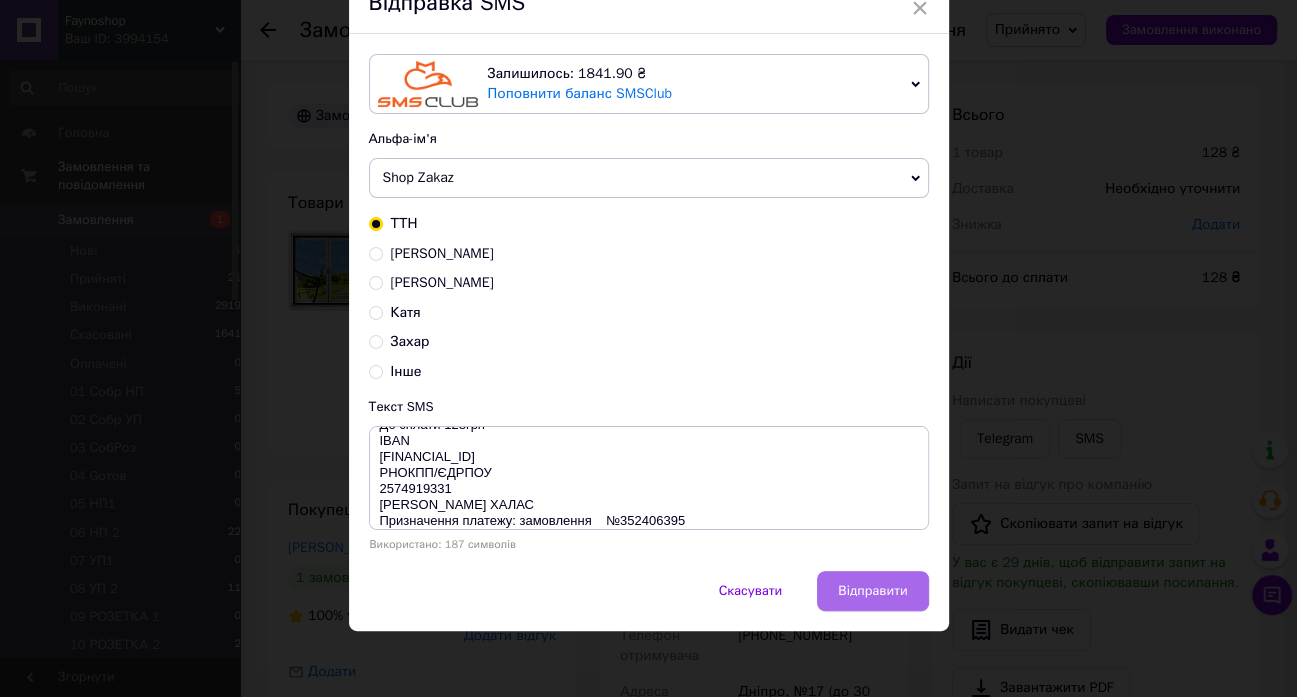 click on "Відправити" at bounding box center [872, 591] 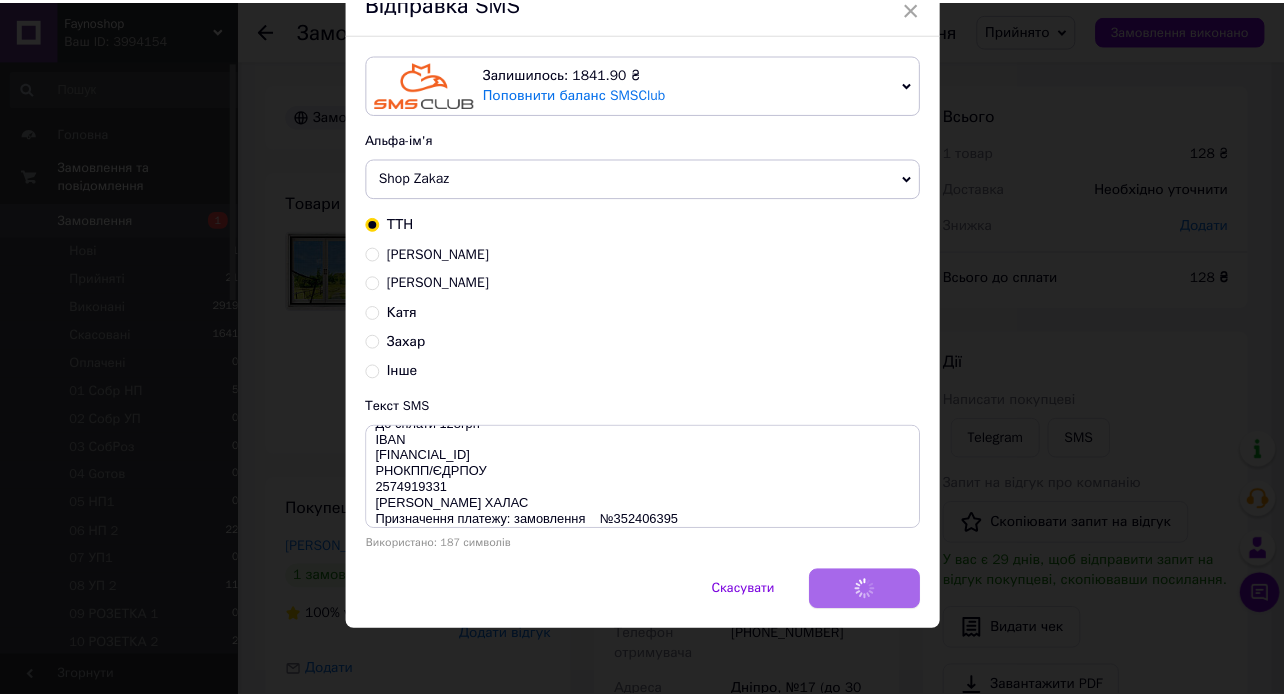 scroll, scrollTop: 0, scrollLeft: 0, axis: both 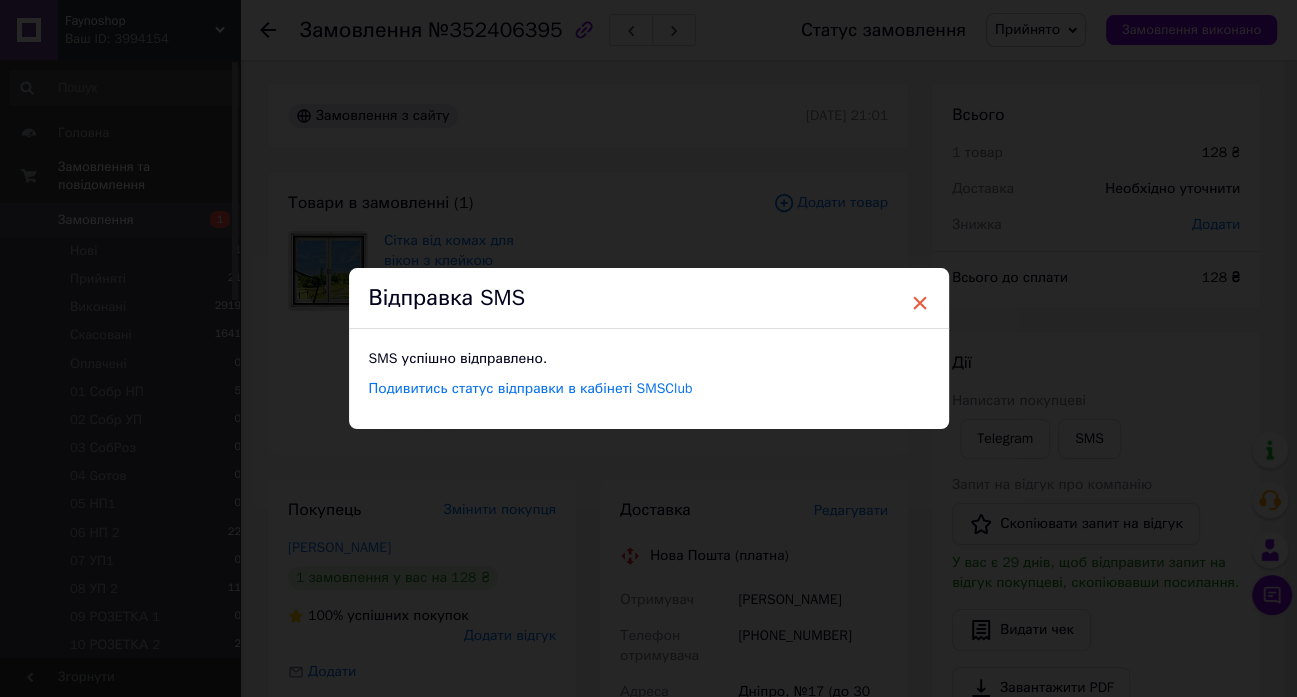click on "×" at bounding box center (920, 303) 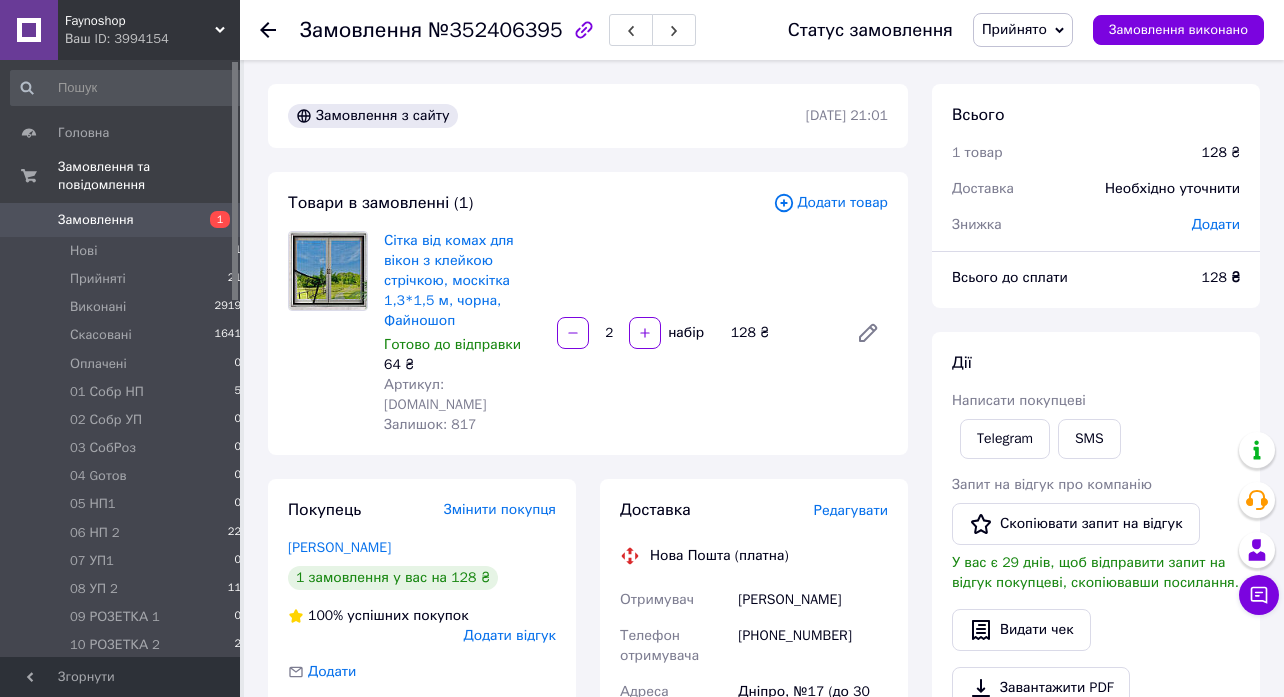 click 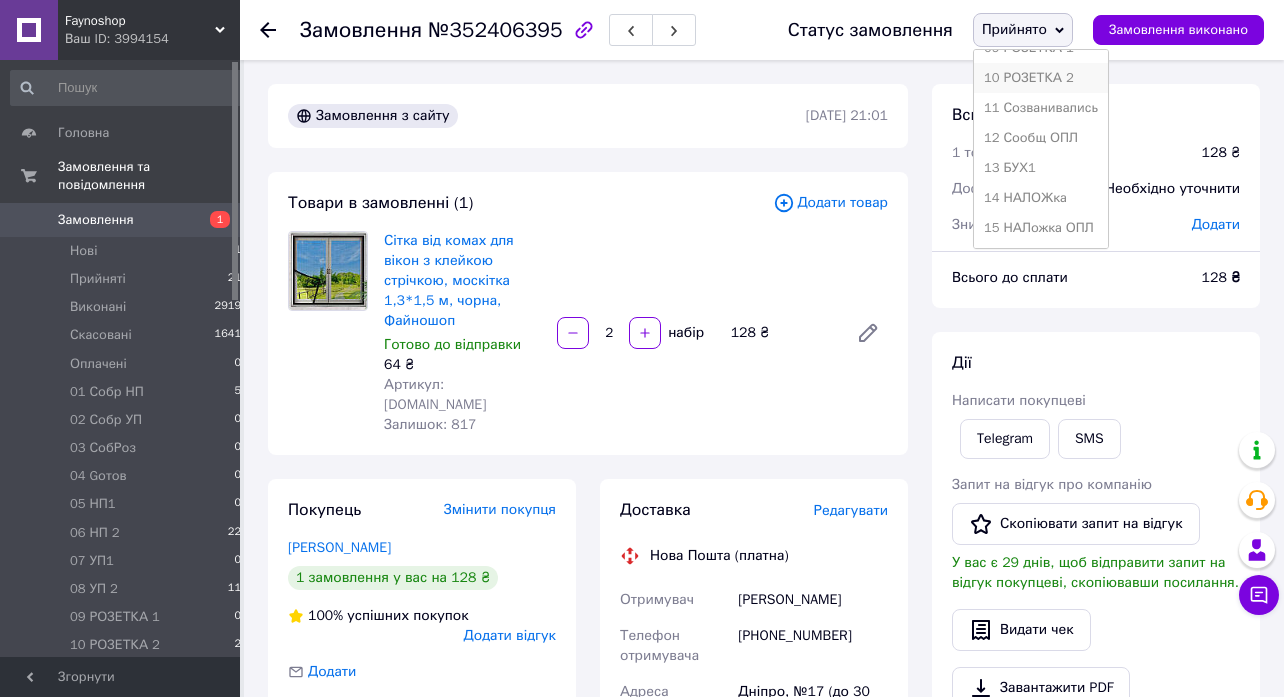 scroll, scrollTop: 311, scrollLeft: 0, axis: vertical 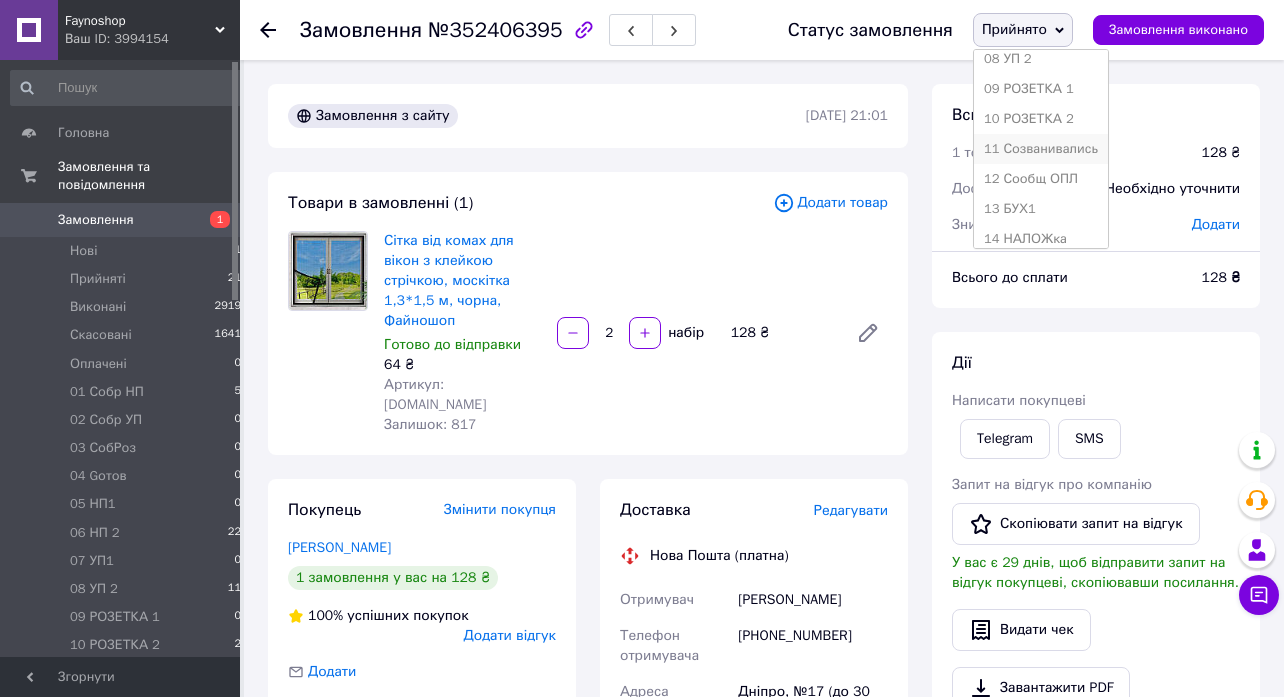 click on "11 Созванивались" at bounding box center [1041, 149] 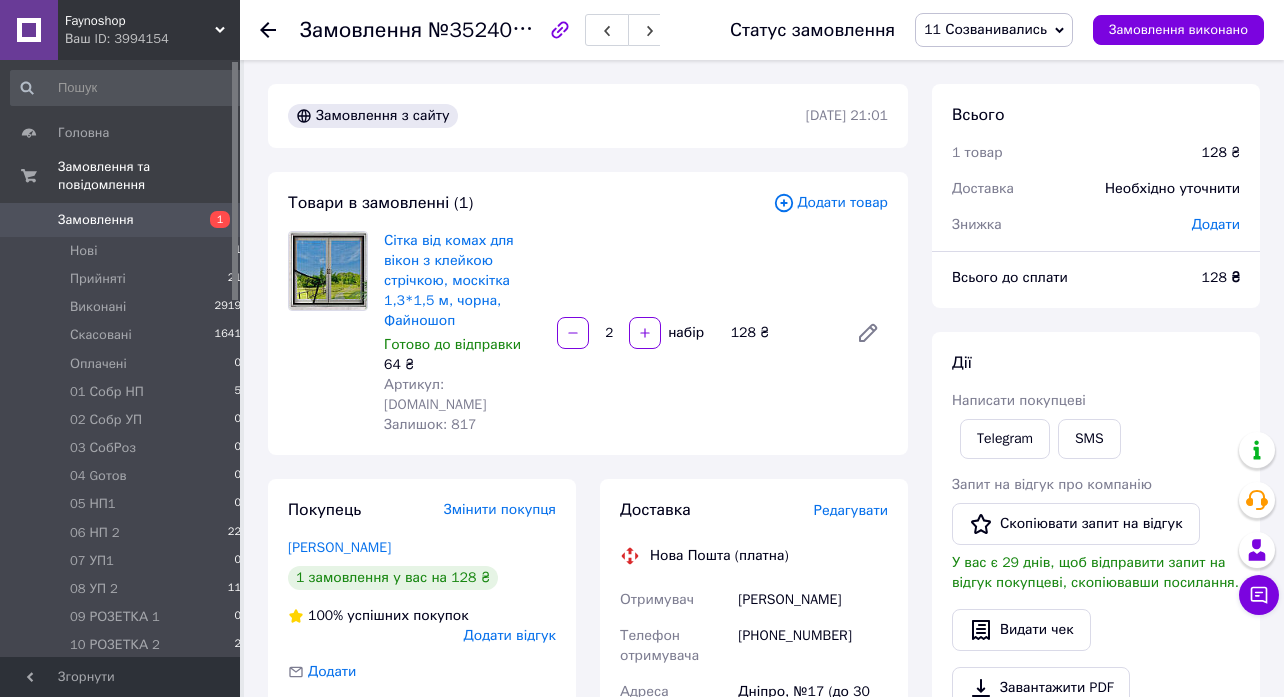 click 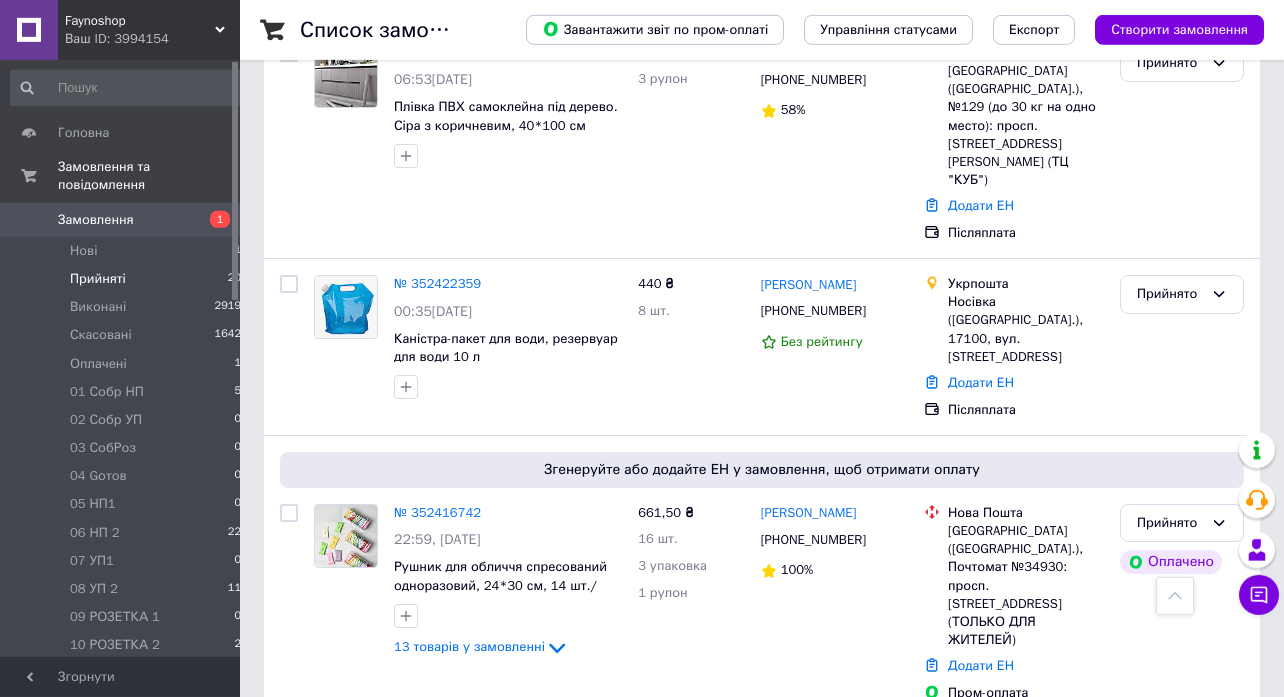 scroll, scrollTop: 1620, scrollLeft: 0, axis: vertical 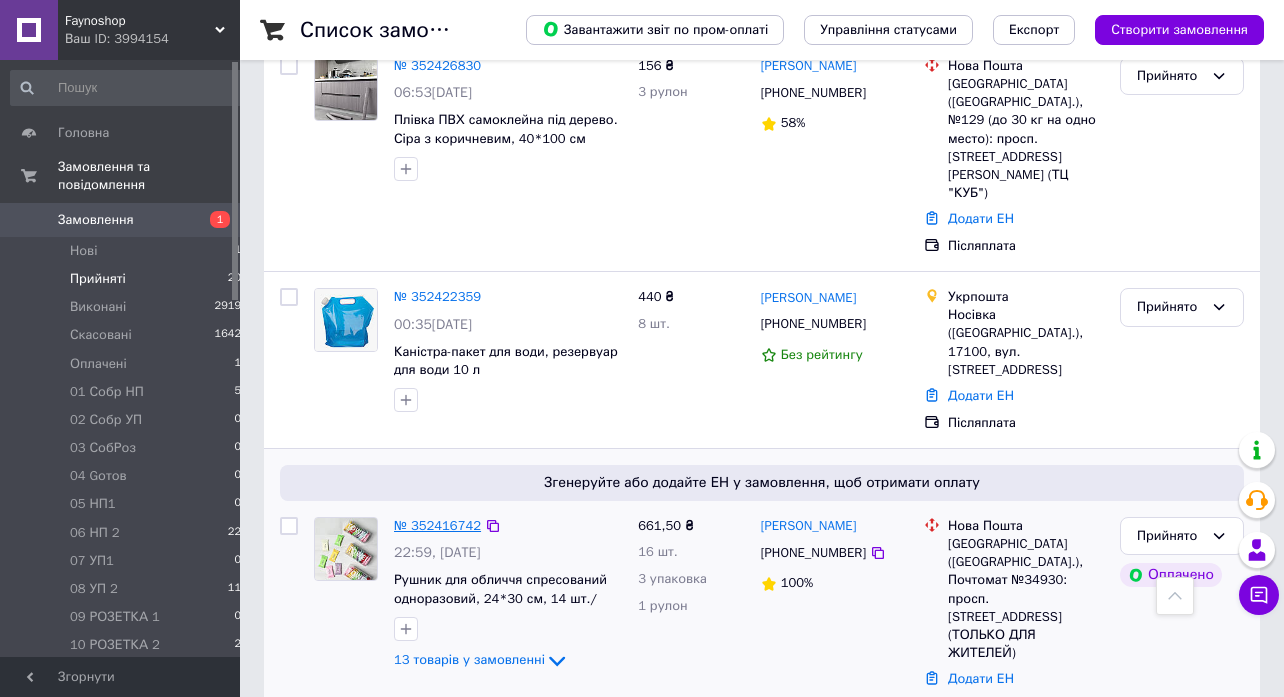 click on "№ 352416742" at bounding box center (437, 525) 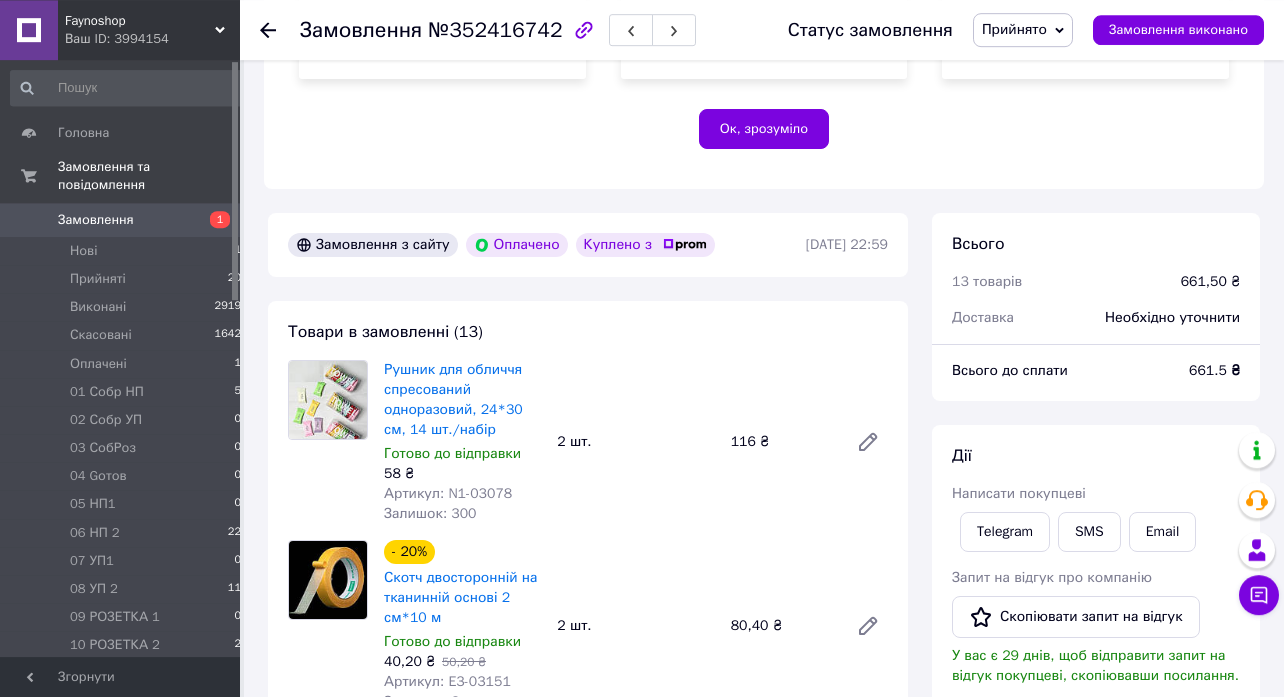 scroll, scrollTop: 433, scrollLeft: 0, axis: vertical 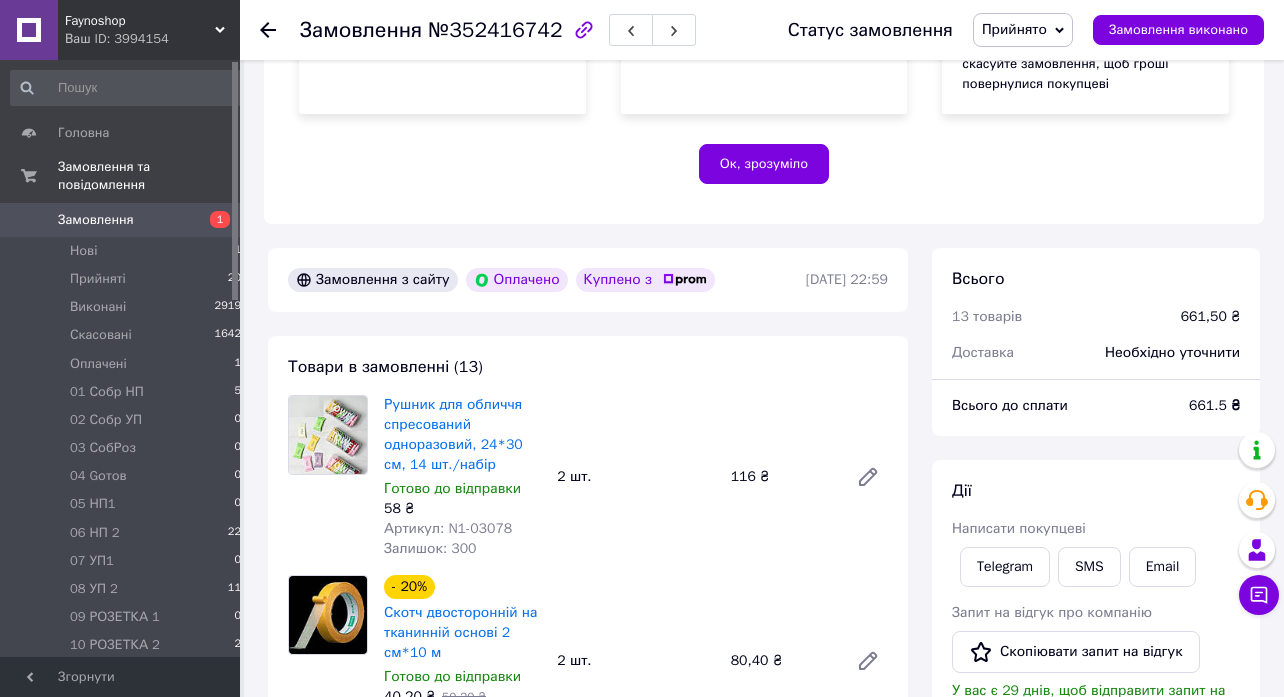 click 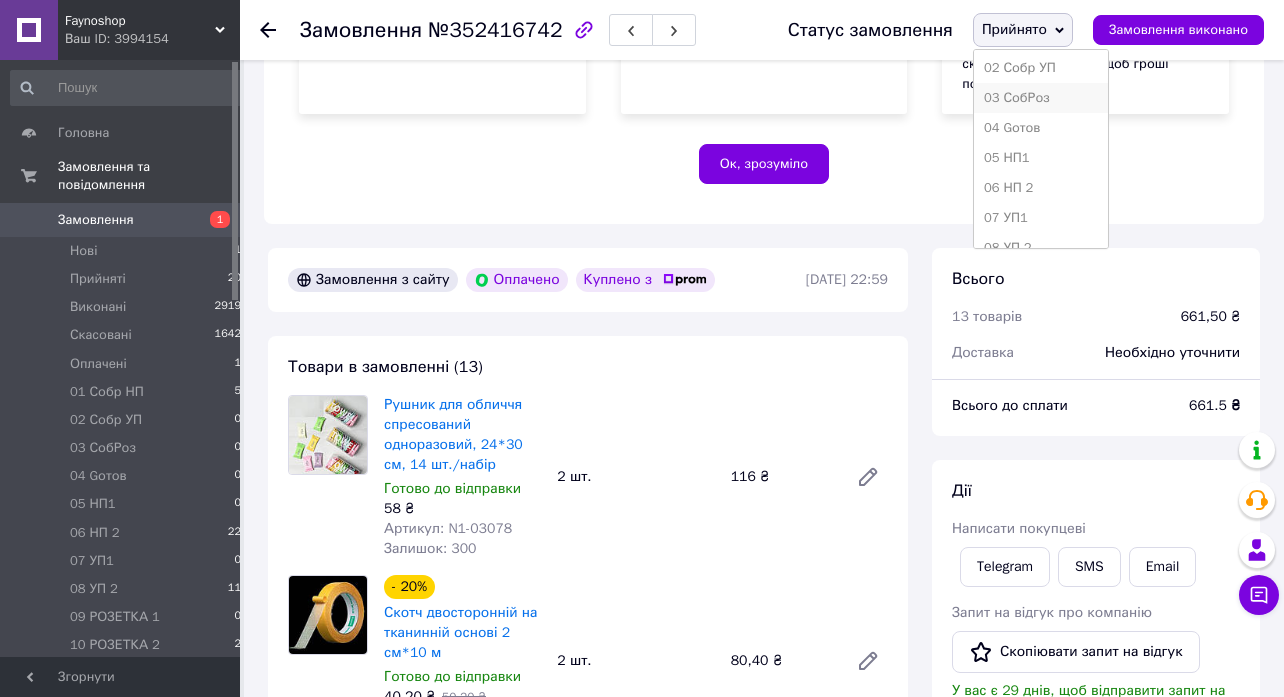 scroll, scrollTop: 311, scrollLeft: 0, axis: vertical 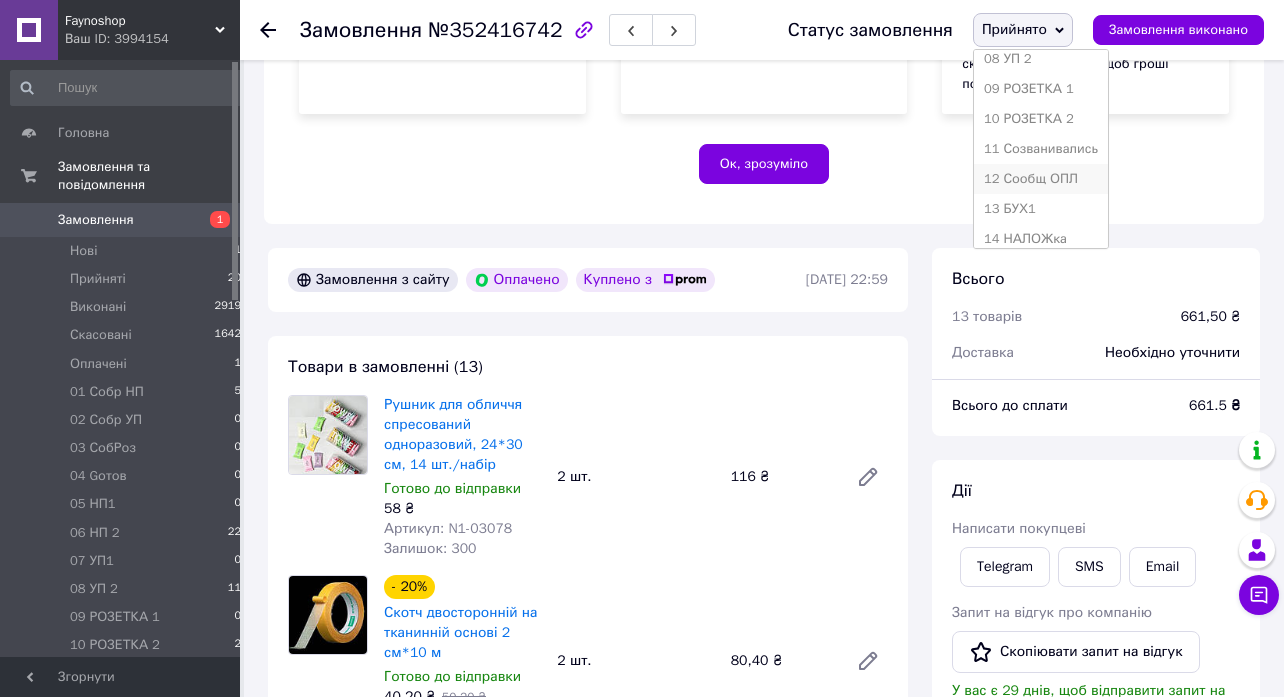 click on "12 Сообщ ОПЛ" at bounding box center (1041, 179) 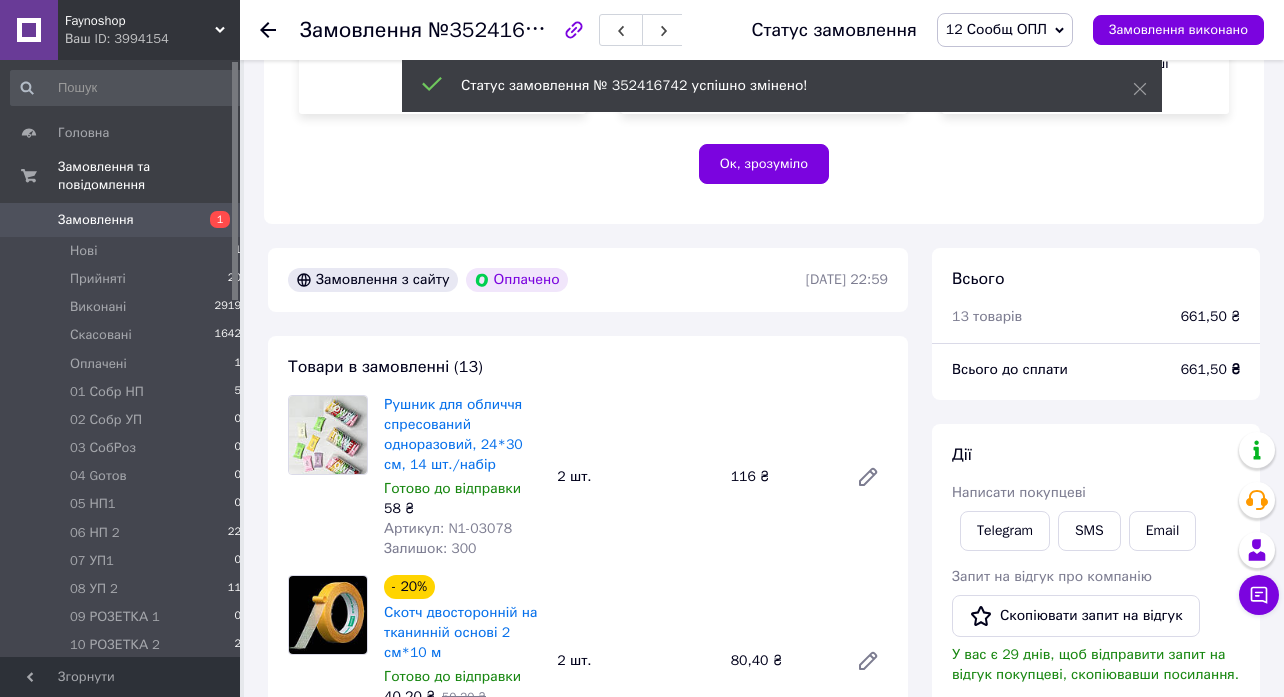 click 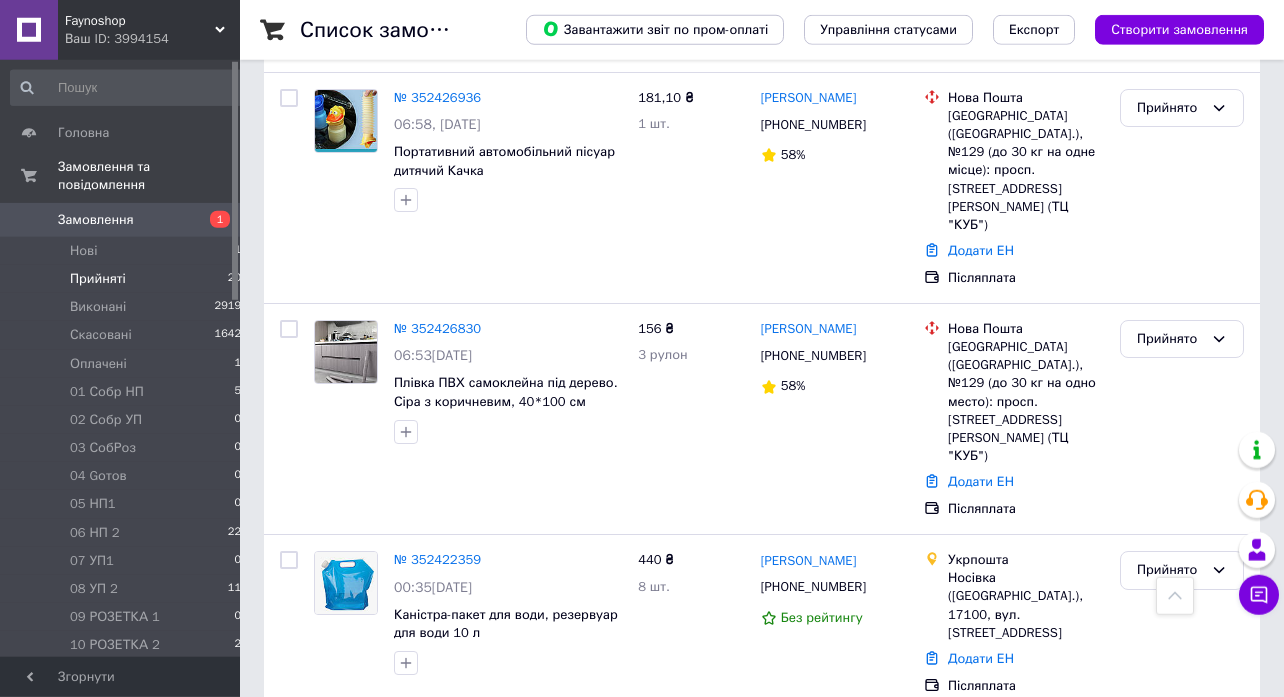 scroll, scrollTop: 1404, scrollLeft: 0, axis: vertical 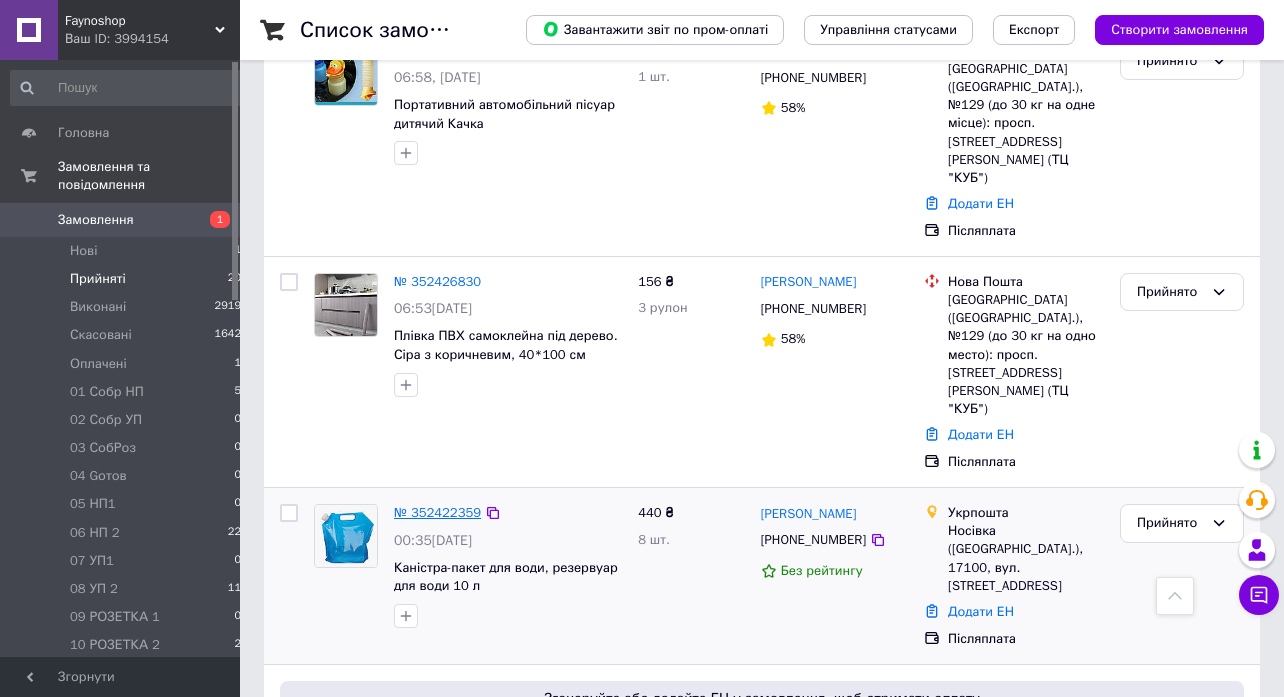 click on "№ 352422359" at bounding box center (437, 512) 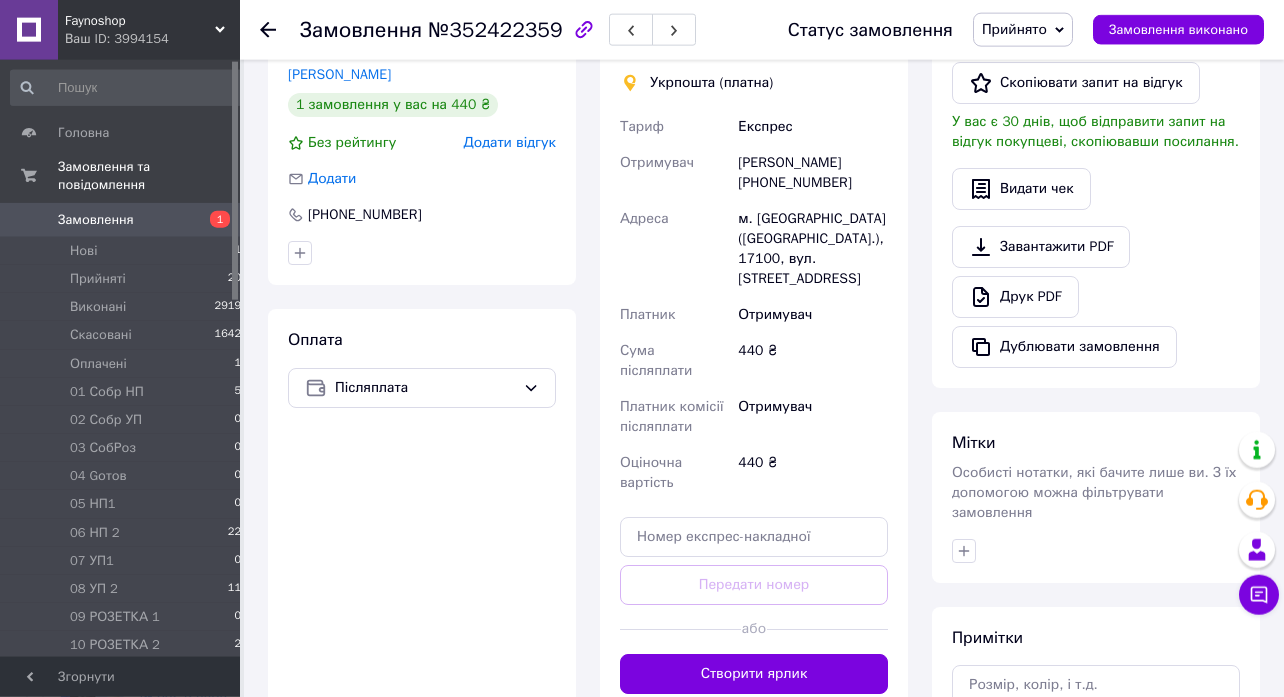 scroll, scrollTop: 651, scrollLeft: 0, axis: vertical 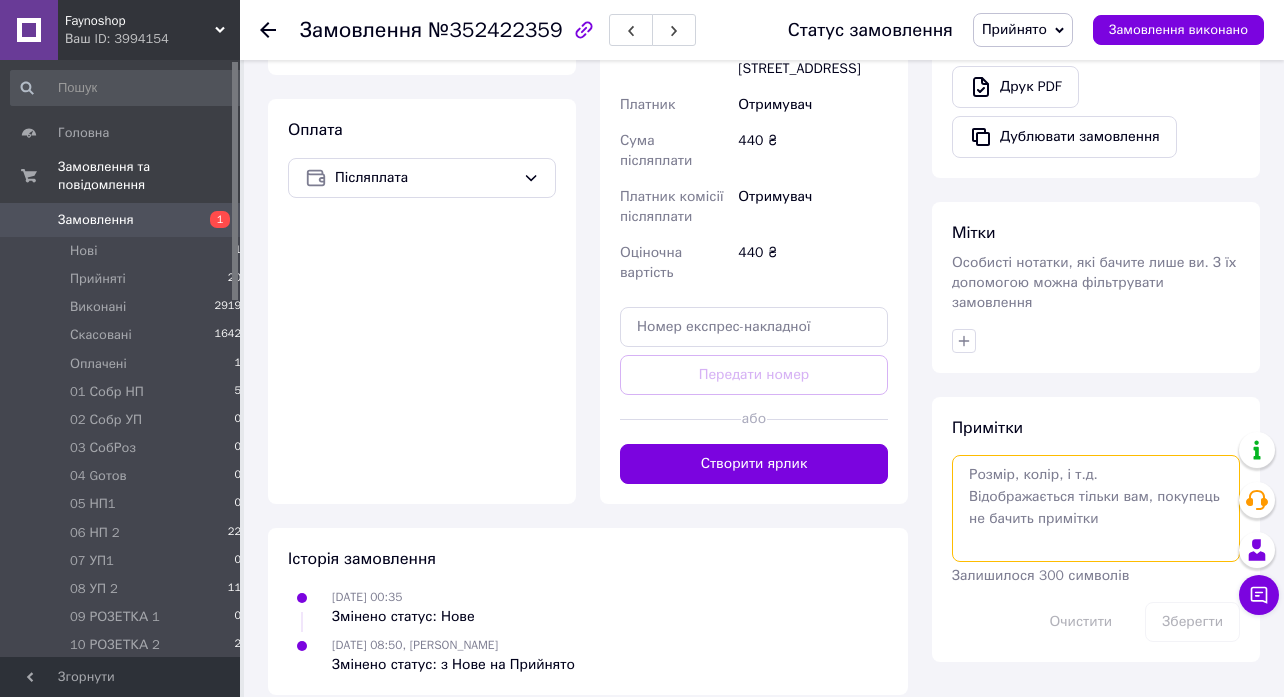 click at bounding box center [1096, 508] 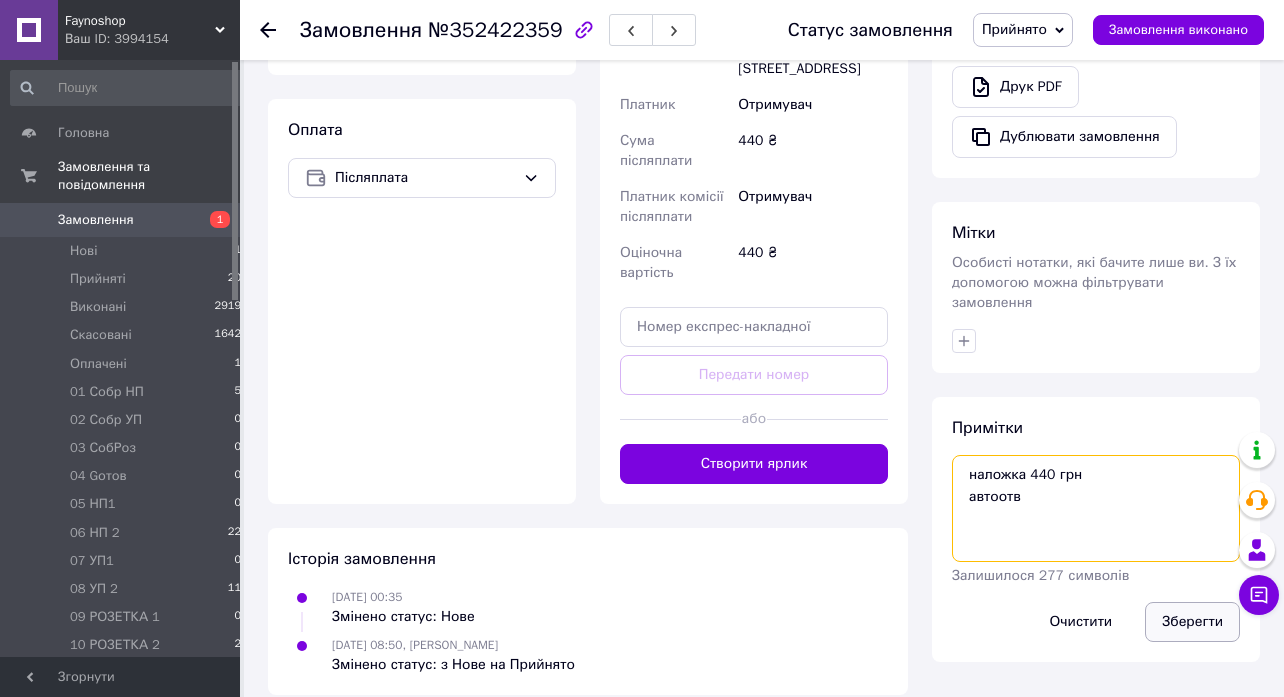 type on "наложка 440 грн
автоотв" 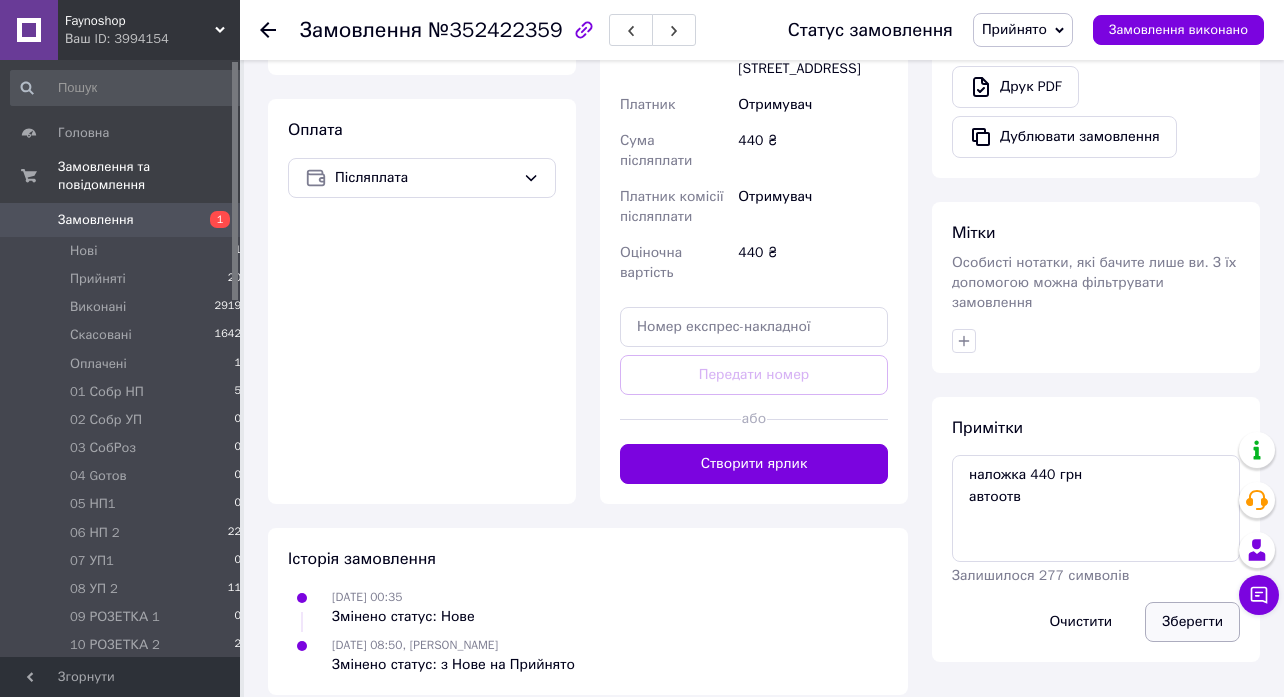 click on "Зберегти" at bounding box center (1192, 622) 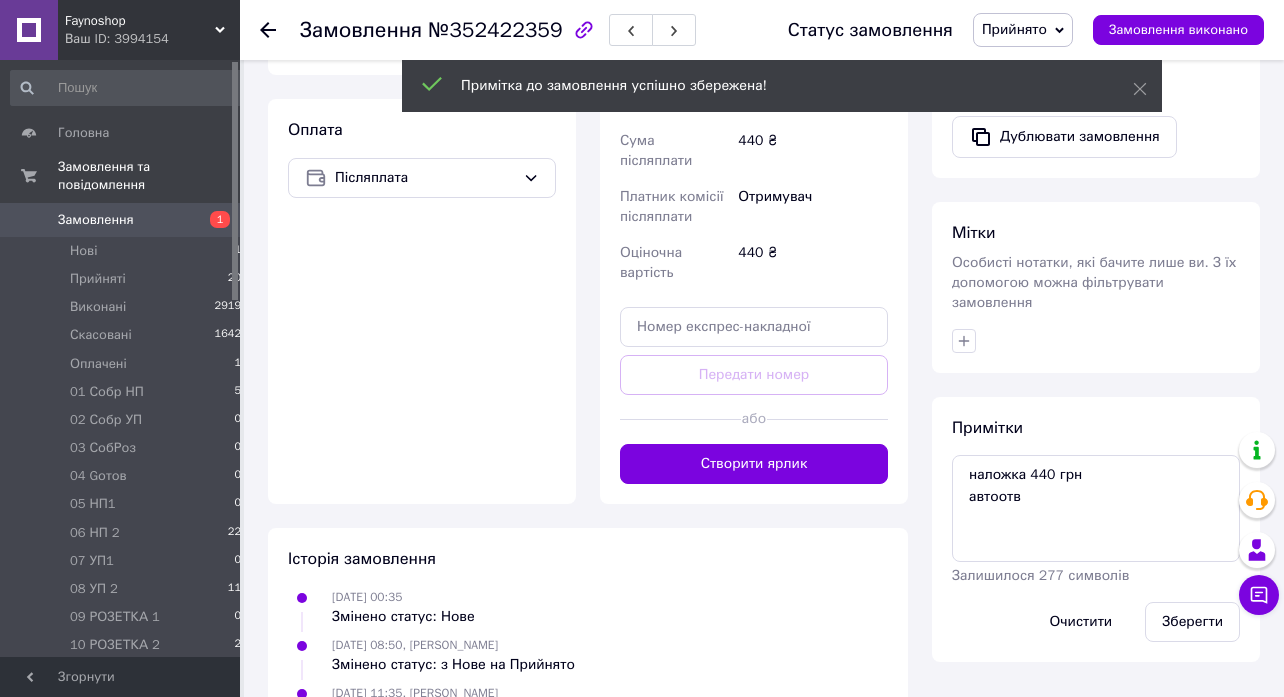 click 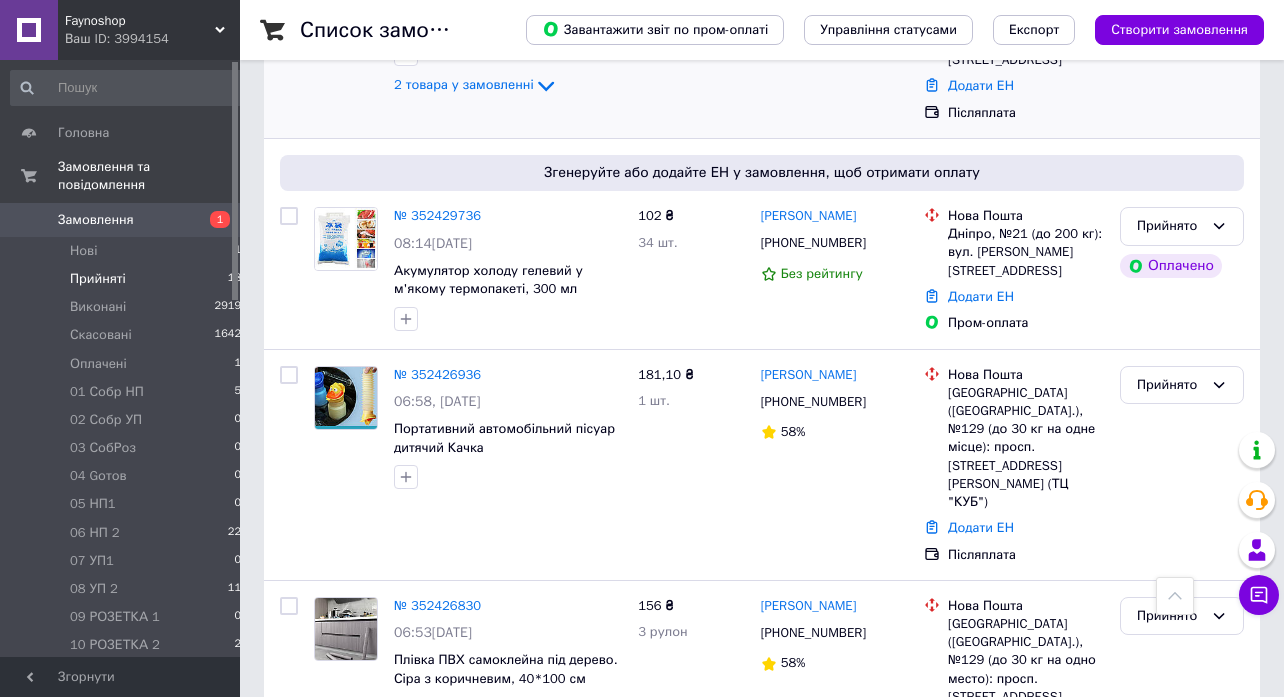 scroll, scrollTop: 1188, scrollLeft: 0, axis: vertical 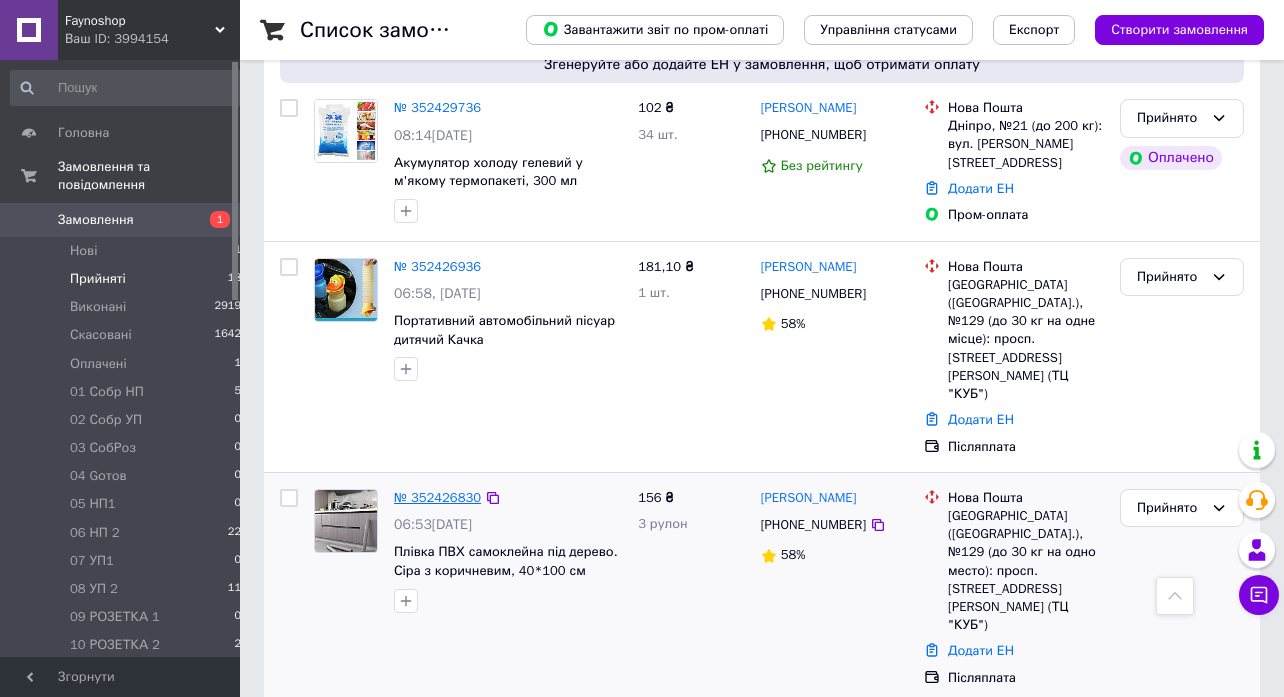 click on "№ 352426830" at bounding box center [437, 497] 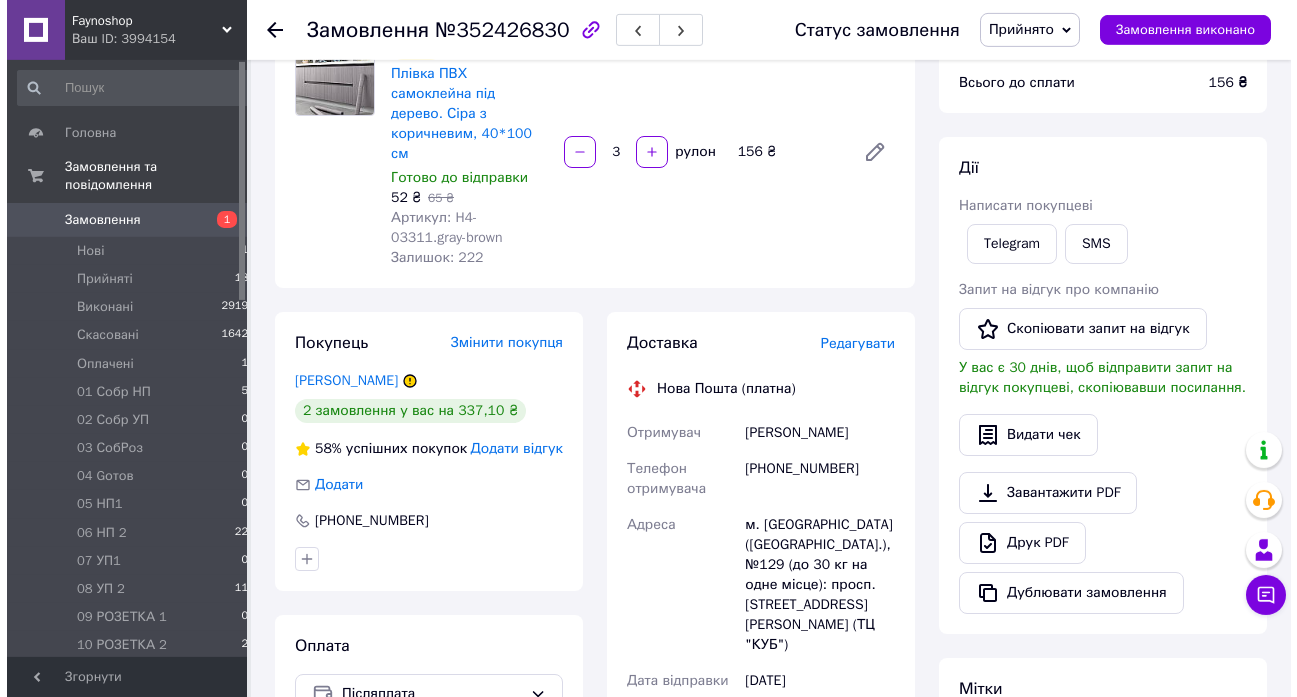scroll, scrollTop: 216, scrollLeft: 0, axis: vertical 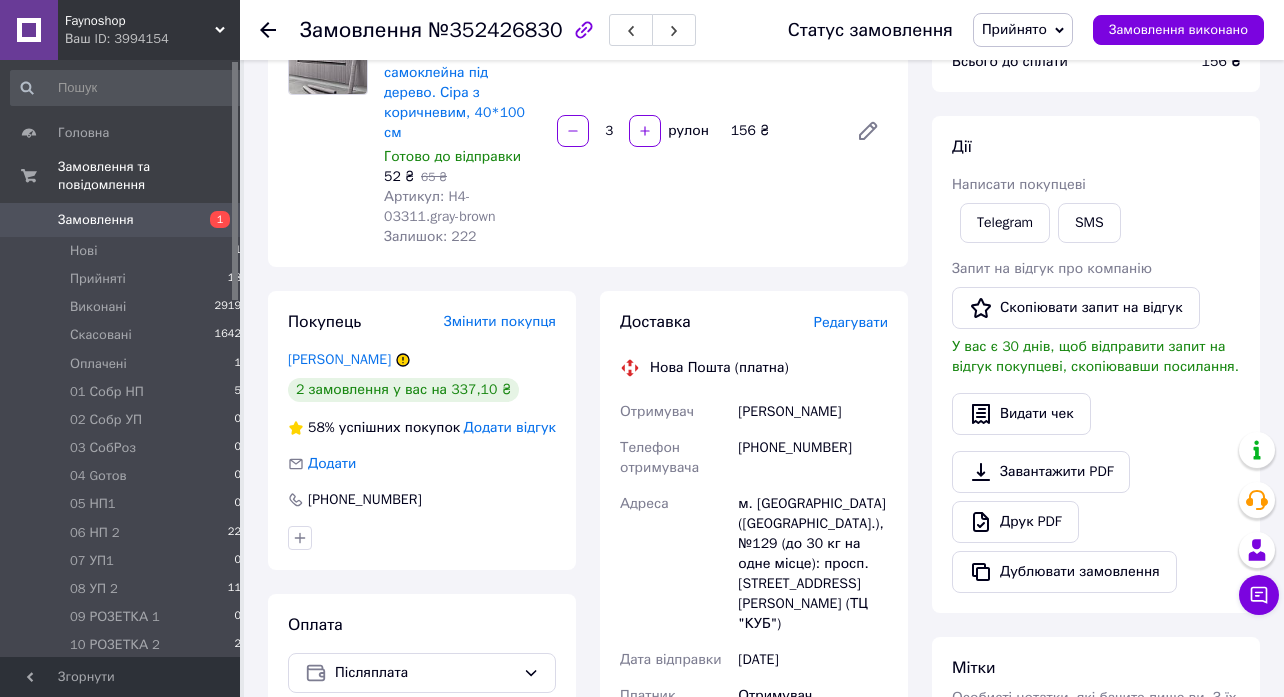 click on "Редагувати" at bounding box center [851, 322] 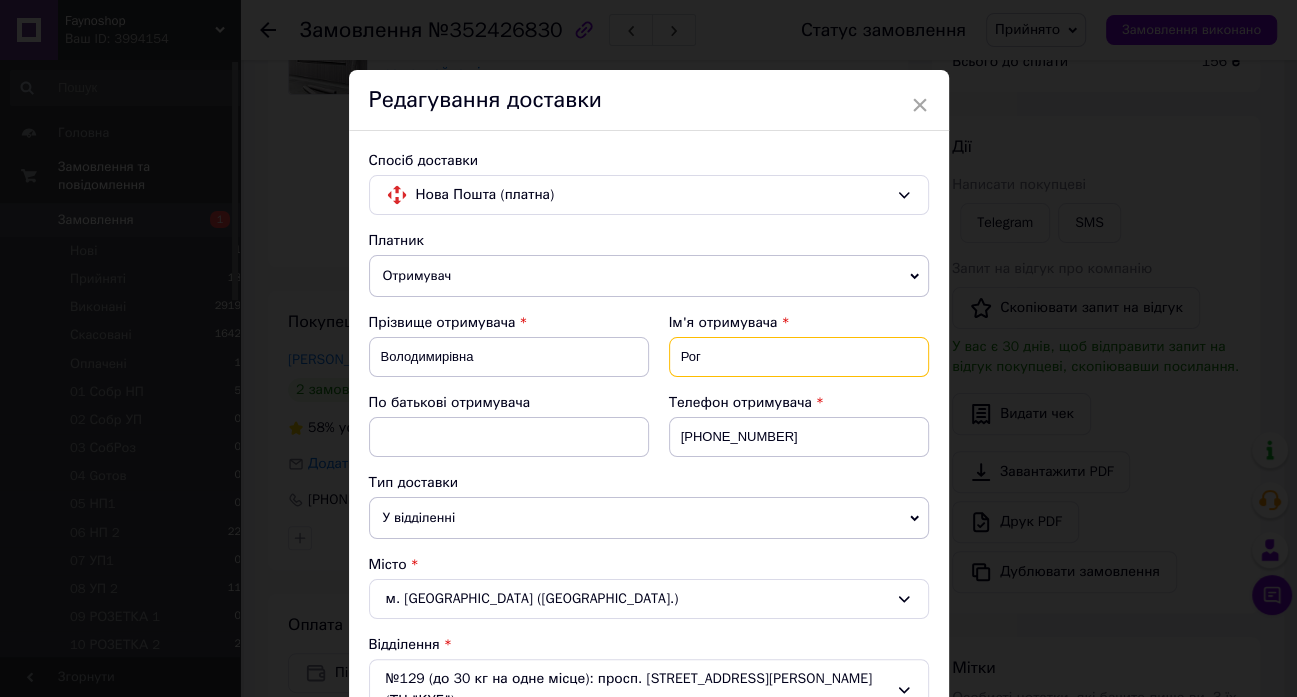 drag, startPoint x: 722, startPoint y: 355, endPoint x: 658, endPoint y: 355, distance: 64 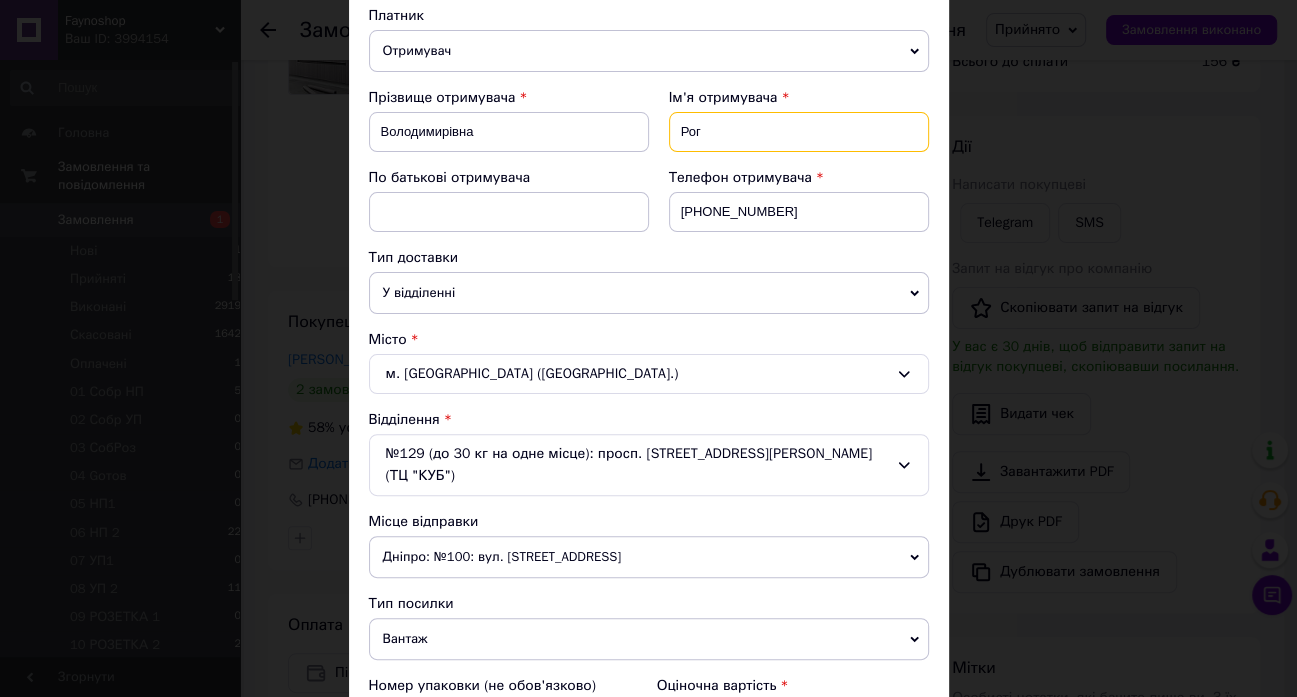 scroll, scrollTop: 0, scrollLeft: 0, axis: both 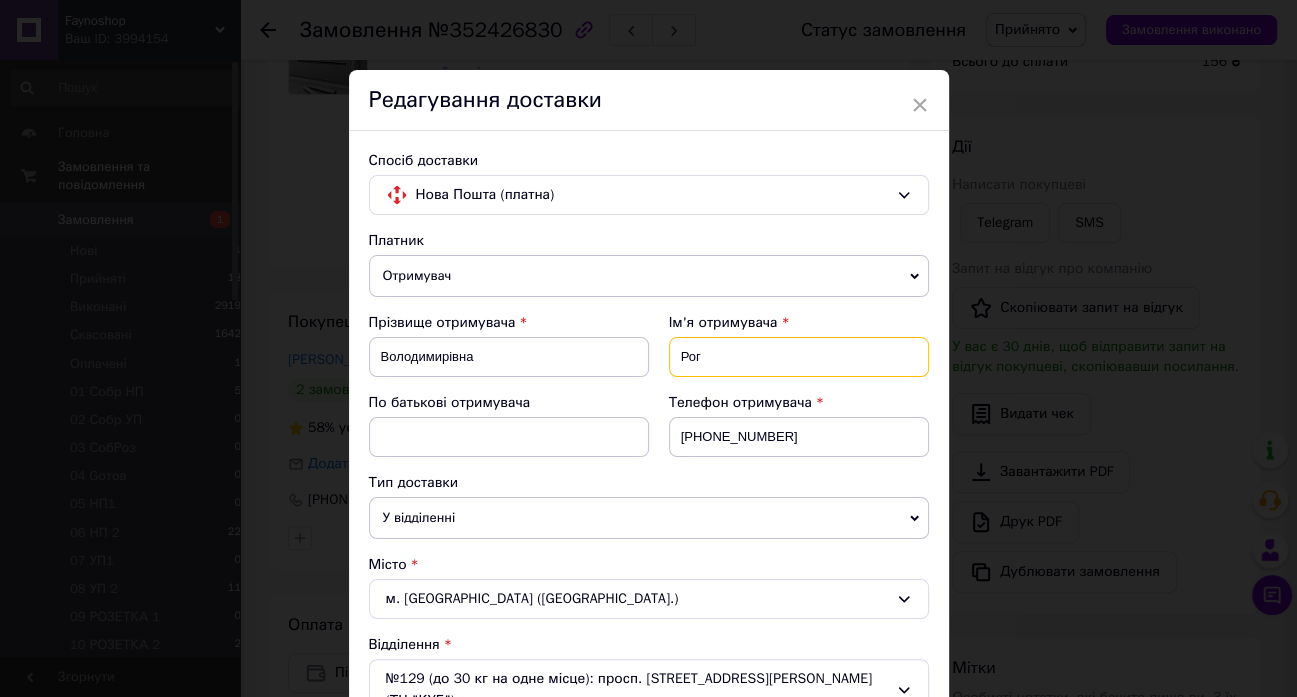 drag, startPoint x: 703, startPoint y: 358, endPoint x: 672, endPoint y: 353, distance: 31.400637 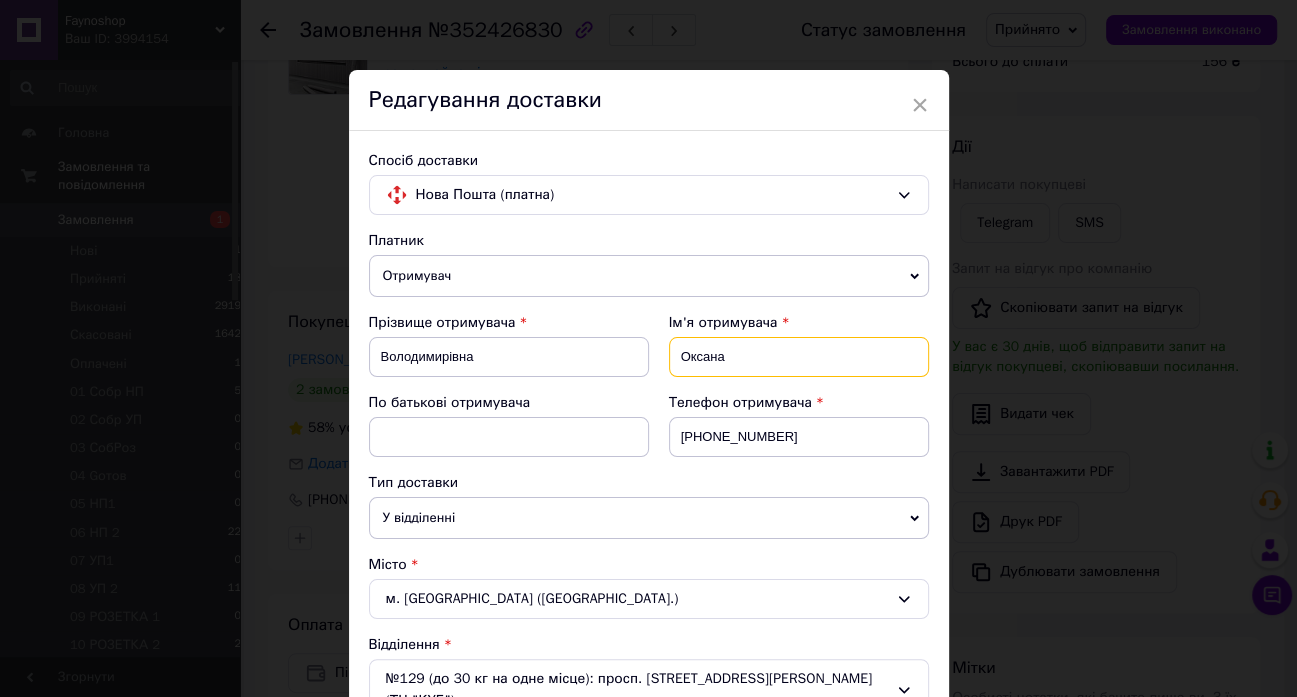 type on "Оксана" 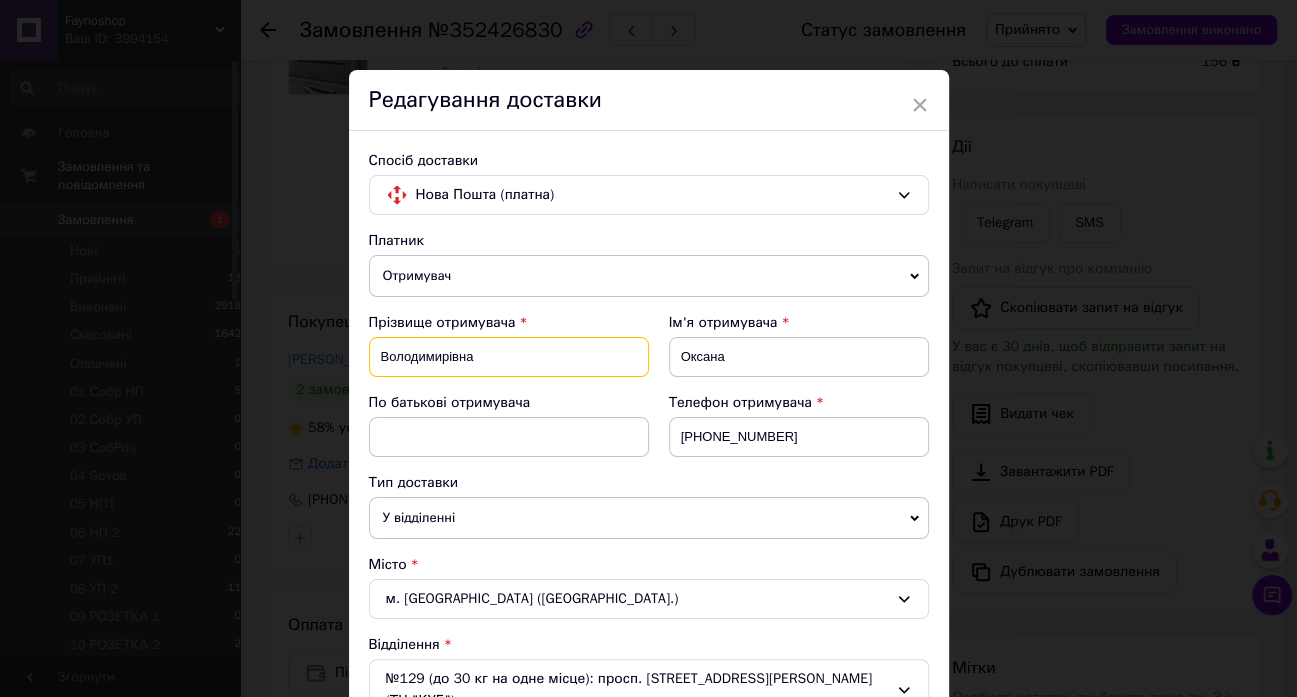 drag, startPoint x: 480, startPoint y: 357, endPoint x: 334, endPoint y: 356, distance: 146.00342 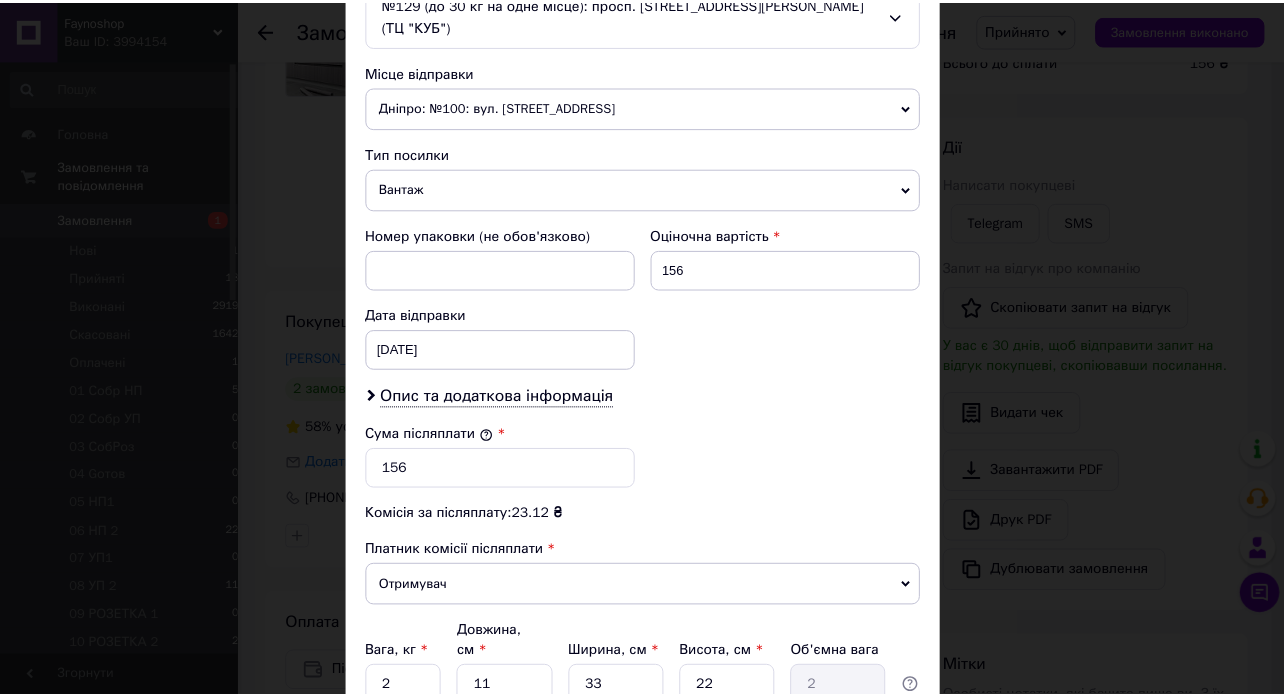 scroll, scrollTop: 821, scrollLeft: 0, axis: vertical 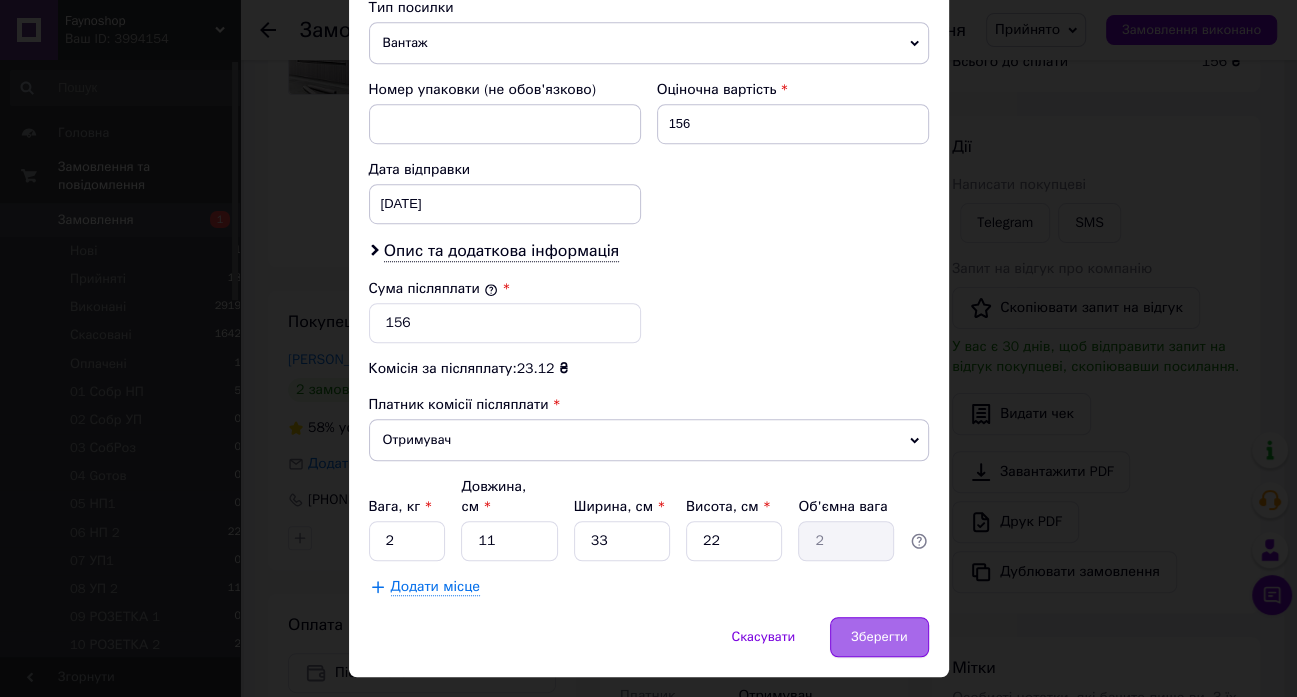 type on "Рог" 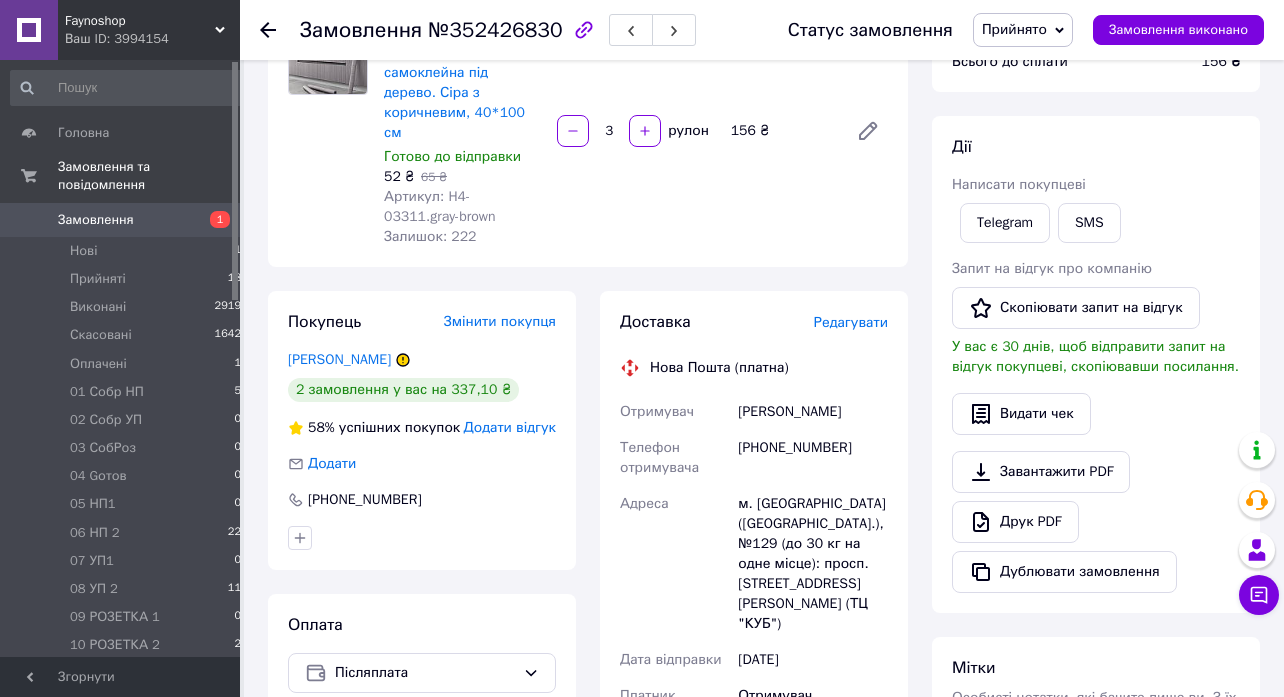 drag, startPoint x: 425, startPoint y: 31, endPoint x: 549, endPoint y: 32, distance: 124.004036 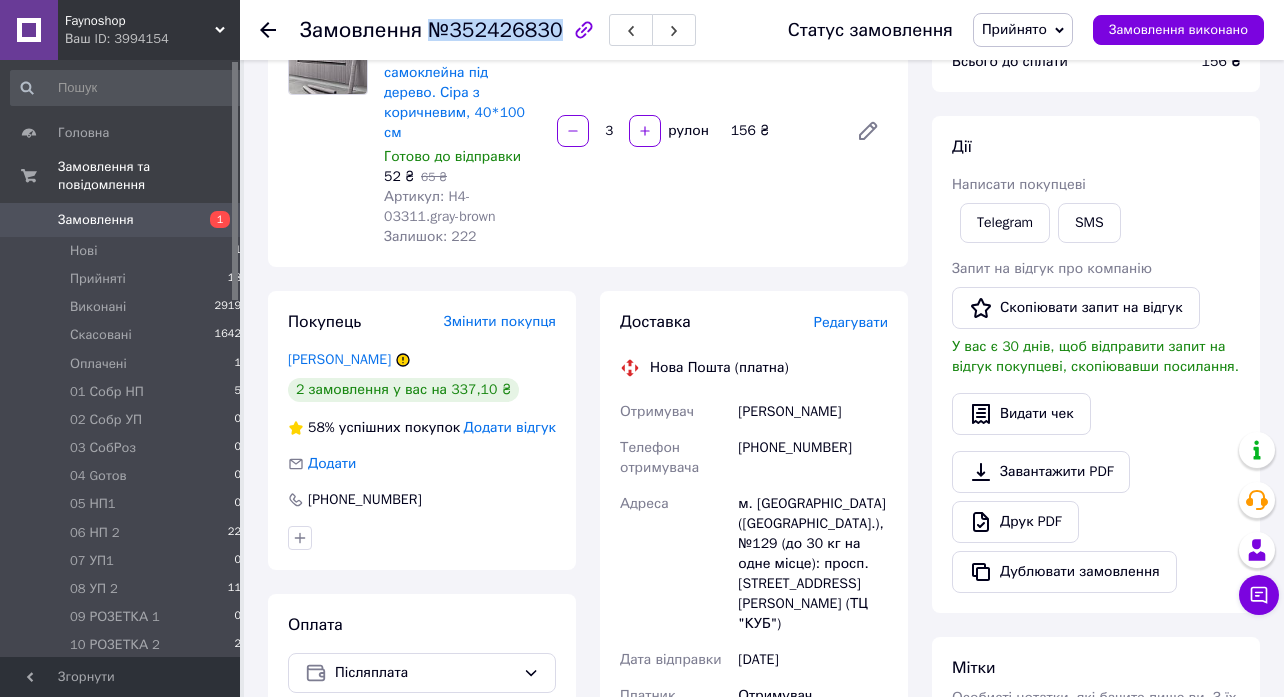 drag, startPoint x: 425, startPoint y: 32, endPoint x: 544, endPoint y: 33, distance: 119.0042 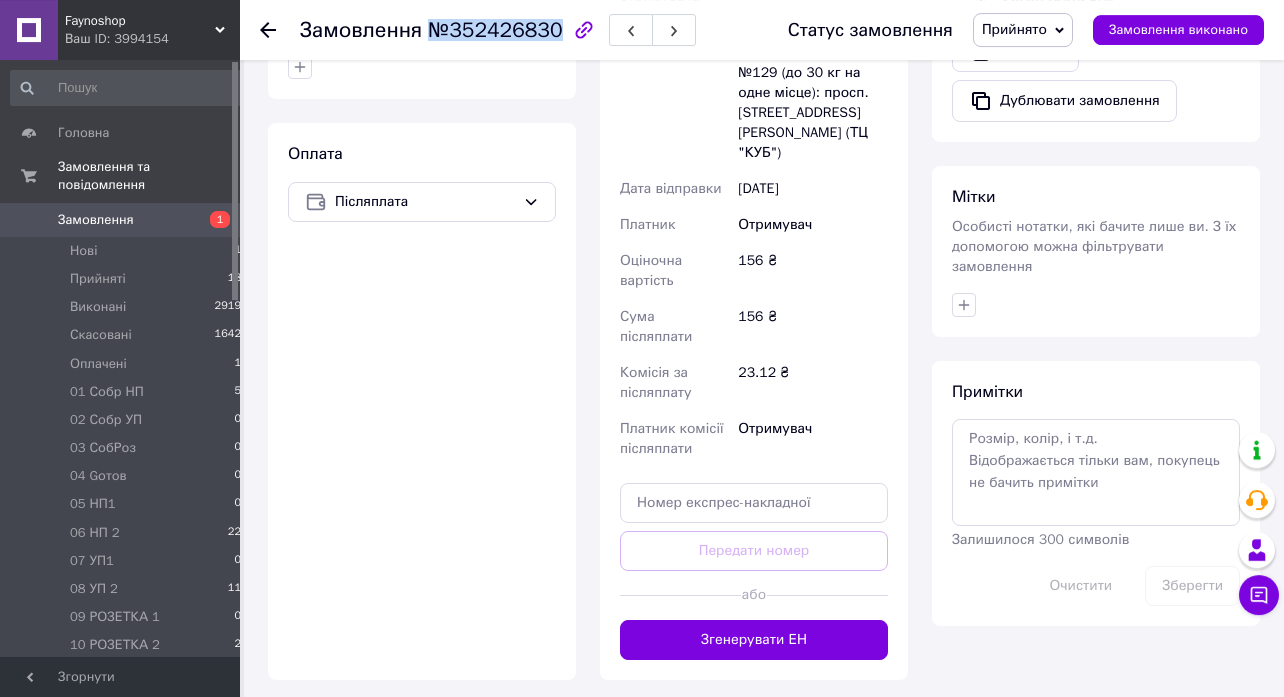 scroll, scrollTop: 864, scrollLeft: 0, axis: vertical 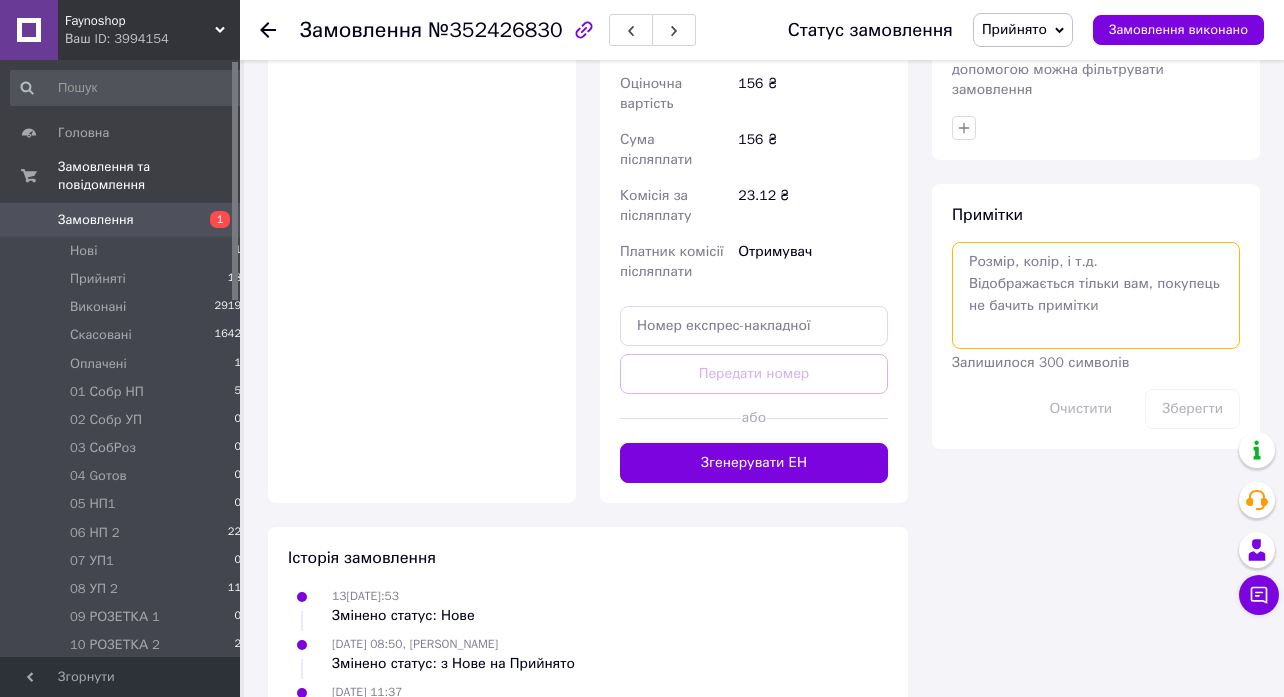 click at bounding box center [1096, 295] 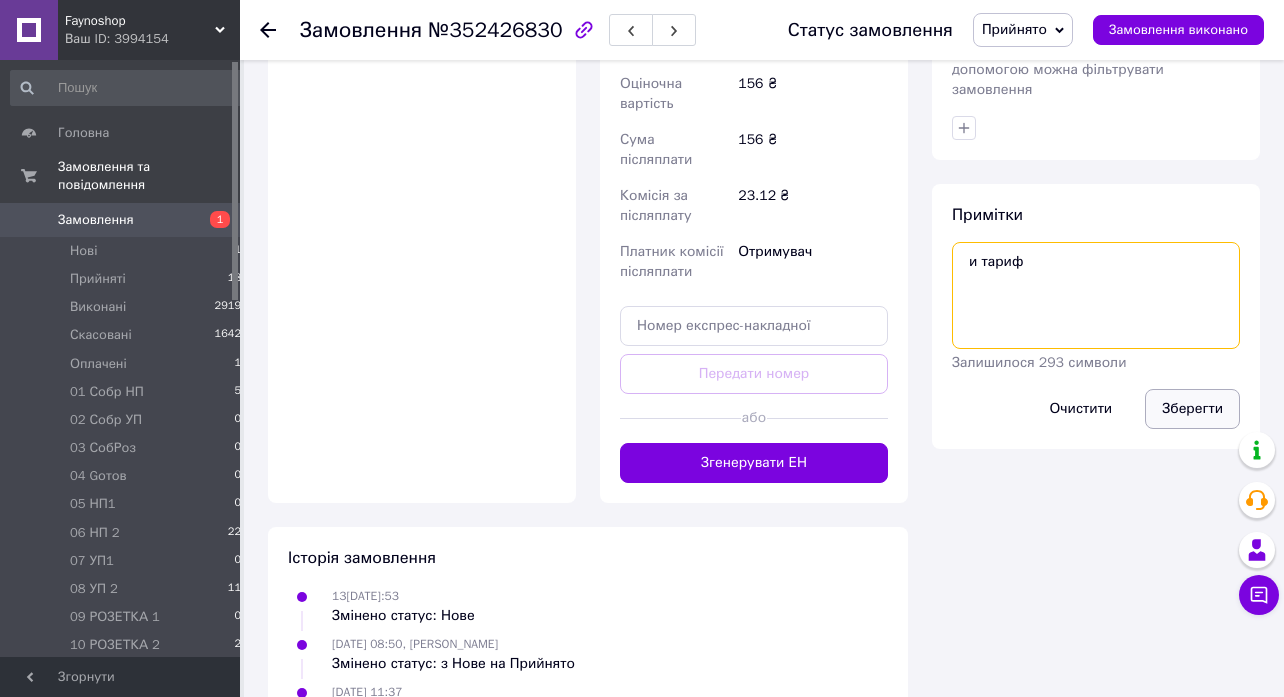 type on "и тариф" 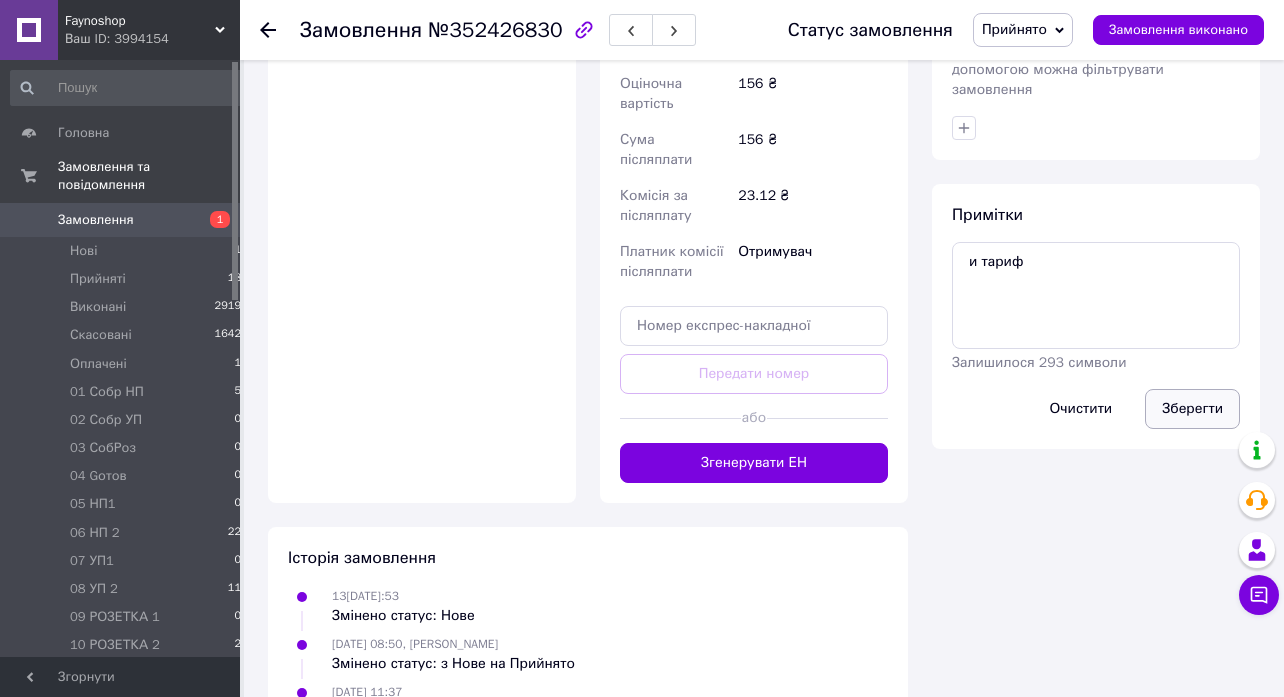 click on "Зберегти" at bounding box center (1192, 409) 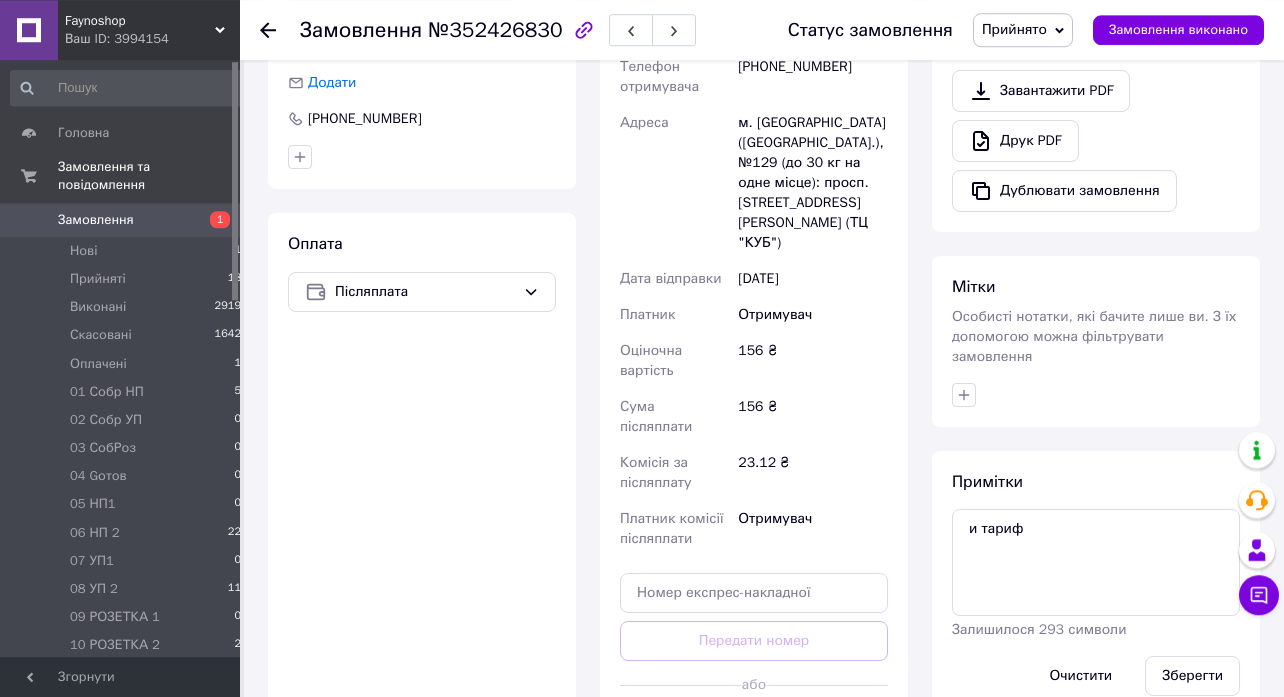 scroll, scrollTop: 648, scrollLeft: 0, axis: vertical 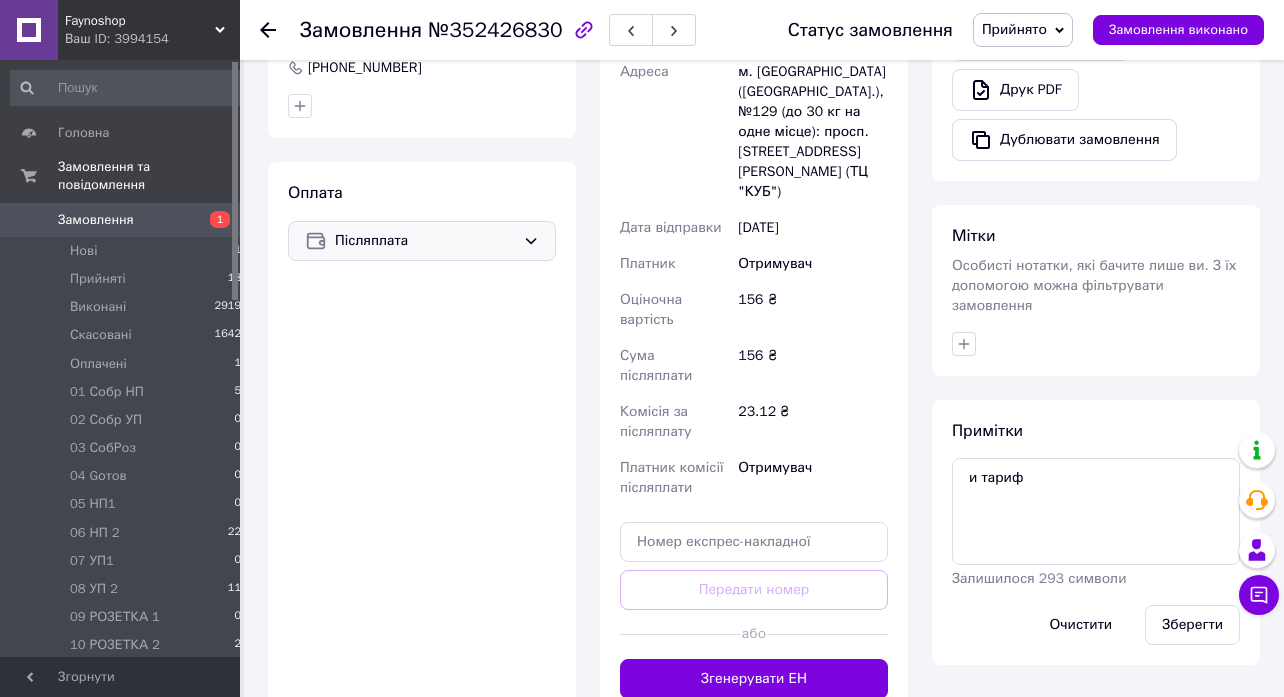click 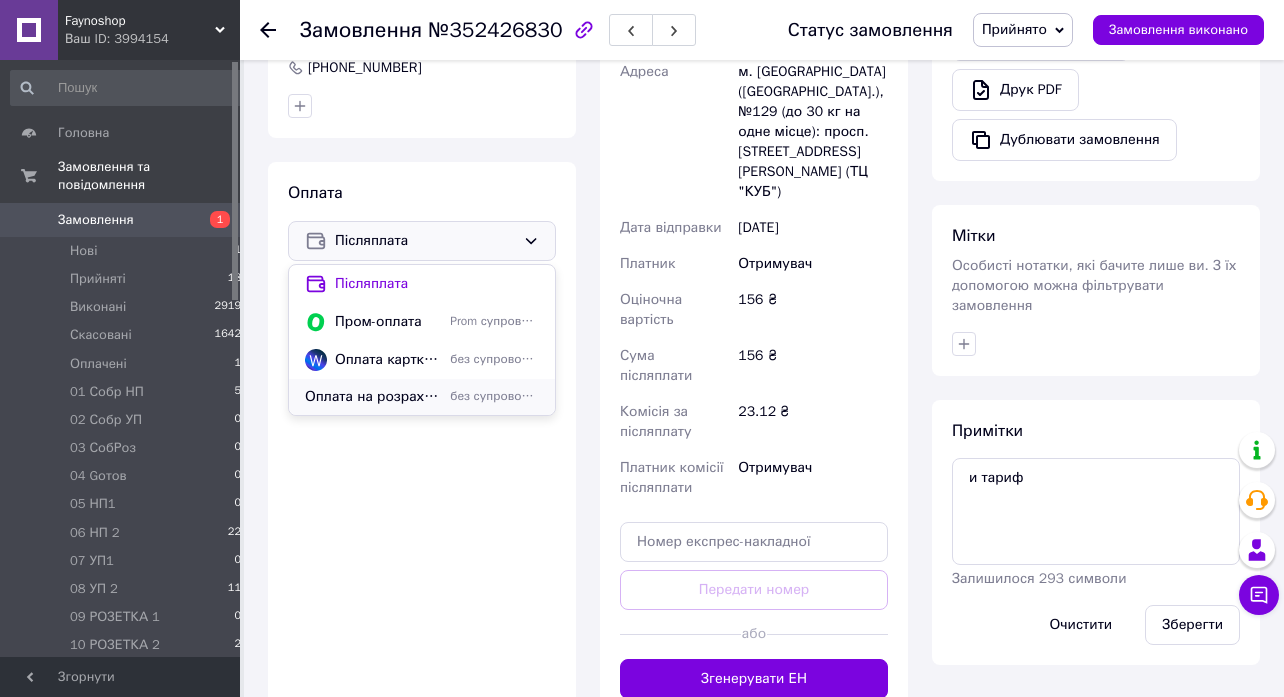 click on "Оплата на розрахунковий рахунок банку по IBAN р.р. [FINANCIAL_ID]" at bounding box center (373, 397) 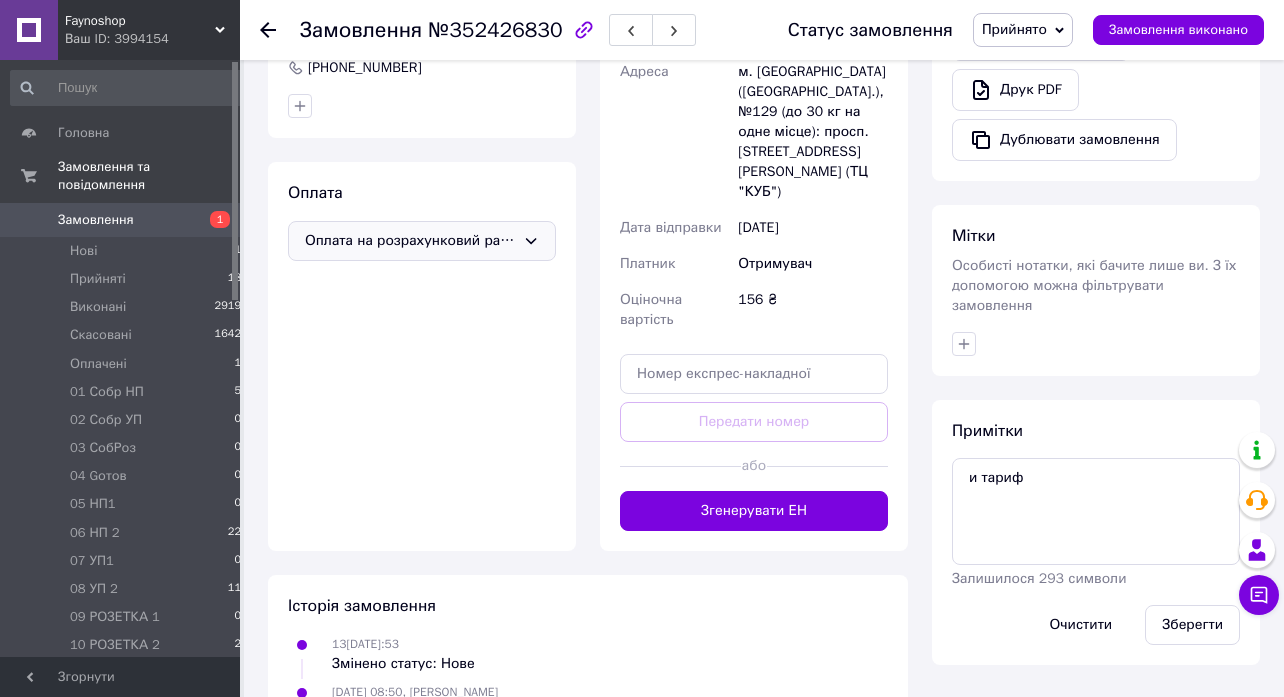 click on "Всього 1 товар 156 ₴ Доставка Необхідно уточнити Знижка Додати Всього до сплати 156 ₴ Дії Написати покупцеві Telegram SMS Запит на відгук про компанію   Скопіювати запит на відгук У вас є 30 днів, щоб відправити запит на відгук покупцеві, скопіювавши посилання.   Видати чек   Завантажити PDF   Друк PDF   Дублювати замовлення Мітки Особисті нотатки, які бачите лише ви. З їх допомогою можна фільтрувати замовлення Примітки и тариф Залишилося 293 символи Очистити Зберегти" at bounding box center (1096, 50) 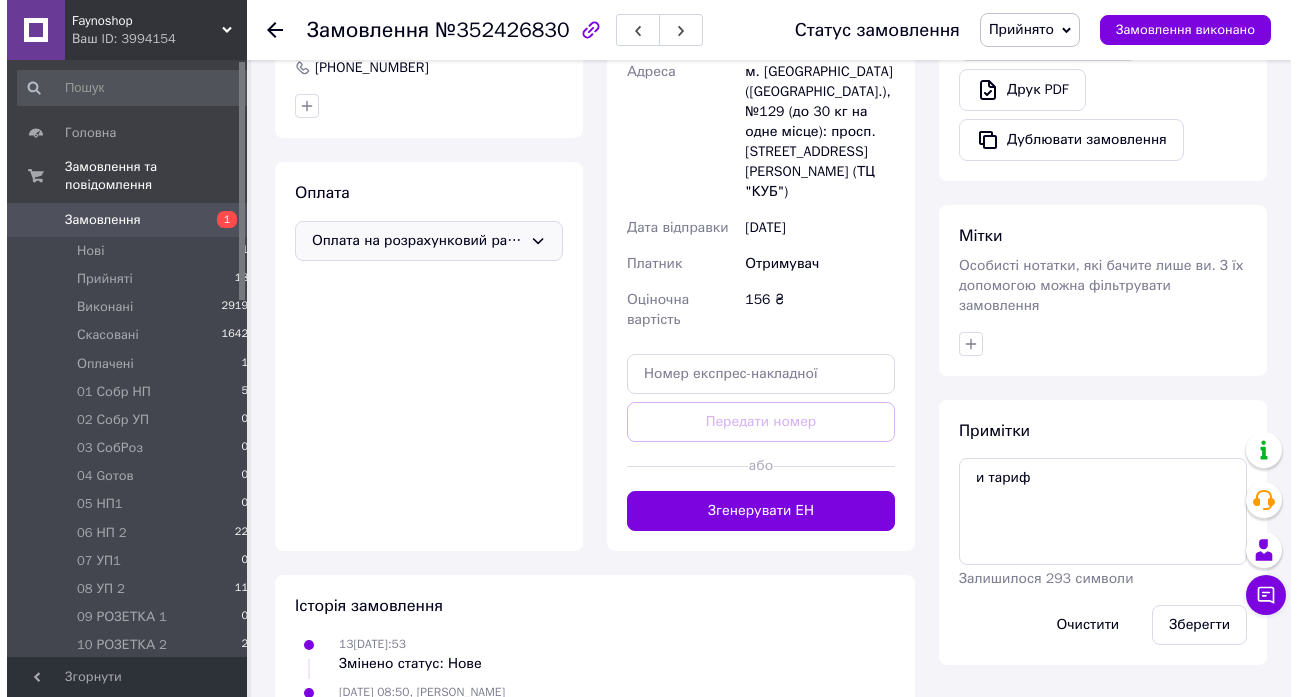 scroll, scrollTop: 216, scrollLeft: 0, axis: vertical 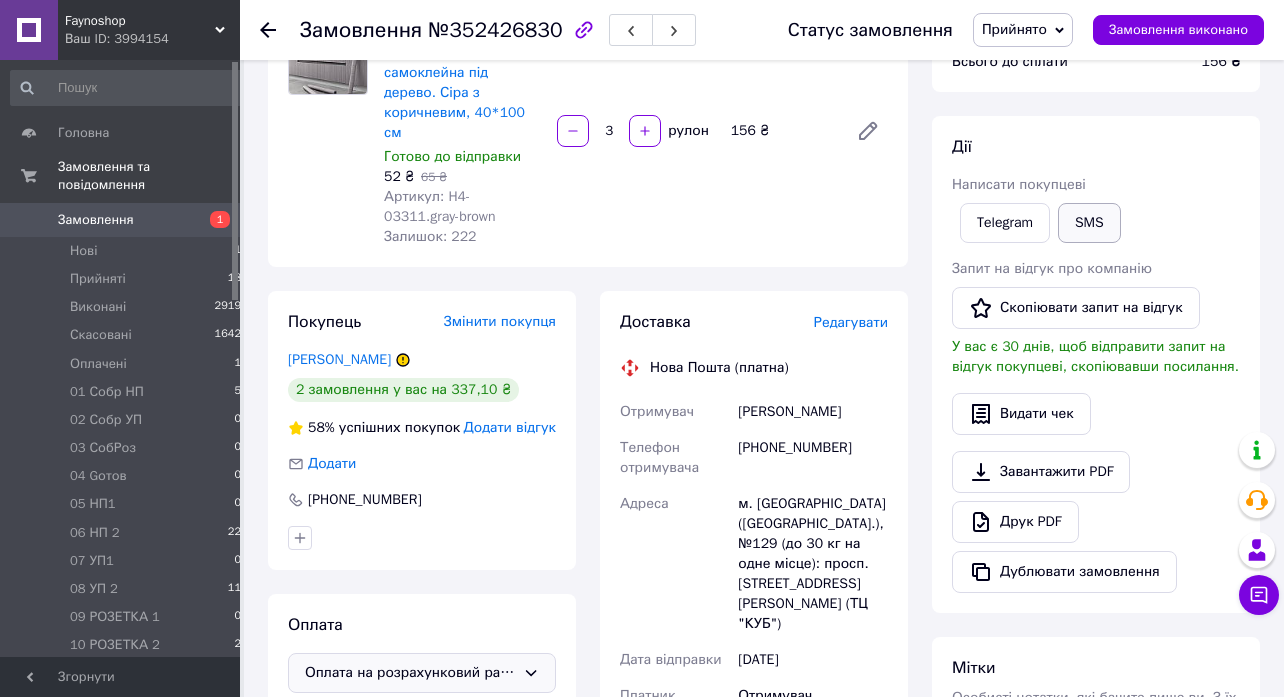click on "SMS" at bounding box center [1089, 223] 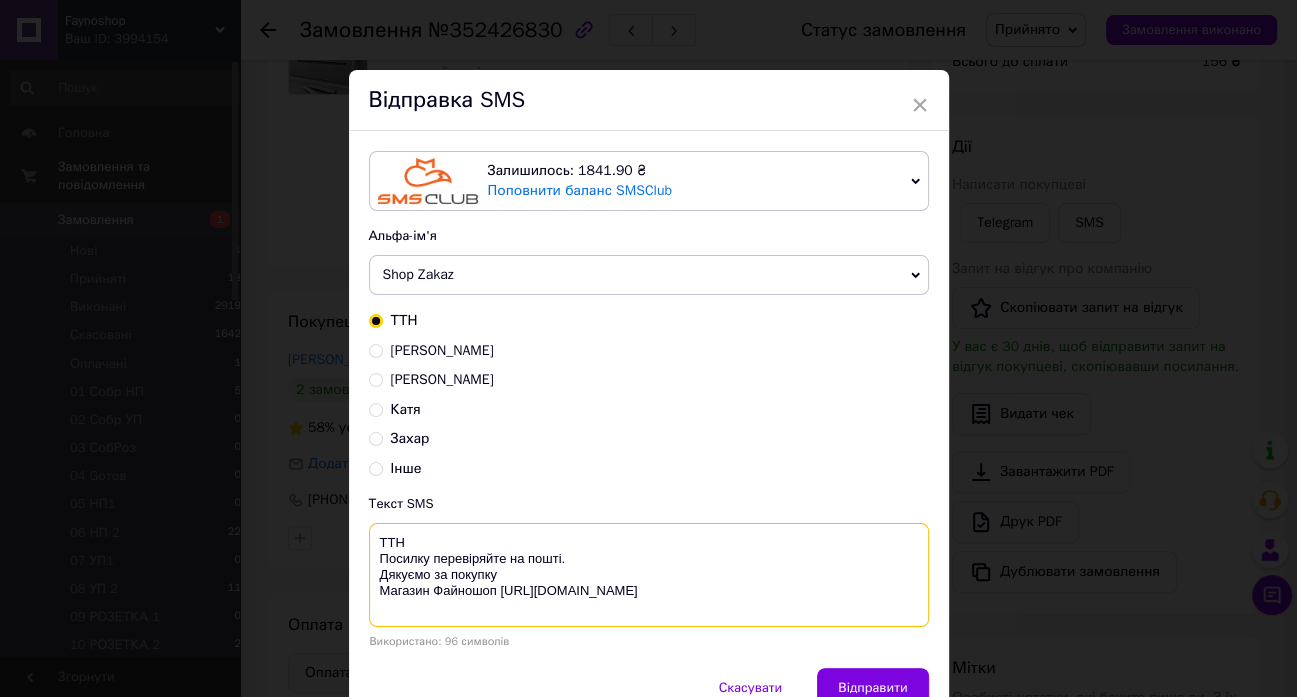 drag, startPoint x: 481, startPoint y: 575, endPoint x: 339, endPoint y: 536, distance: 147.25827 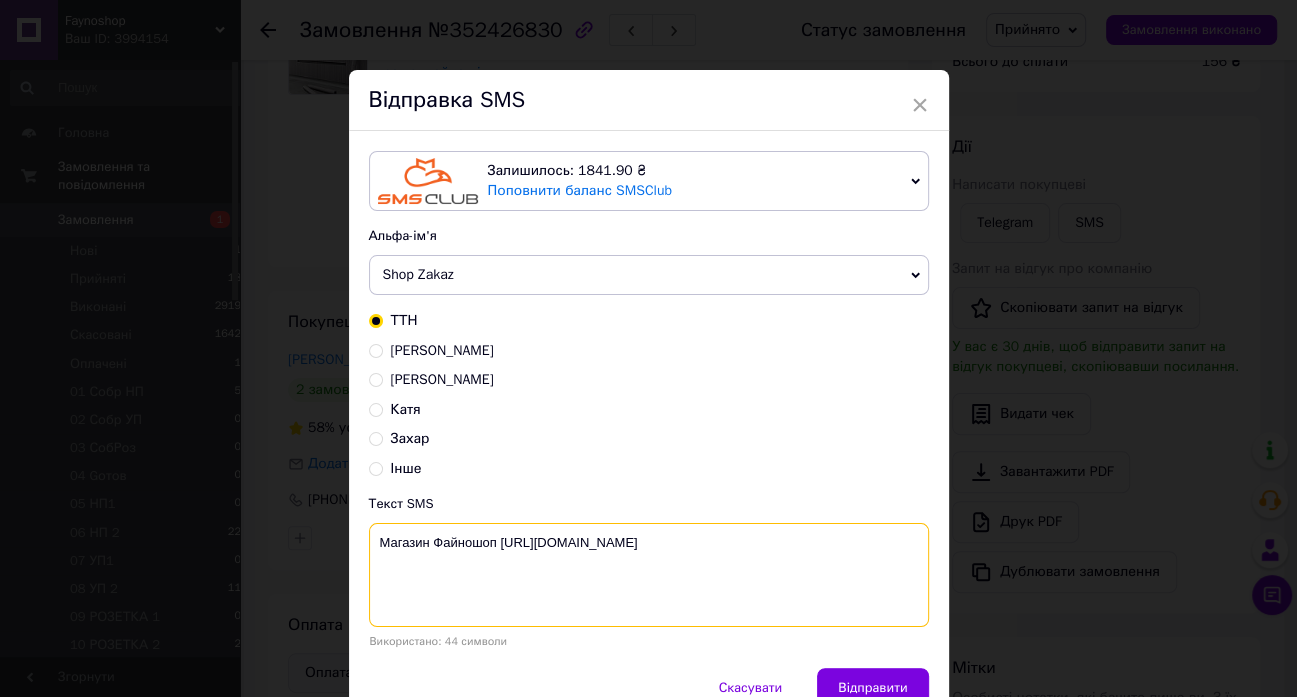 paste on "До сплати 156грн
IBAN
[FINANCIAL_ID]
РНОКПП/ЄДРПОУ
2574919331
[PERSON_NAME] ХАЛАС
Призначення платежу: замовлення    №352426830" 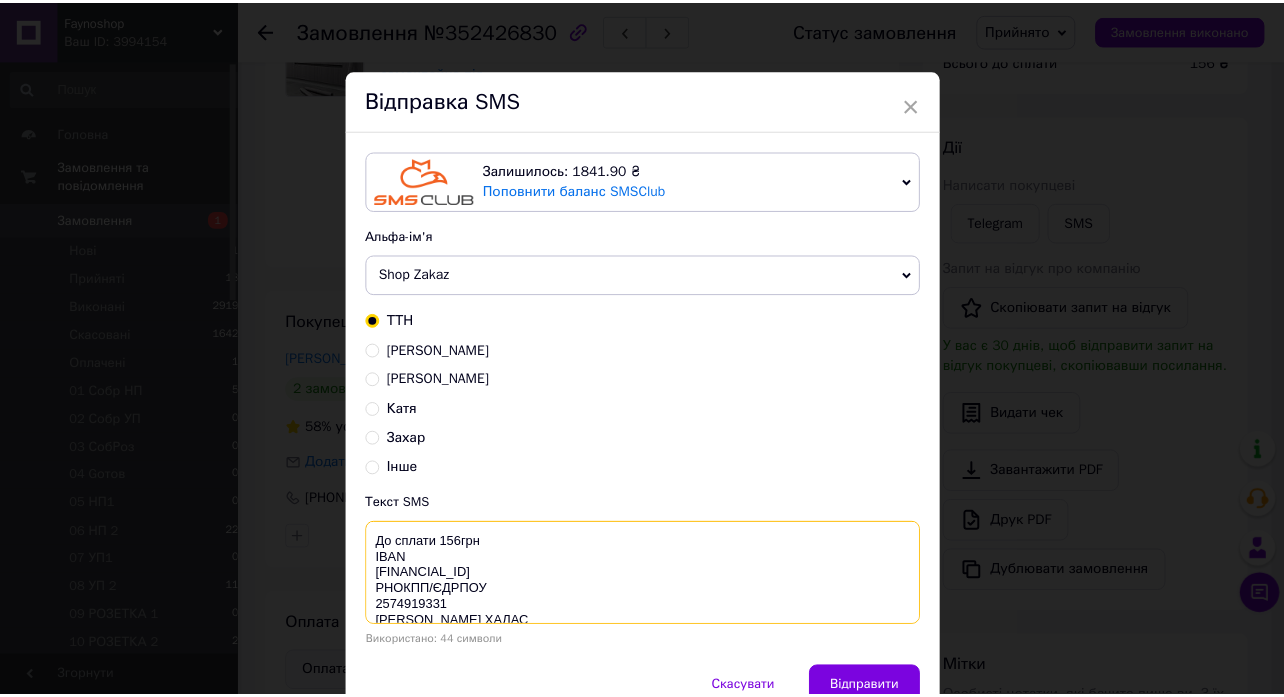 scroll, scrollTop: 21, scrollLeft: 0, axis: vertical 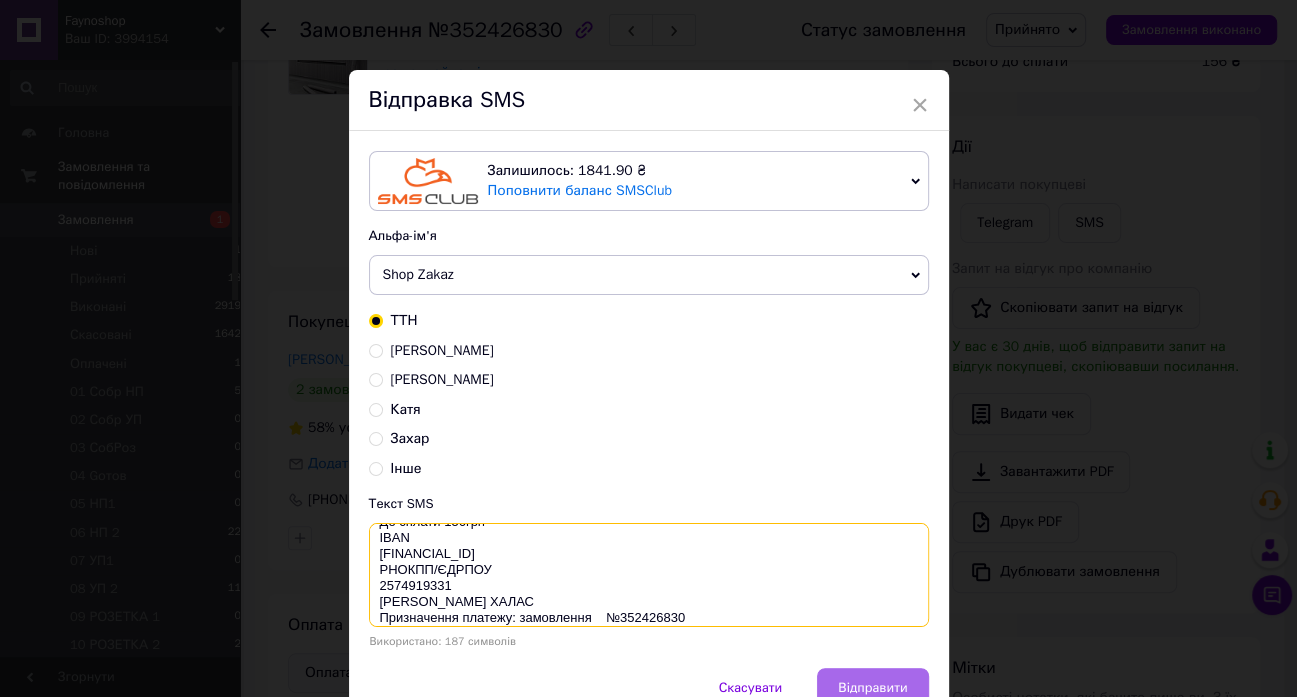 type on "До сплати 156грн
IBAN
[FINANCIAL_ID]
РНОКПП/ЄДРПОУ
2574919331
[PERSON_NAME] ХАЛАС
Призначення платежу: замовлення    №352426830
Магазин Файношоп [URL][DOMAIN_NAME]" 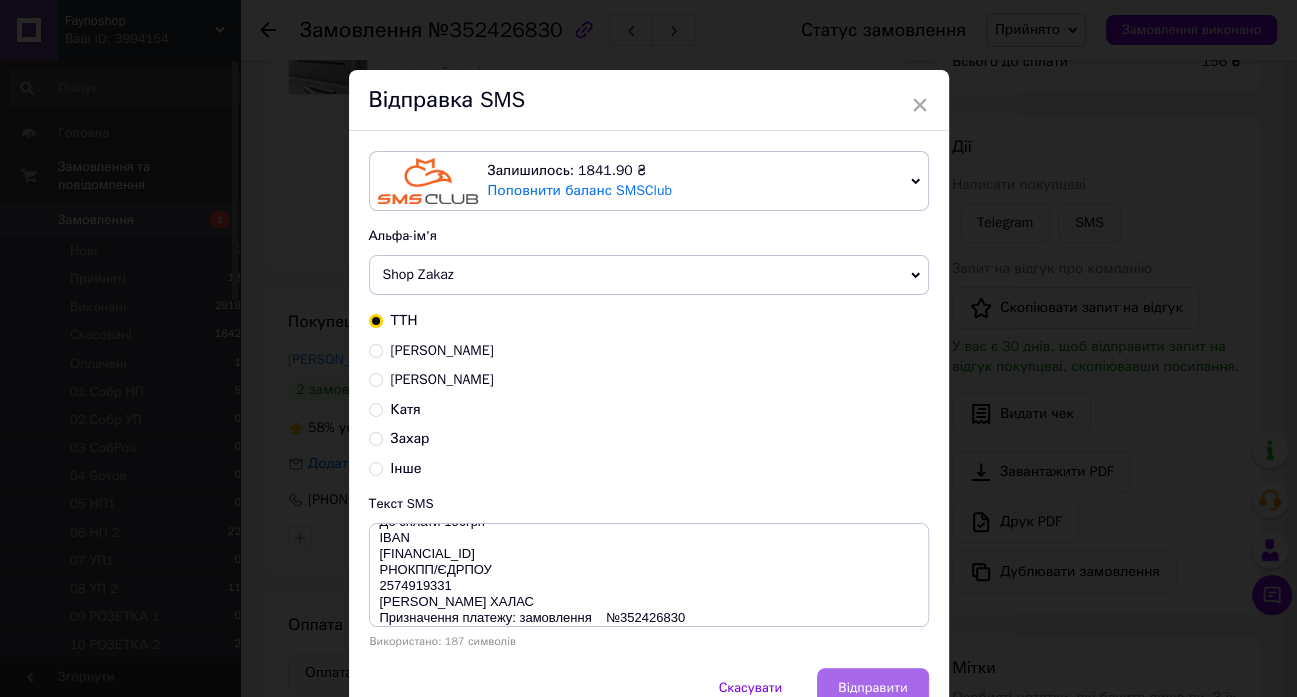 click on "Відправити" at bounding box center (872, 688) 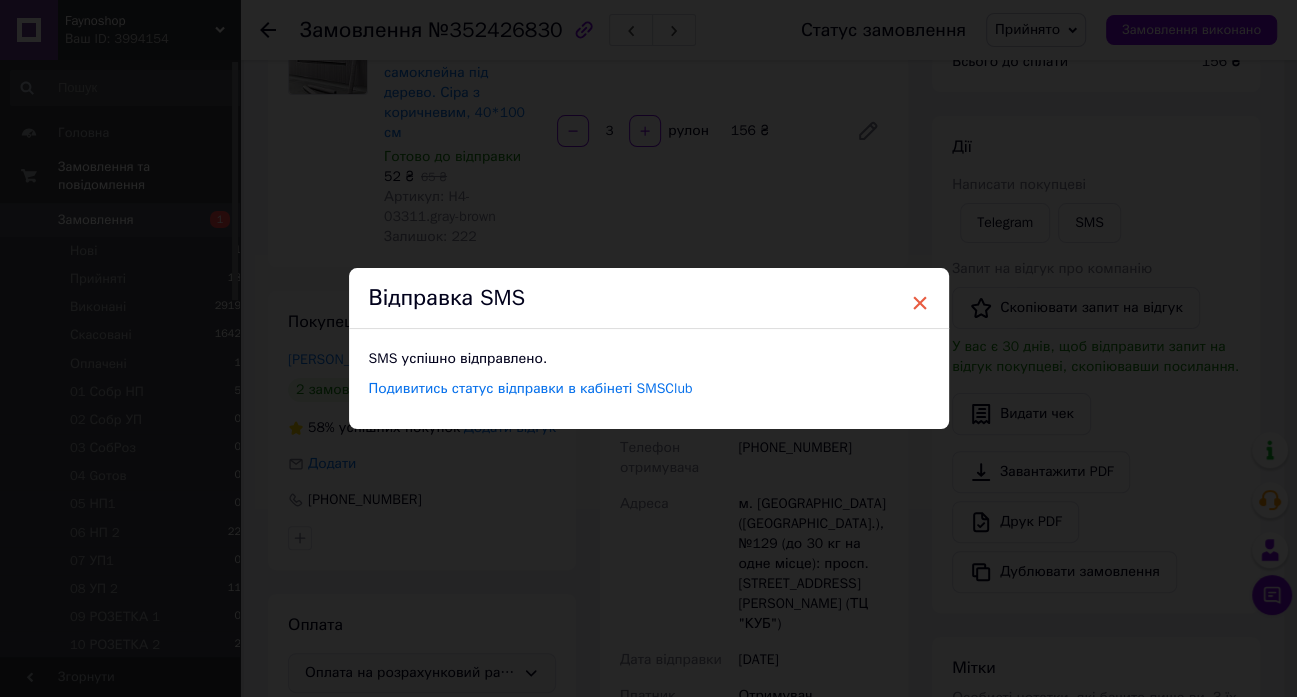 click on "×" at bounding box center (920, 303) 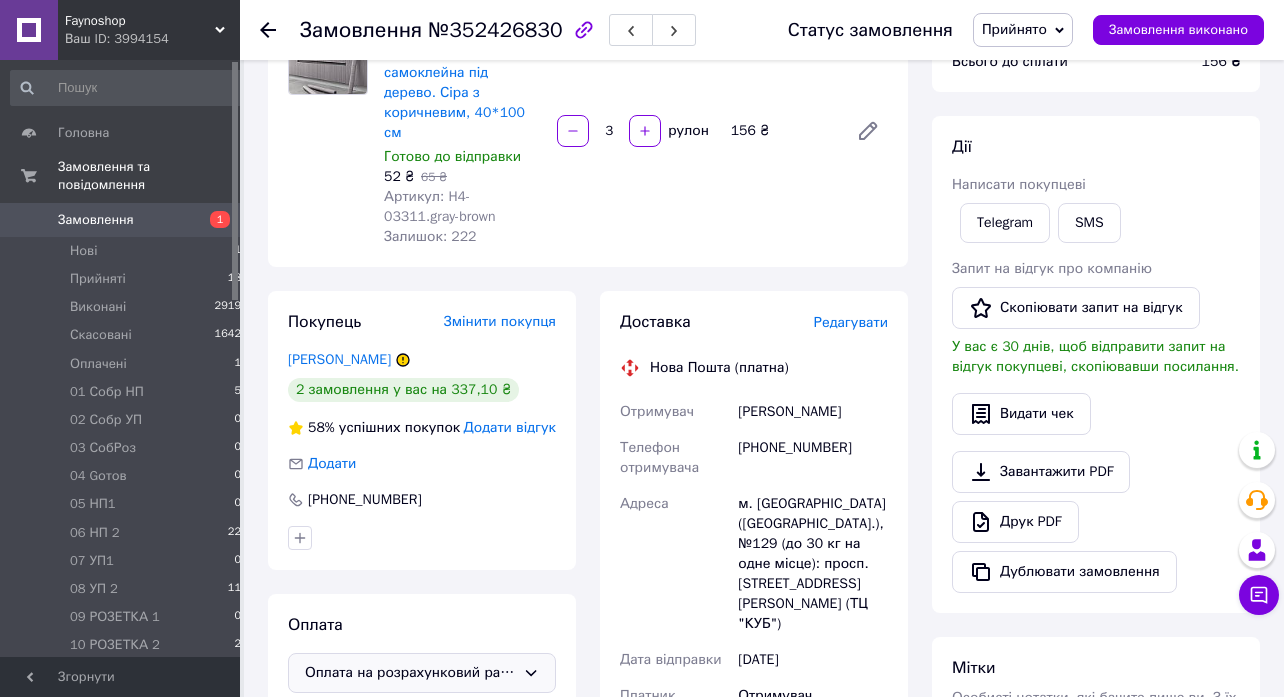 click 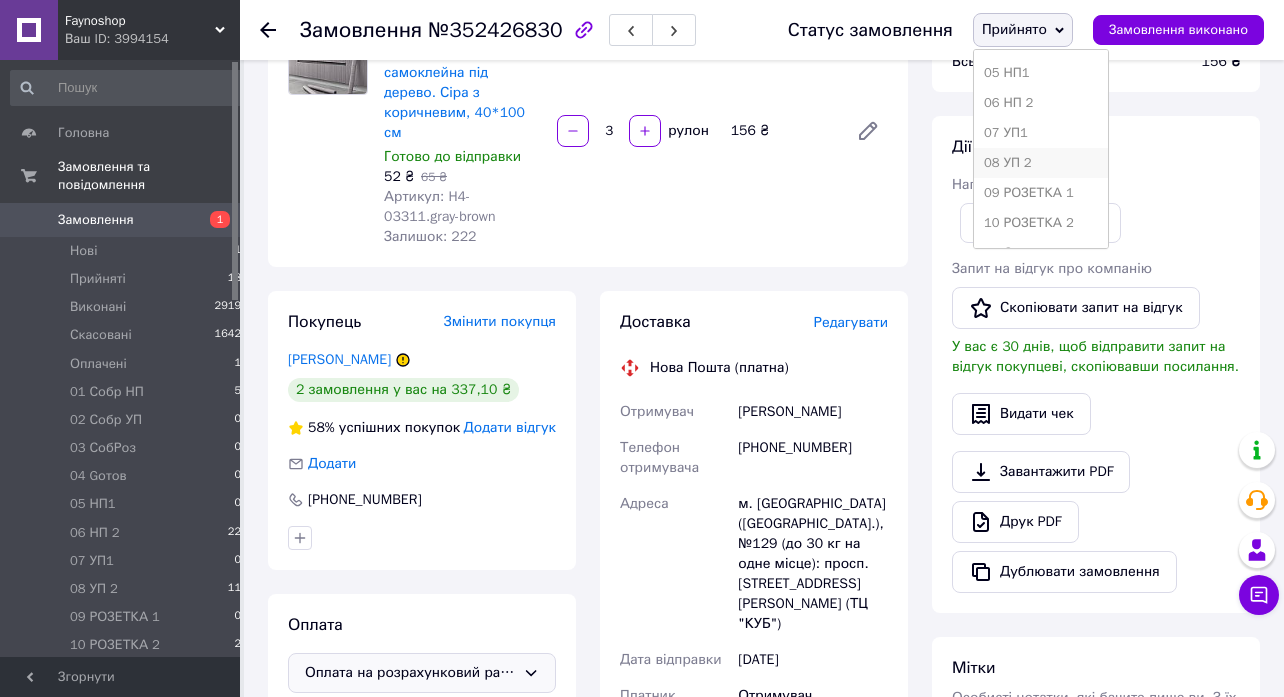 scroll, scrollTop: 311, scrollLeft: 0, axis: vertical 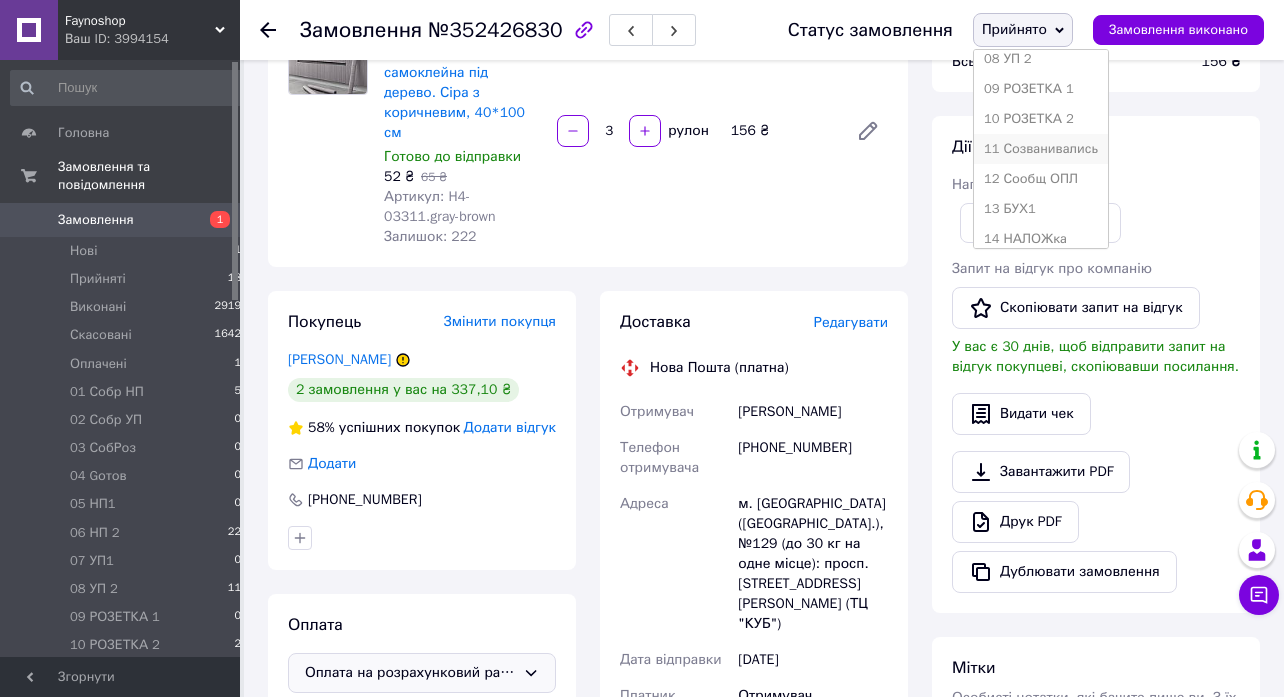 click on "11 Созванивались" at bounding box center [1041, 149] 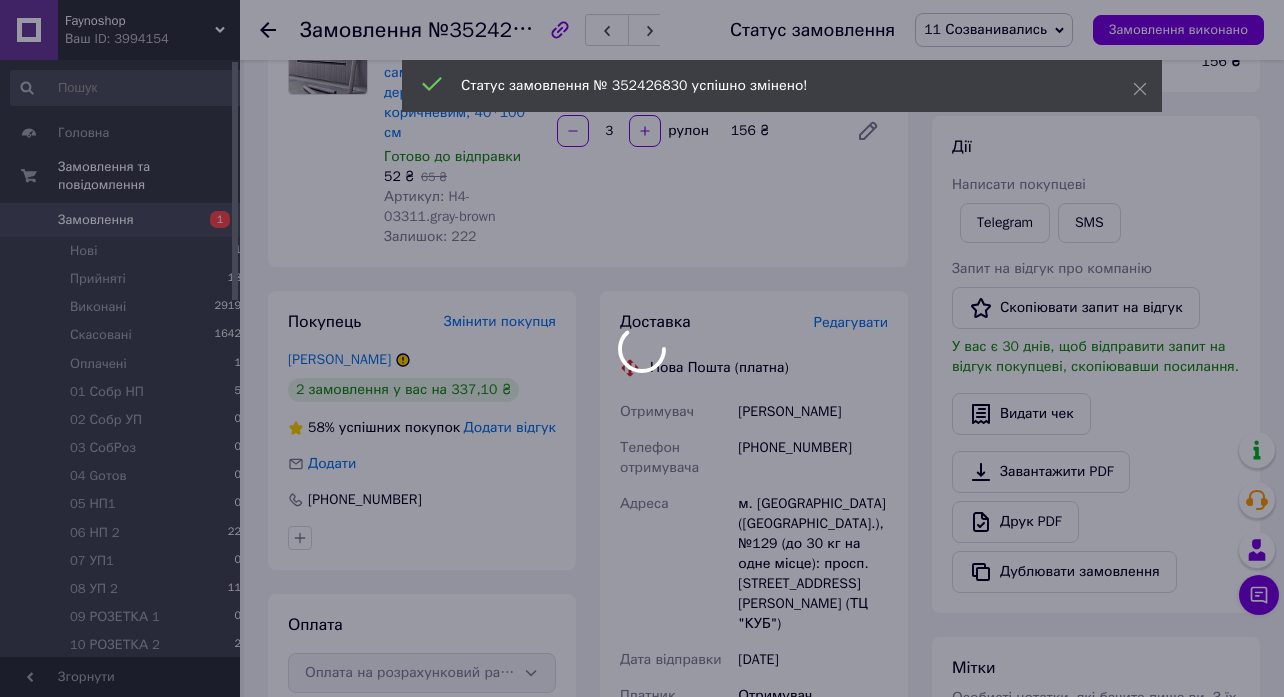 scroll, scrollTop: 36, scrollLeft: 0, axis: vertical 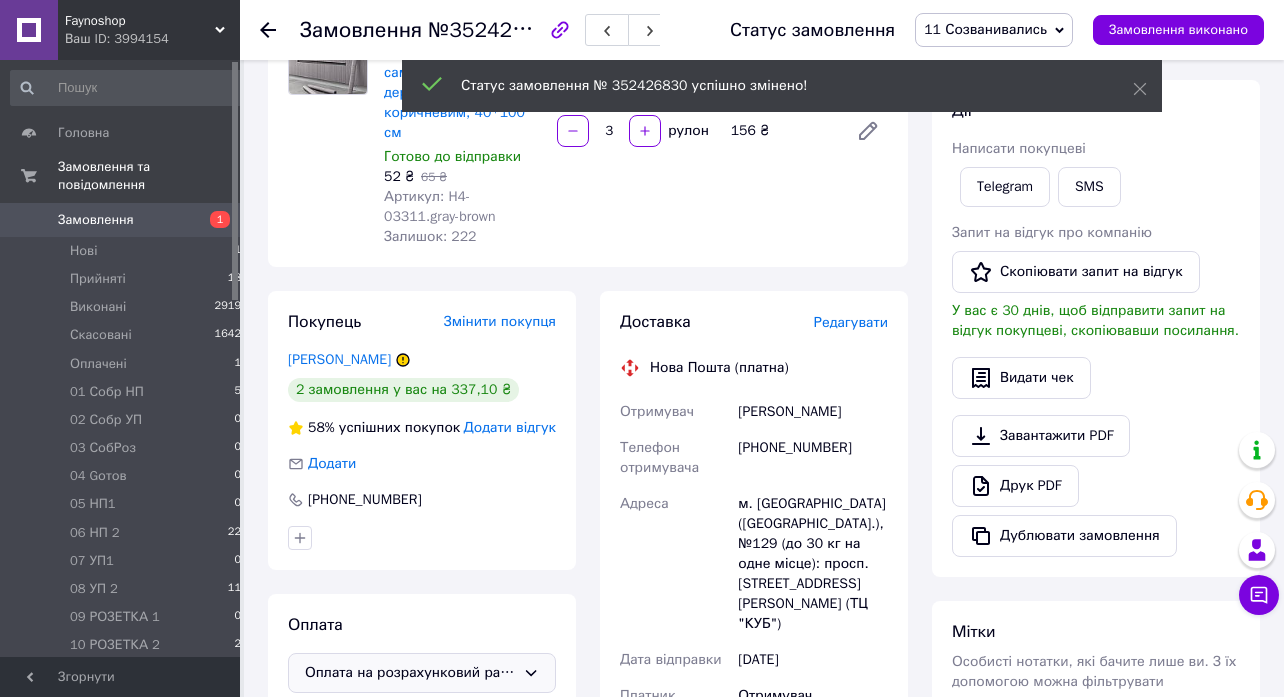 click 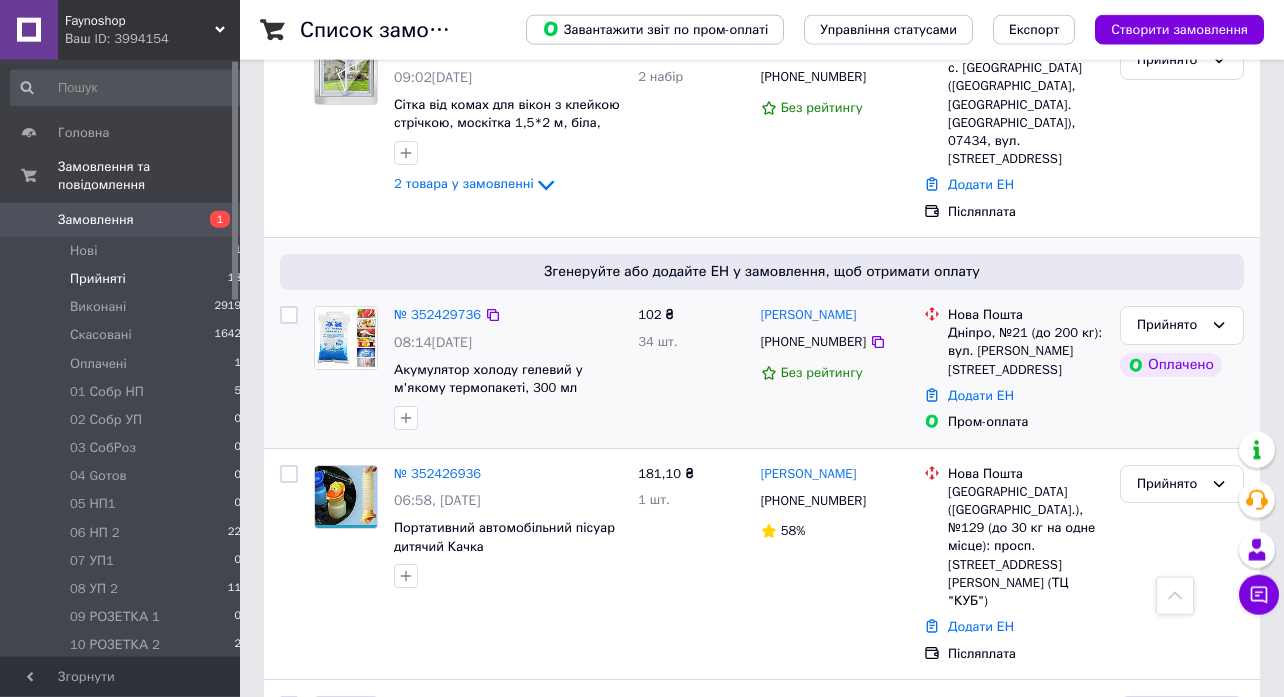 scroll, scrollTop: 972, scrollLeft: 0, axis: vertical 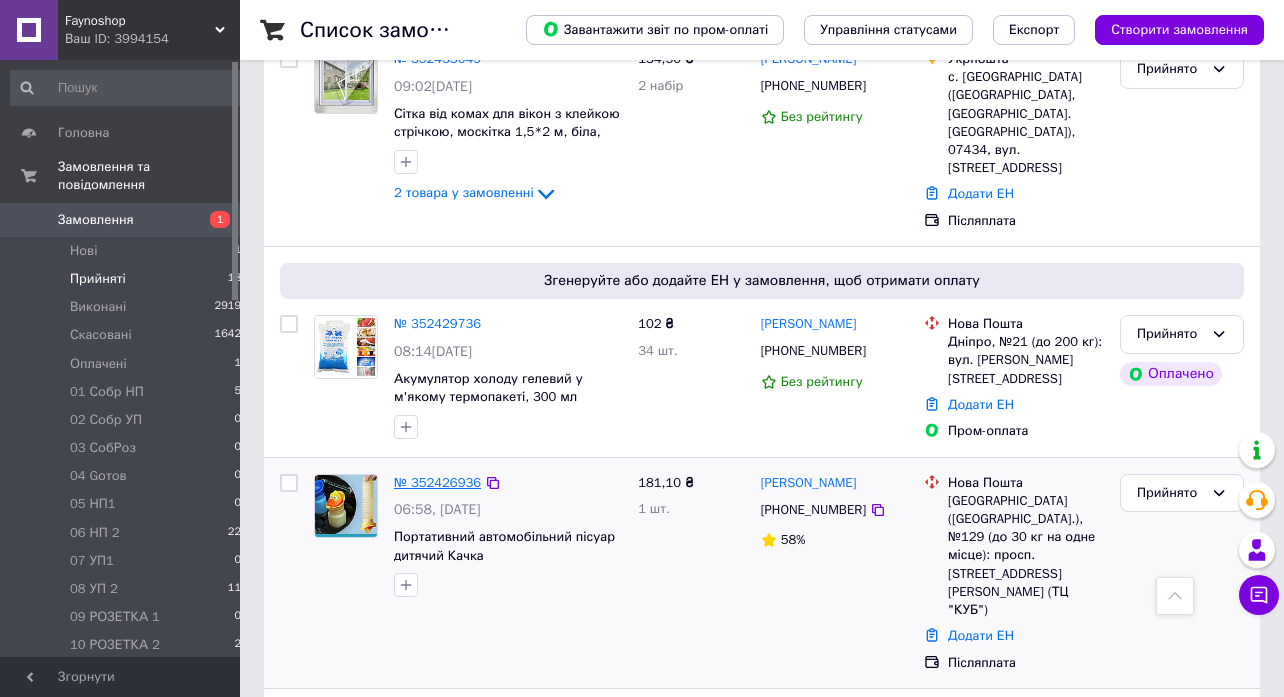 click on "№ 352426936" at bounding box center [437, 482] 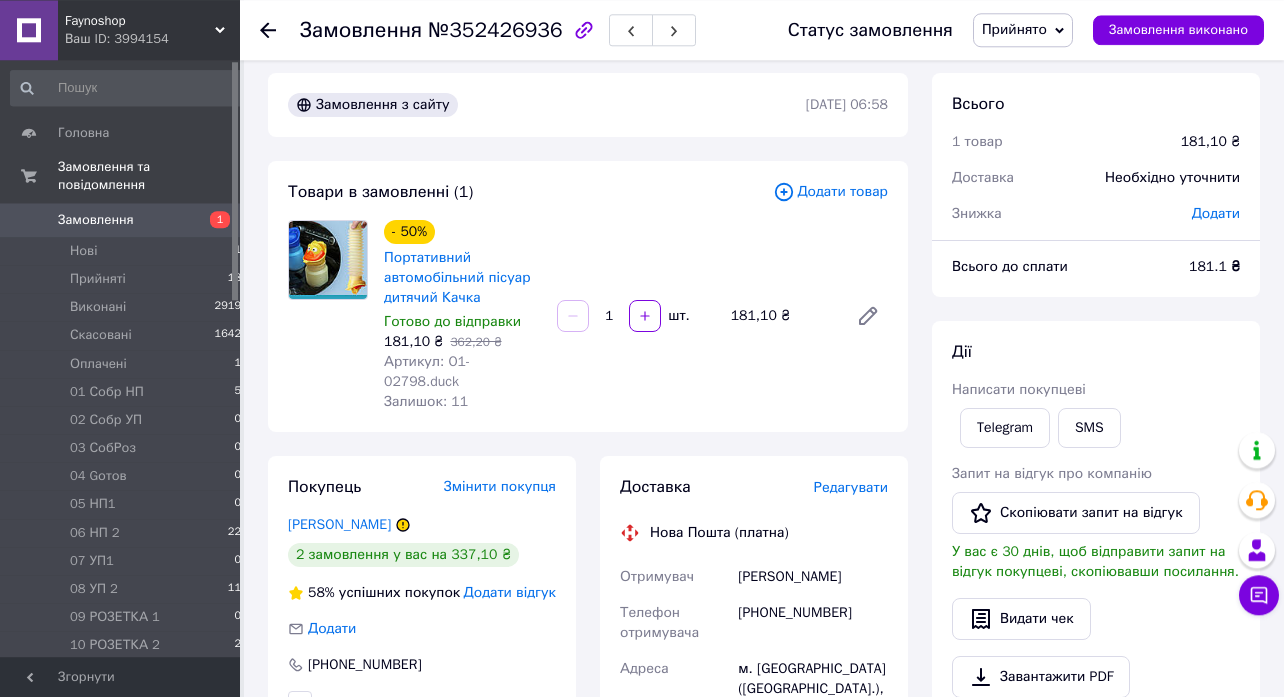 scroll, scrollTop: 0, scrollLeft: 0, axis: both 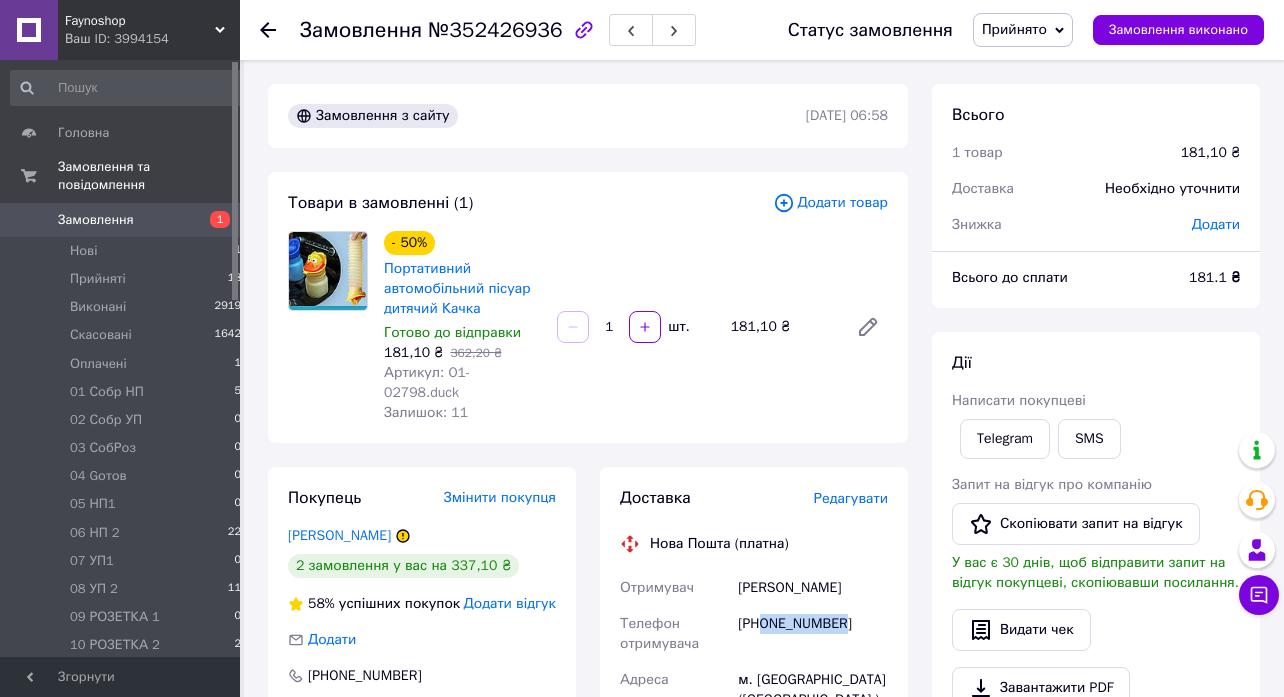 drag, startPoint x: 818, startPoint y: 608, endPoint x: 765, endPoint y: 608, distance: 53 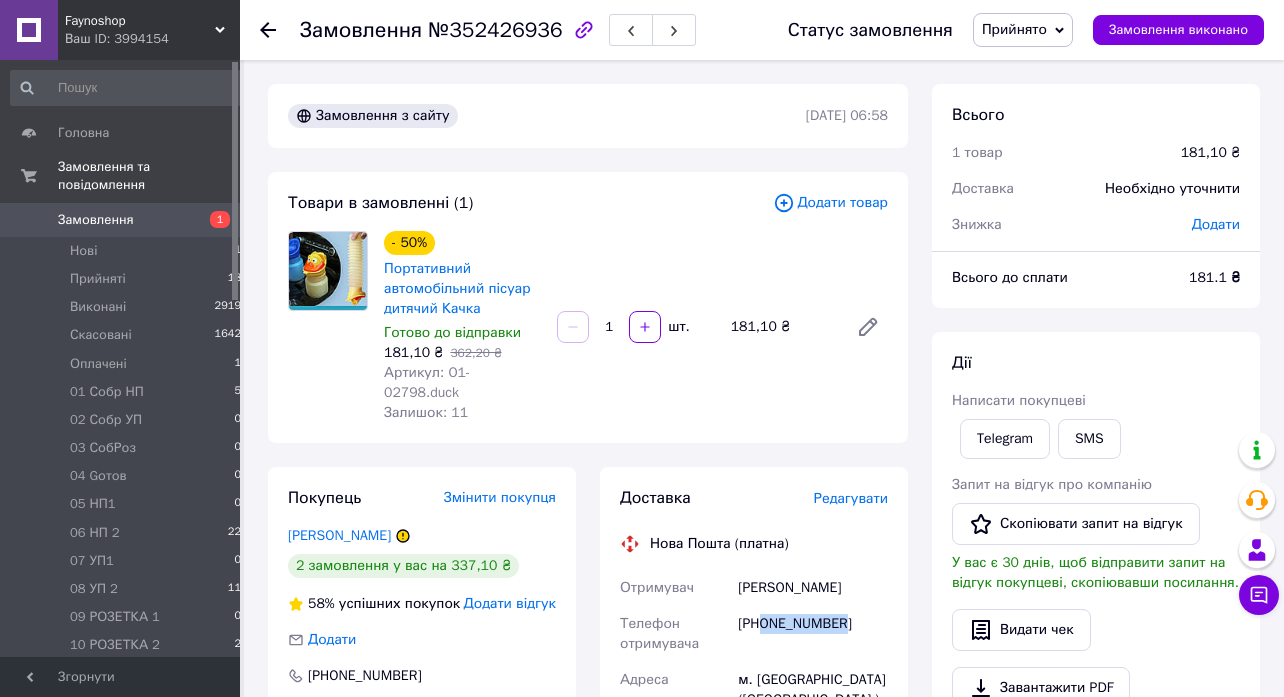 copy on "0638392919" 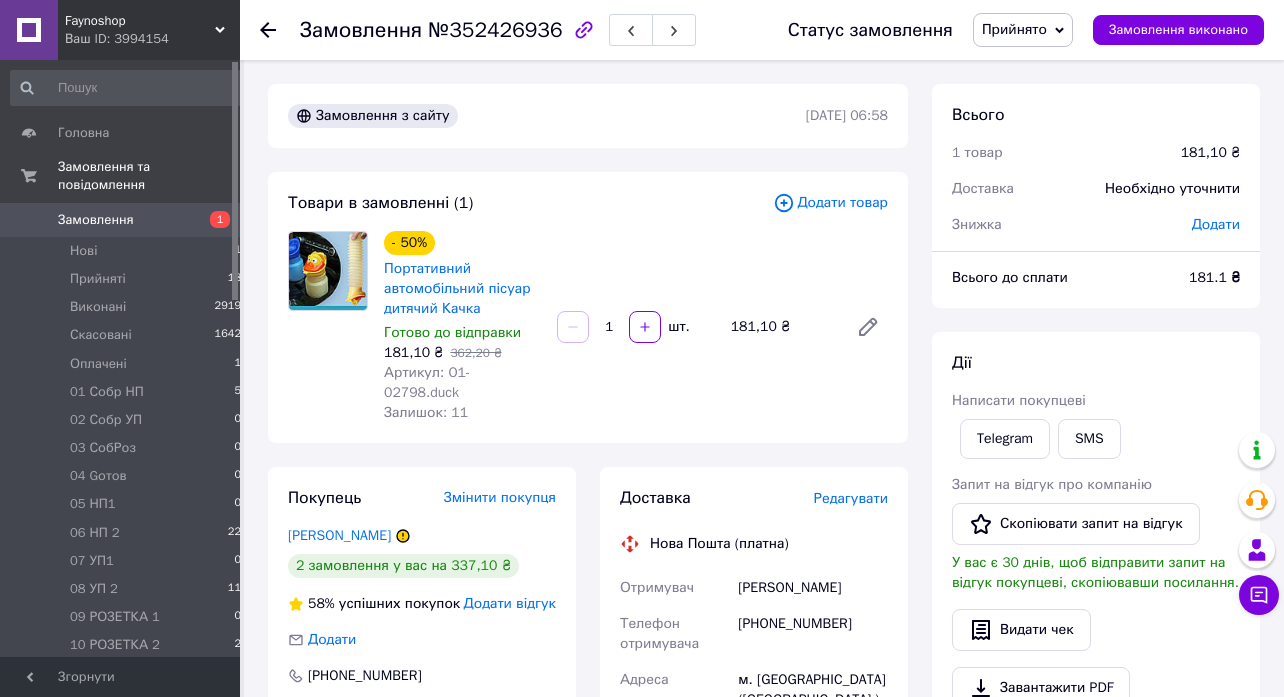 click 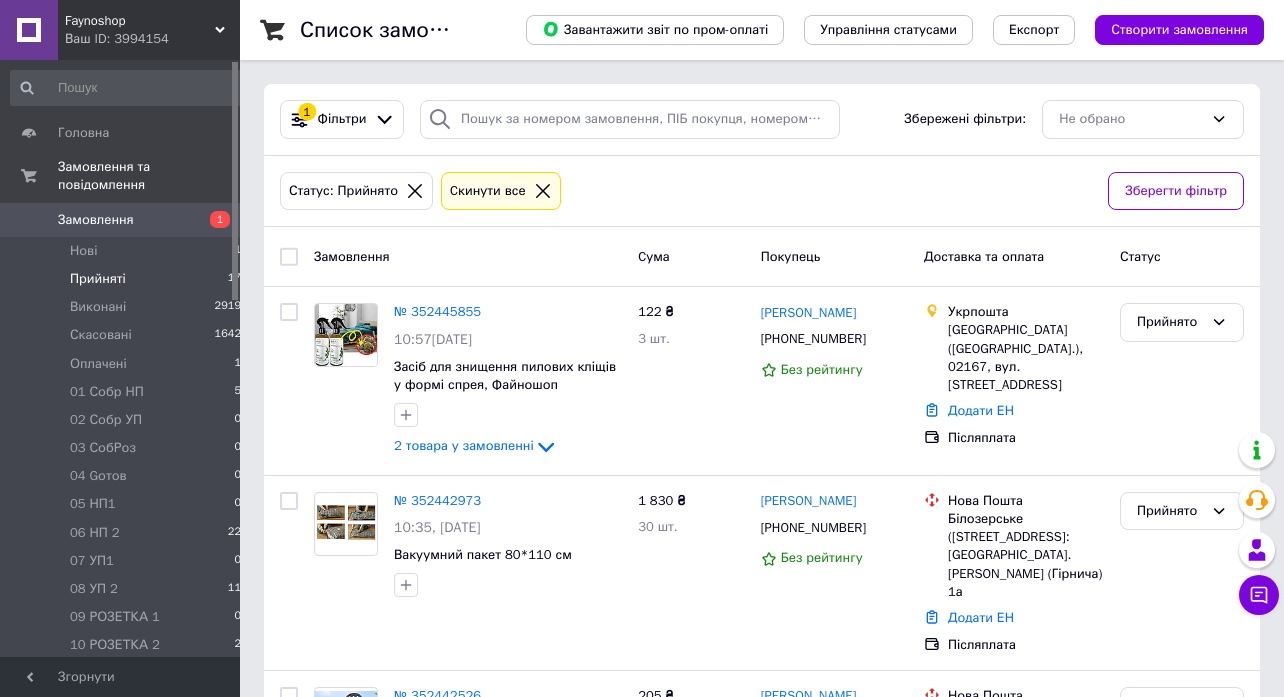 click 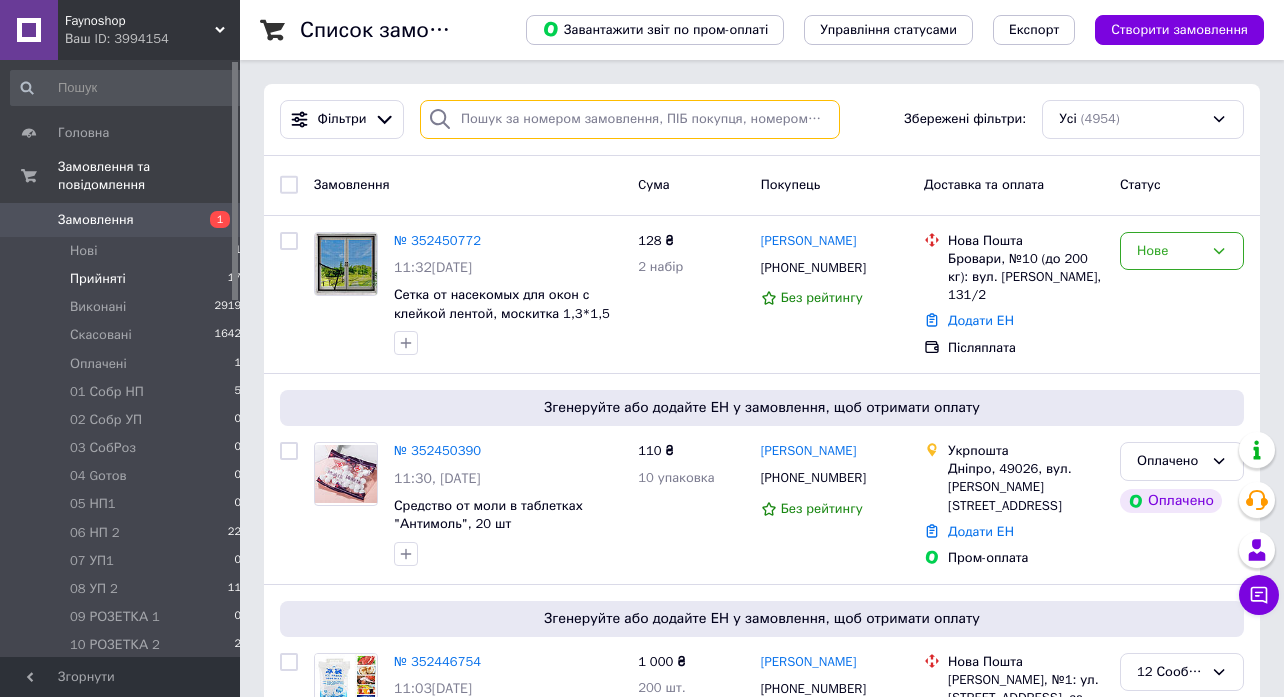 paste on "0638392919" 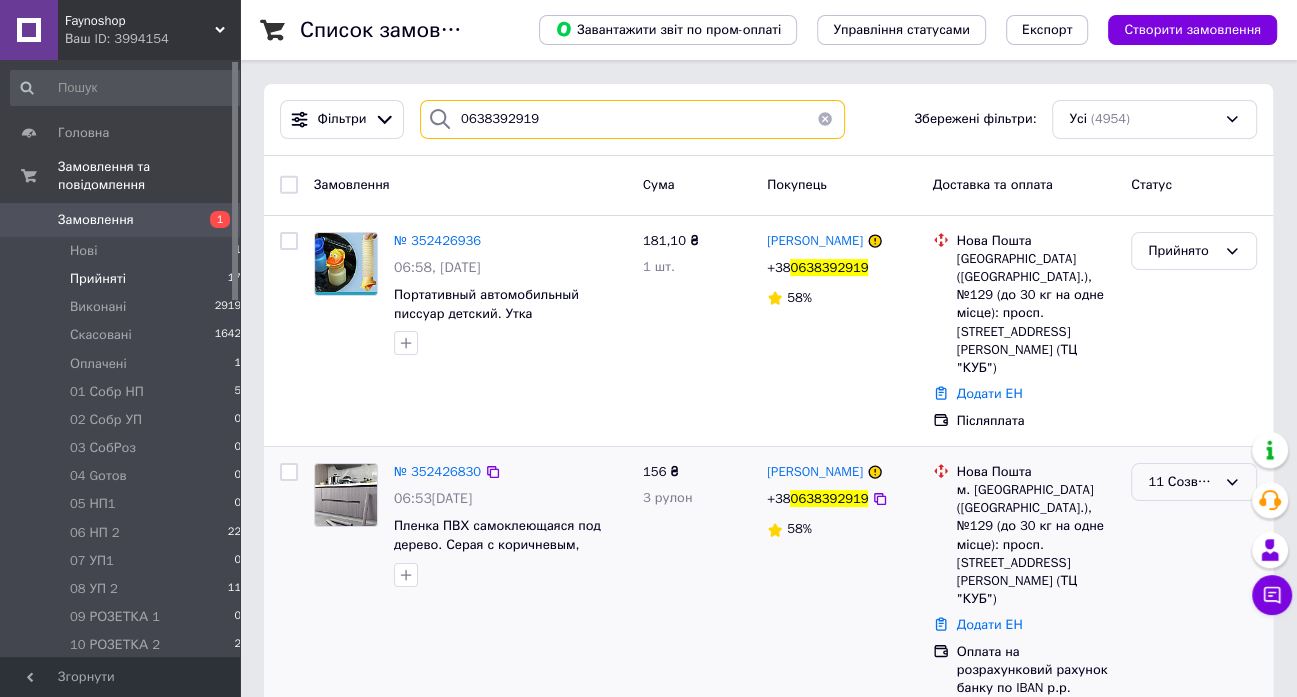 type on "0638392919" 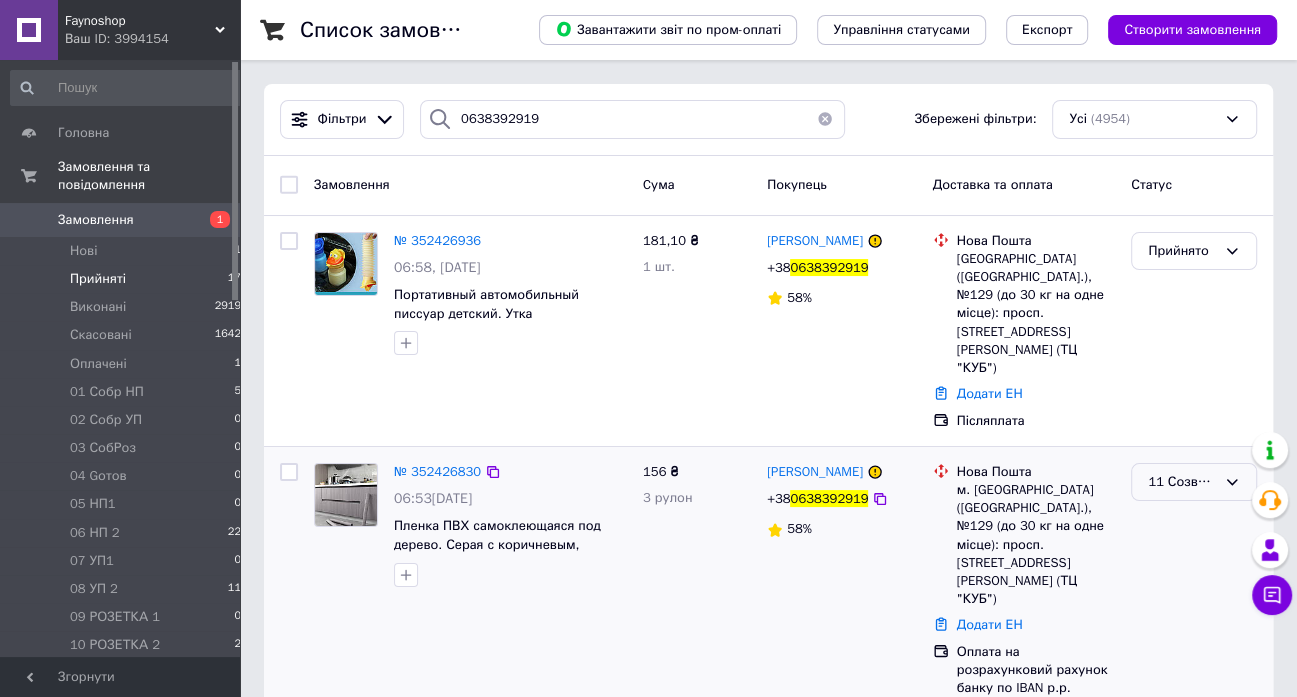 click 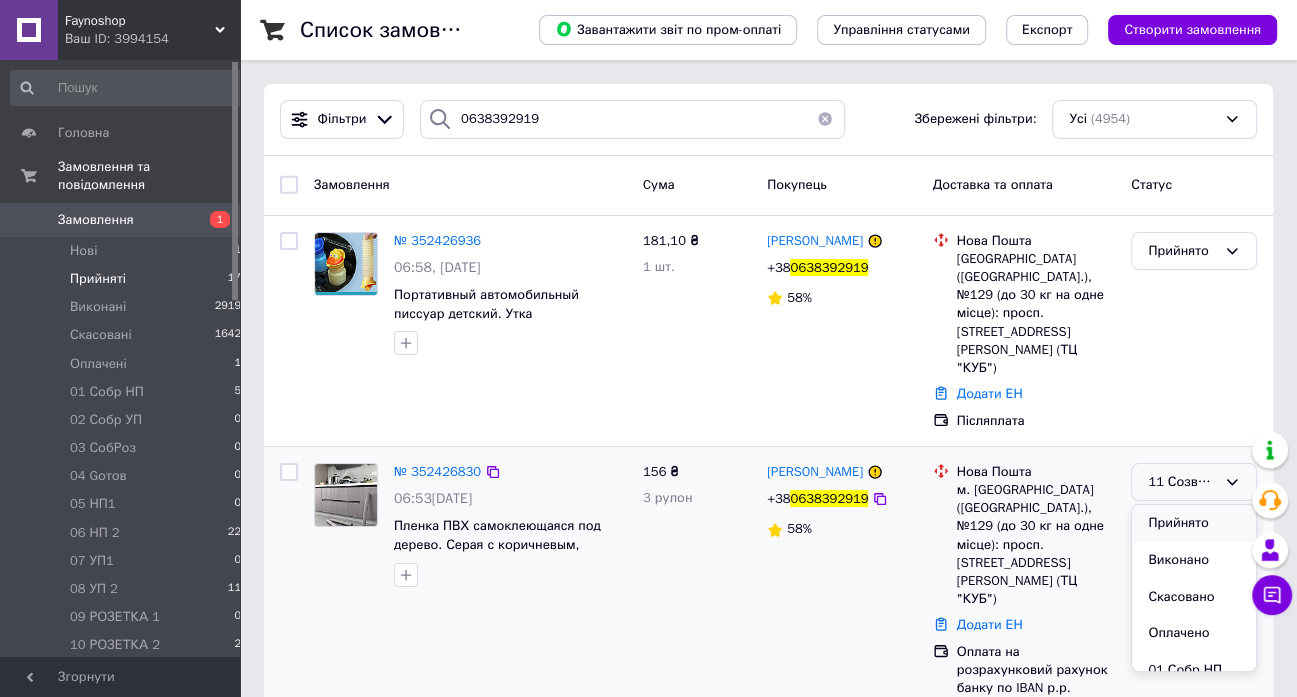 click on "Прийнято" at bounding box center [1194, 523] 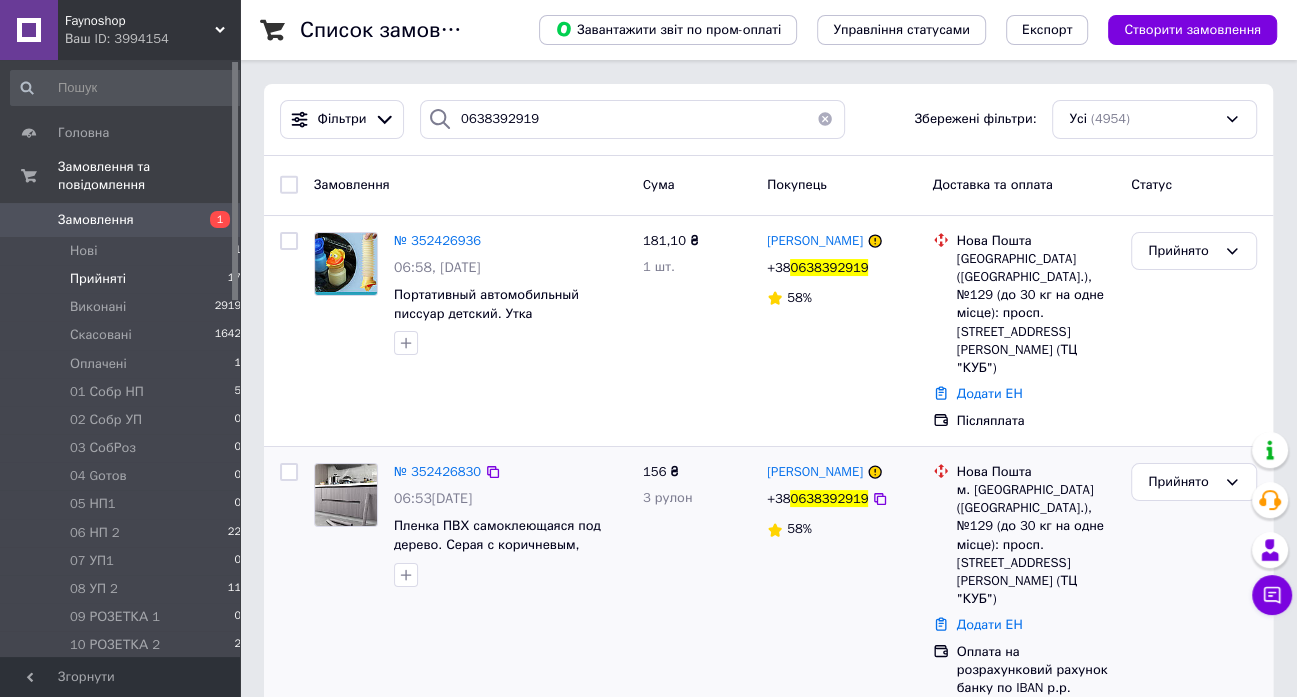click on "Прийняті" at bounding box center [98, 279] 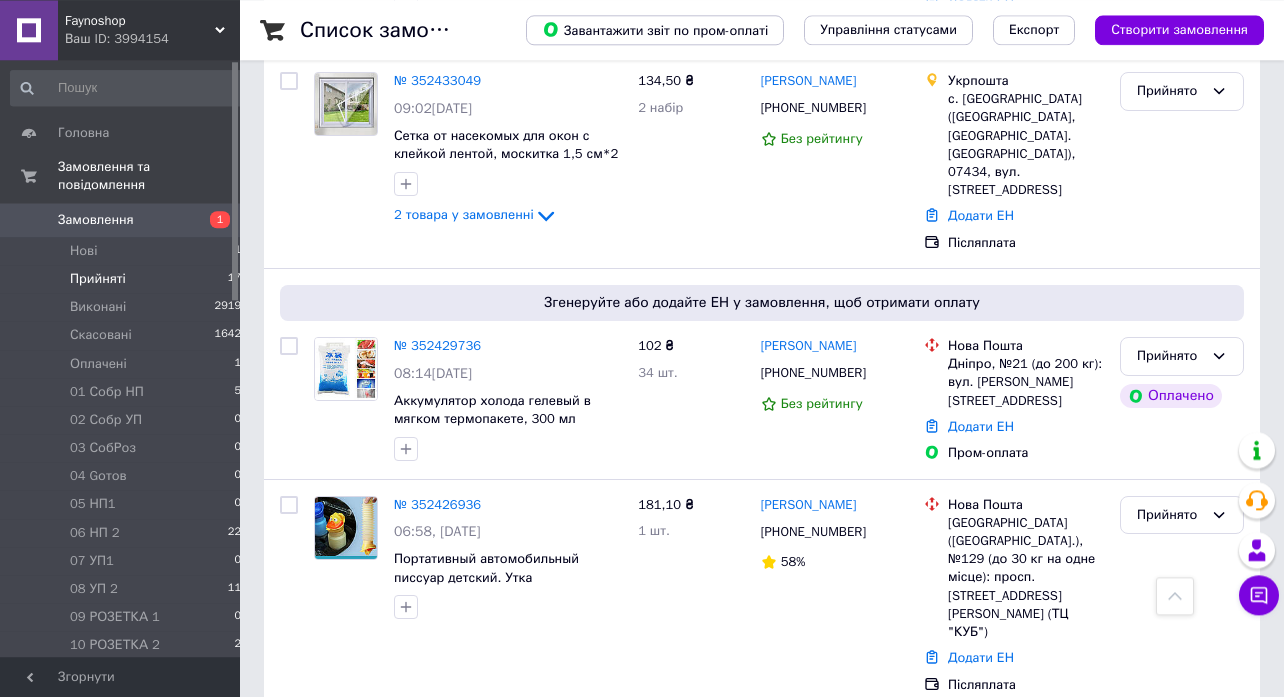 scroll, scrollTop: 972, scrollLeft: 0, axis: vertical 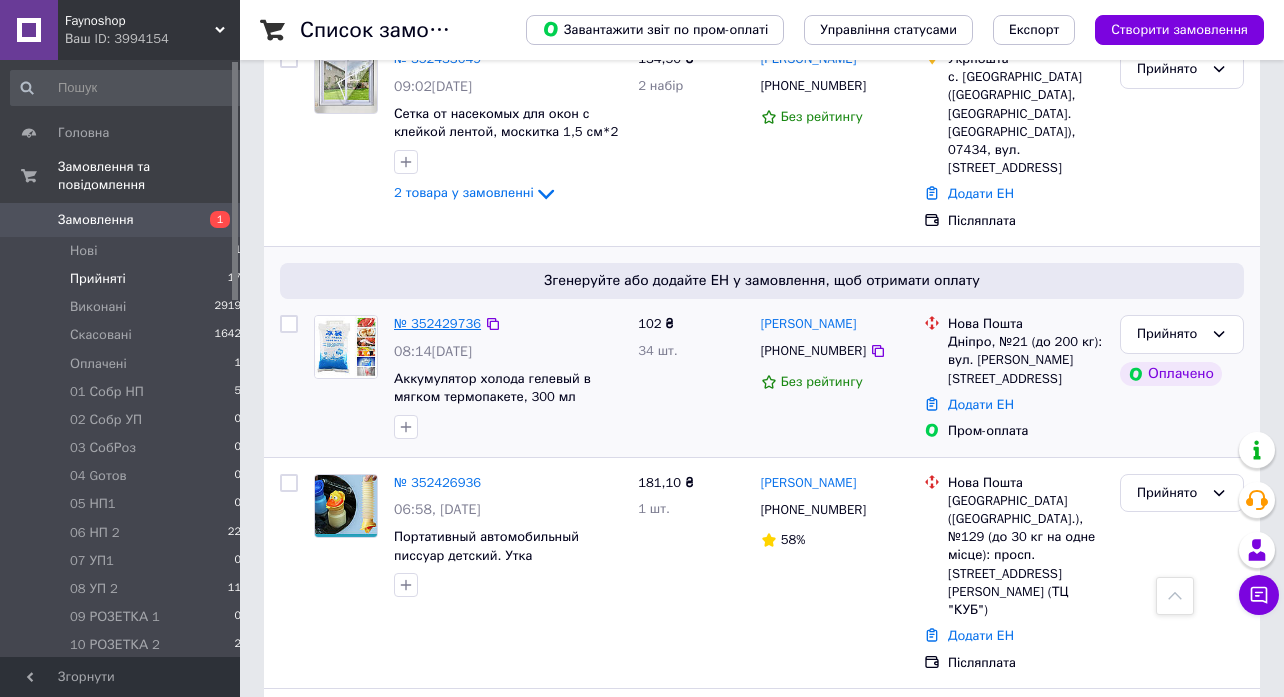 click on "№ 352429736" at bounding box center [437, 323] 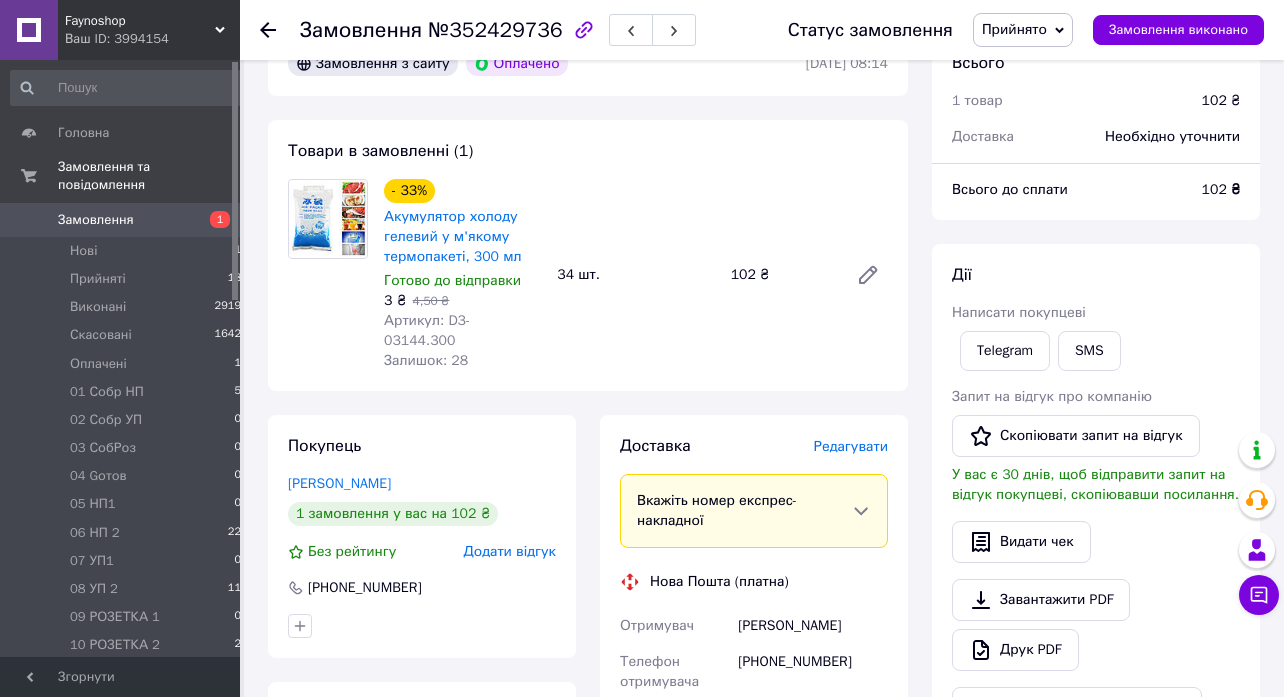 scroll, scrollTop: 1081, scrollLeft: 0, axis: vertical 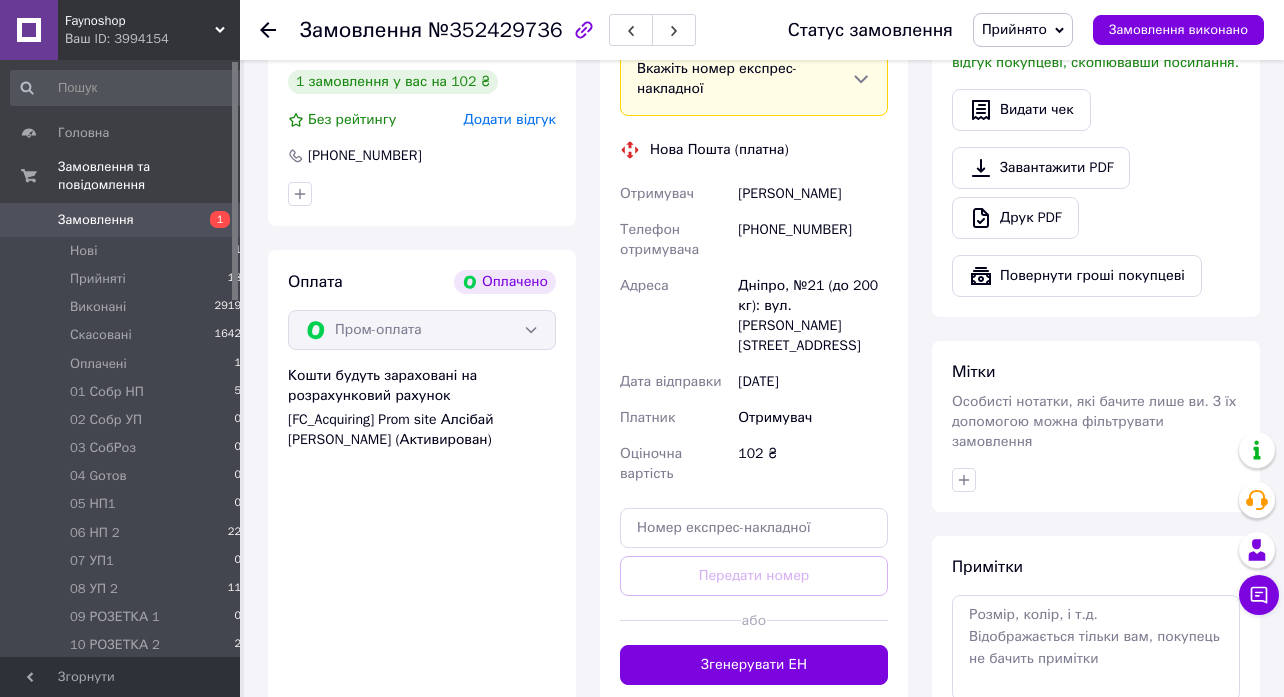 drag, startPoint x: 1063, startPoint y: 31, endPoint x: 1023, endPoint y: 142, distance: 117.98729 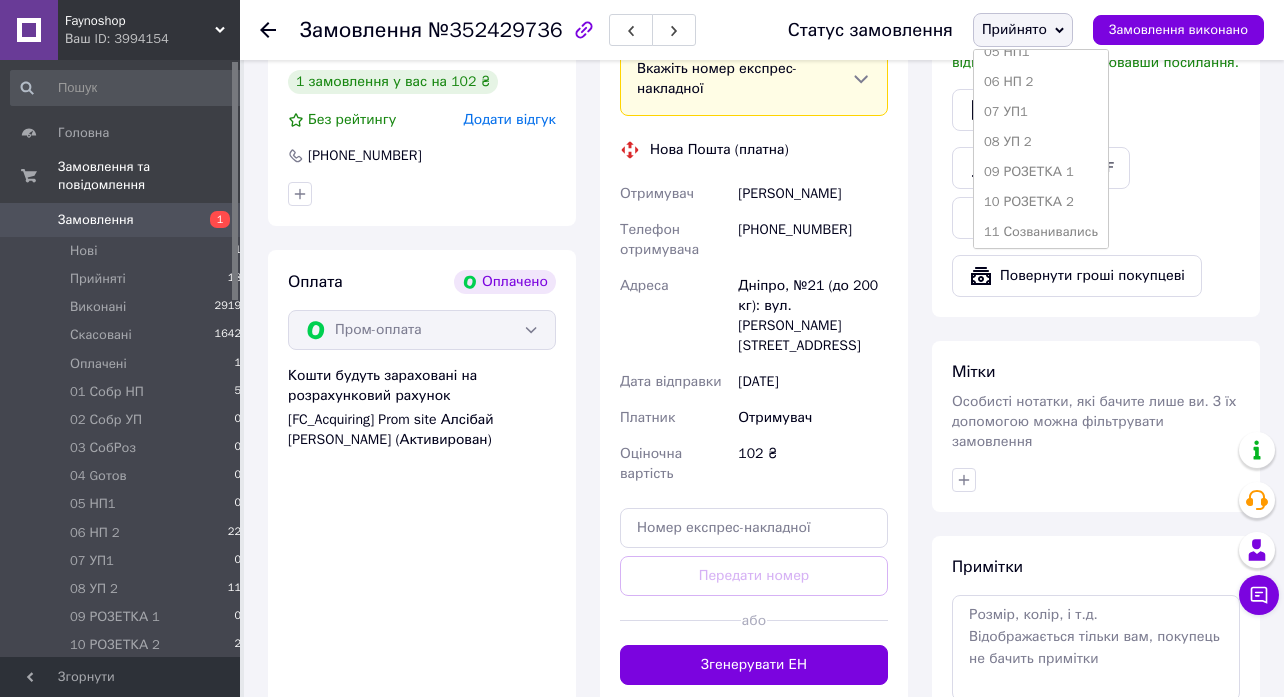 scroll, scrollTop: 414, scrollLeft: 0, axis: vertical 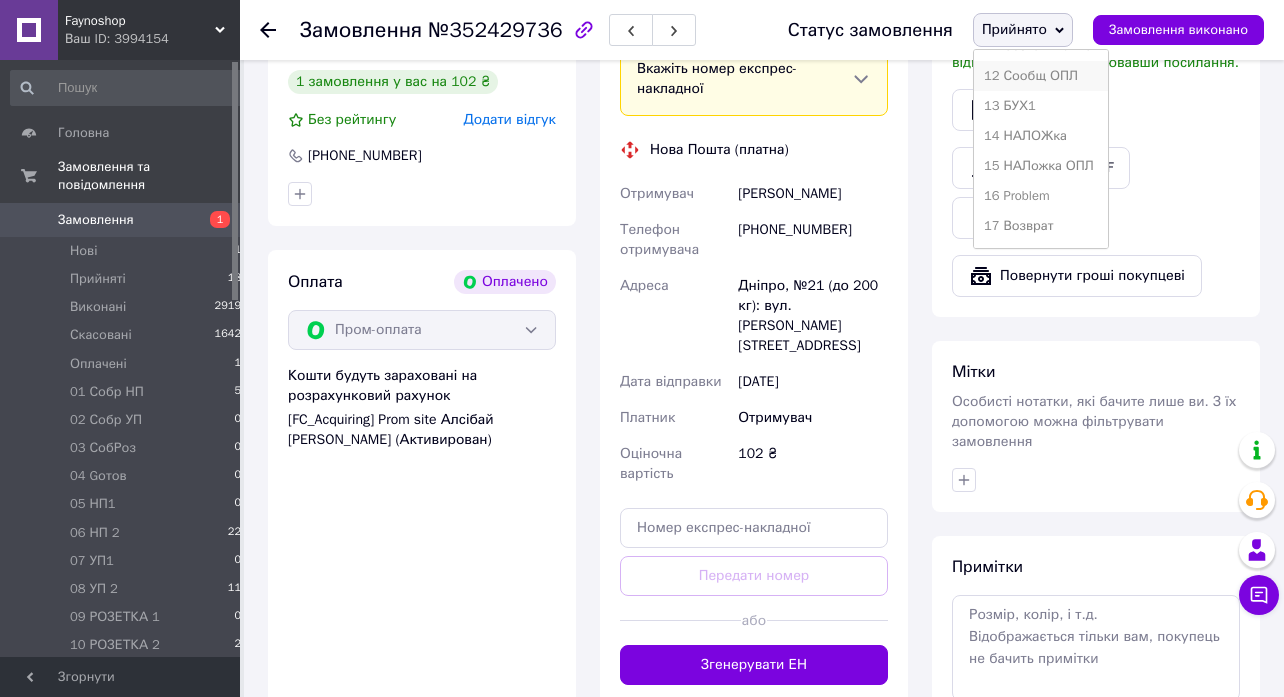 click on "12 Сообщ ОПЛ" at bounding box center [1041, 76] 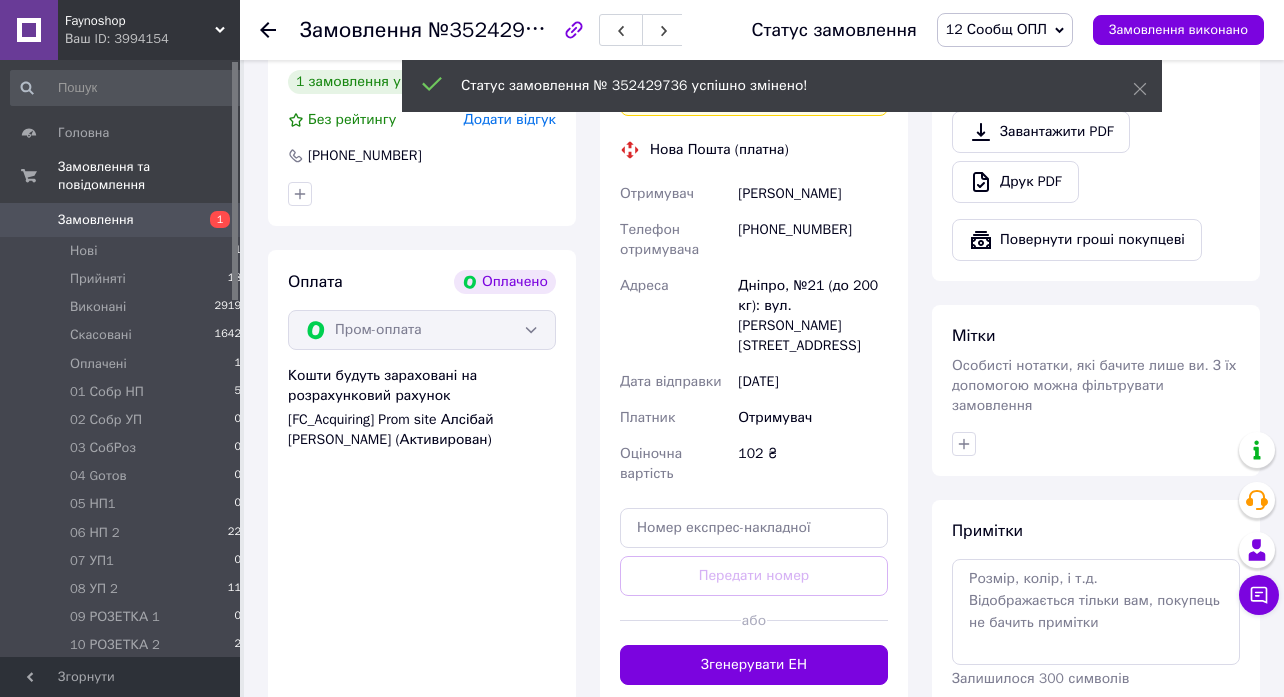 click 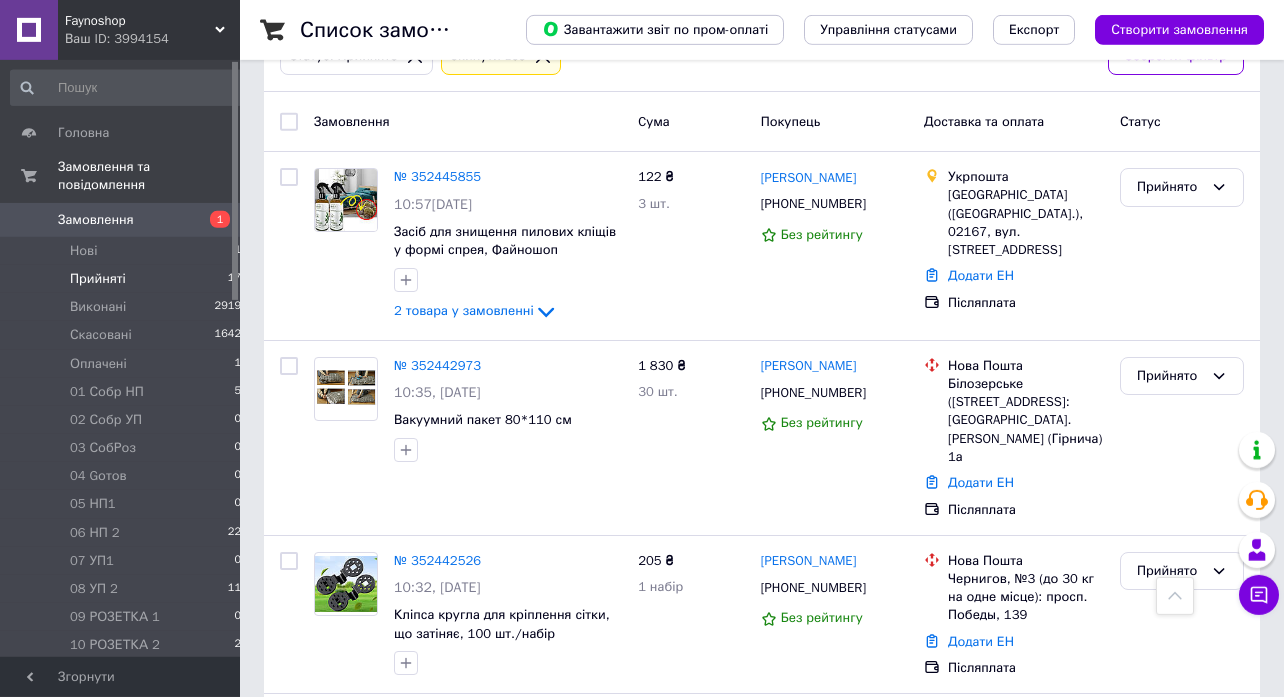 scroll, scrollTop: 108, scrollLeft: 0, axis: vertical 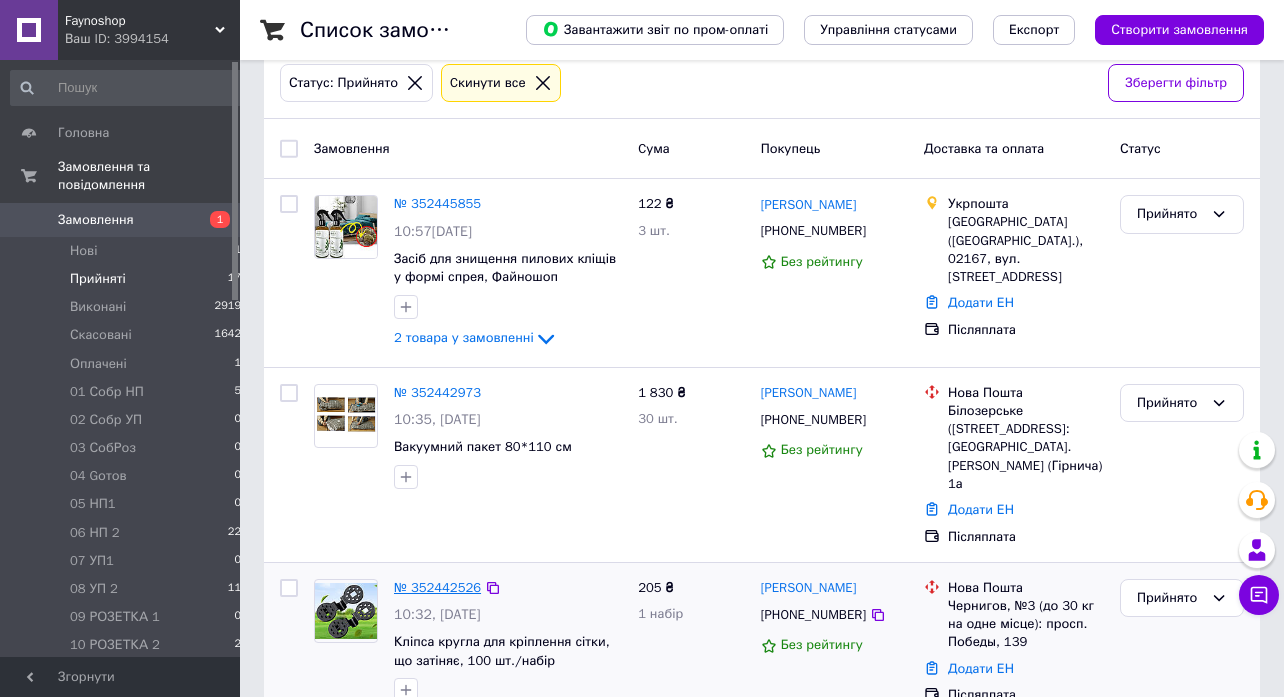 click on "№ 352442526" at bounding box center (437, 587) 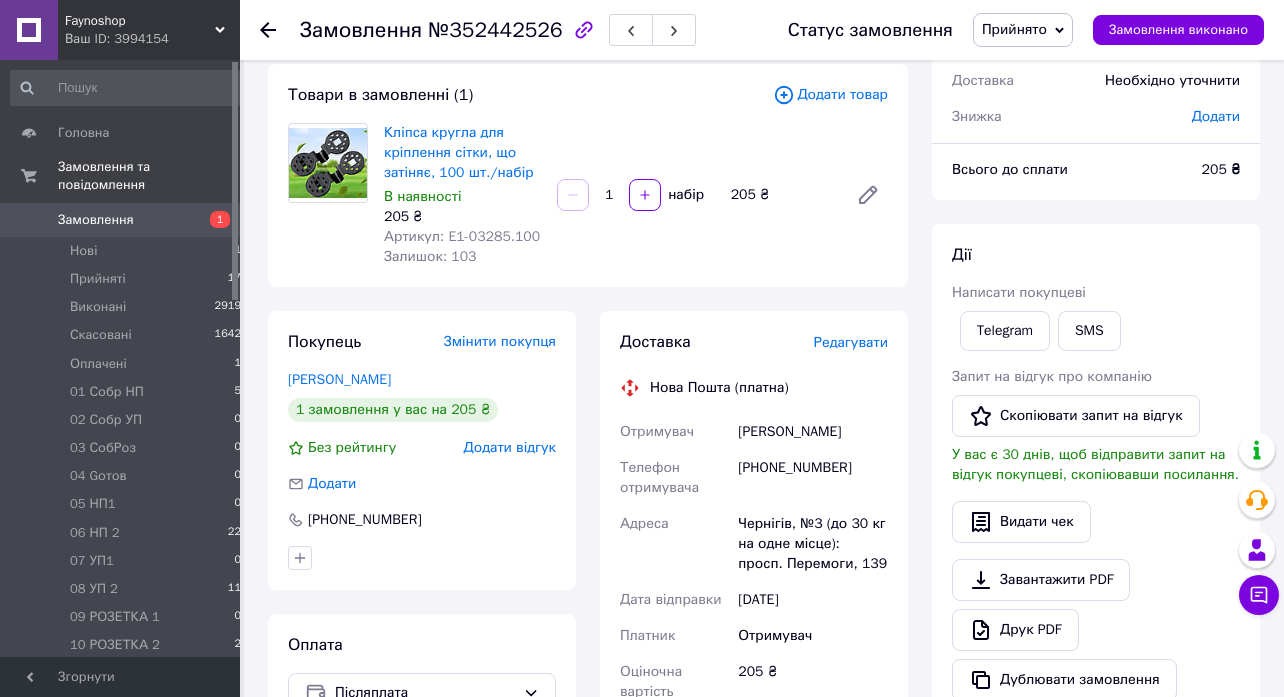 scroll, scrollTop: 695, scrollLeft: 0, axis: vertical 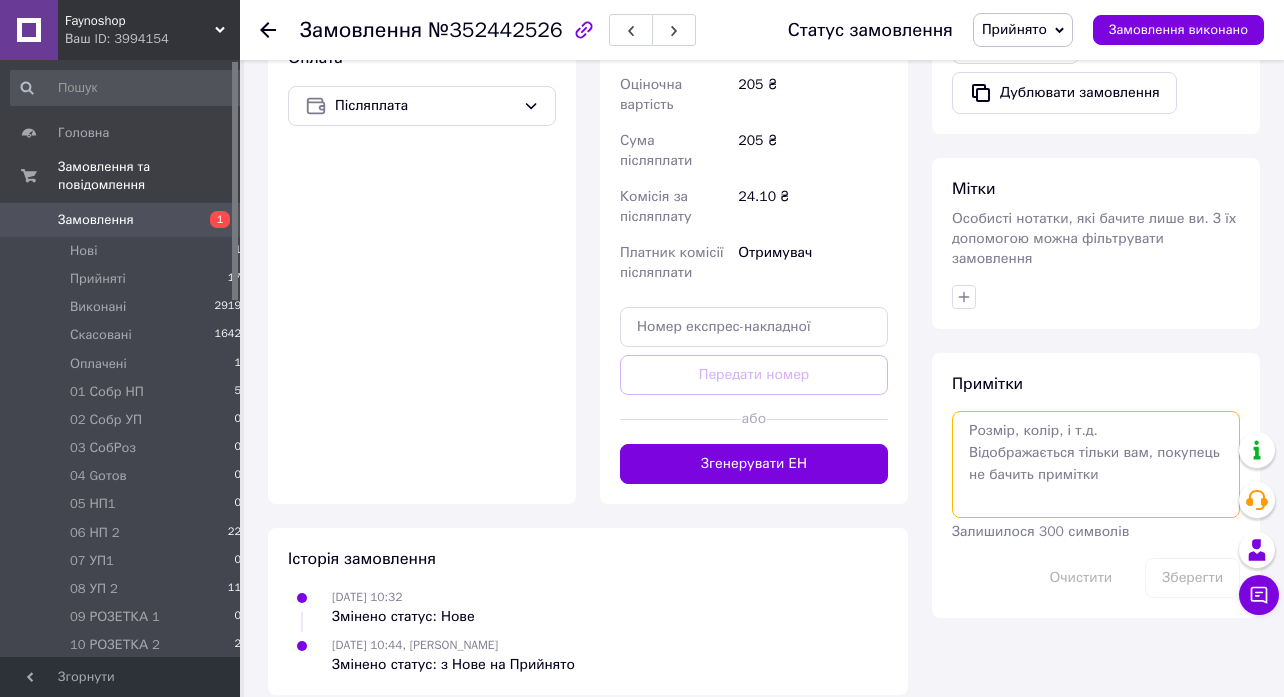 click at bounding box center (1096, 464) 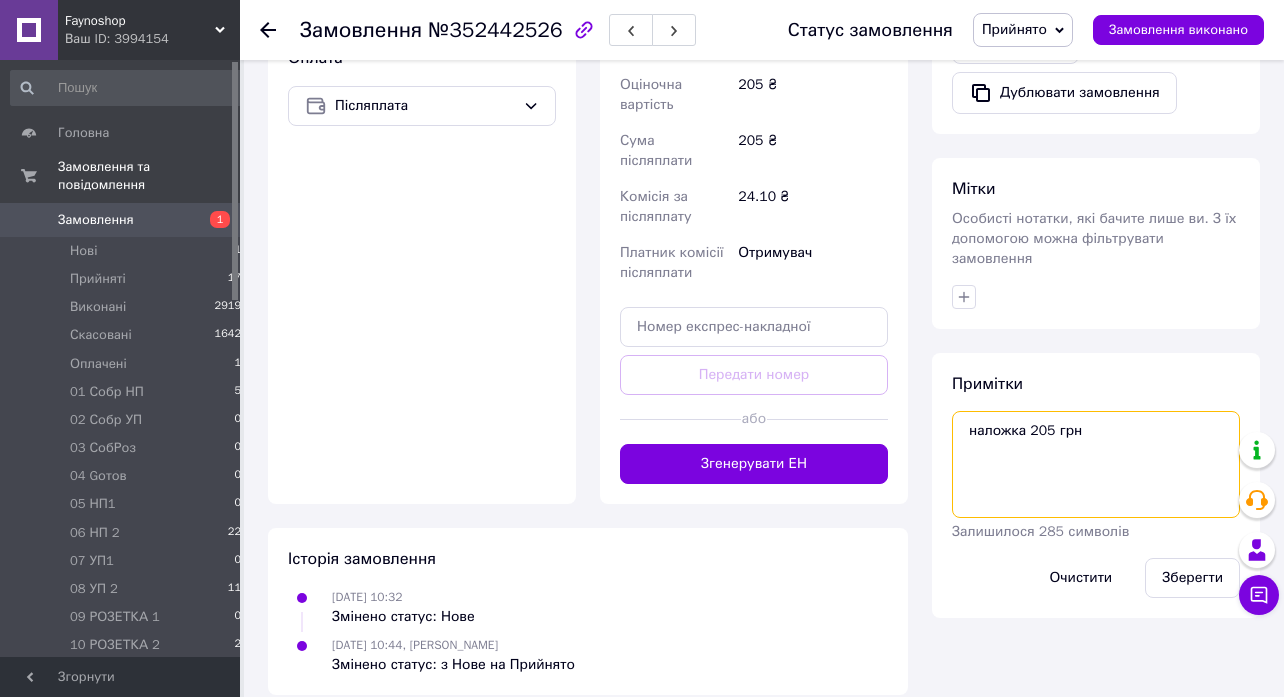 drag, startPoint x: 1031, startPoint y: 408, endPoint x: 968, endPoint y: 408, distance: 63 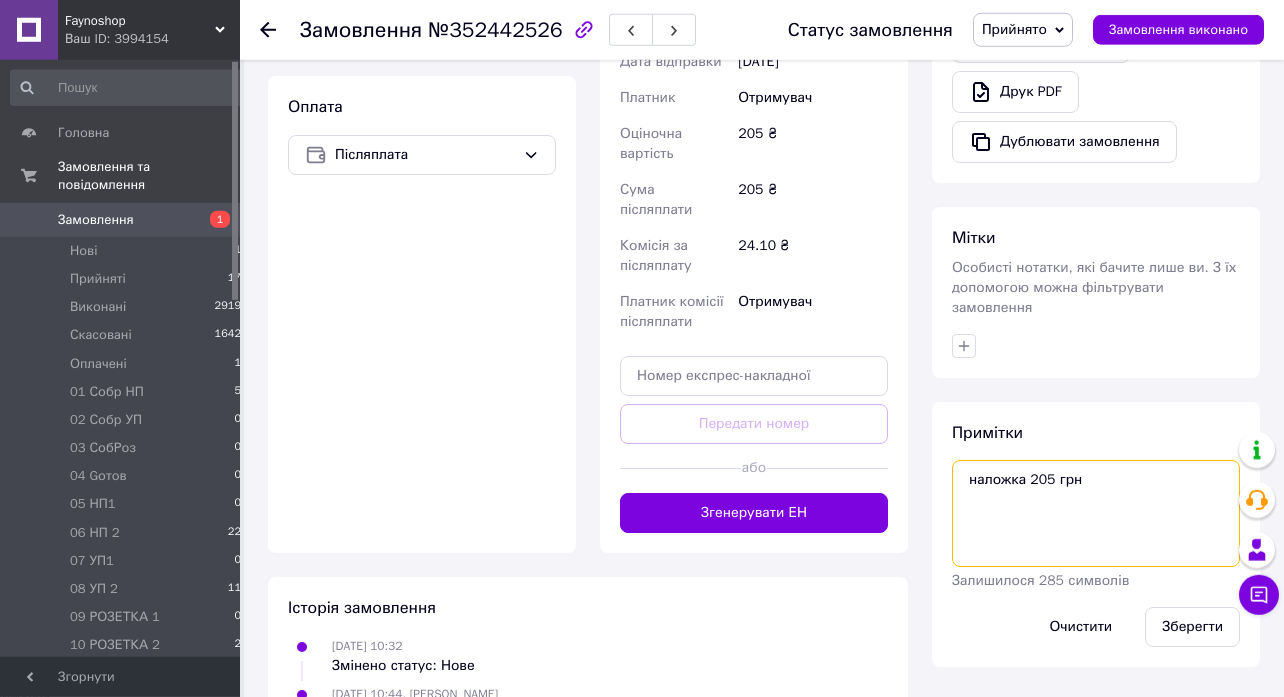 scroll, scrollTop: 648, scrollLeft: 0, axis: vertical 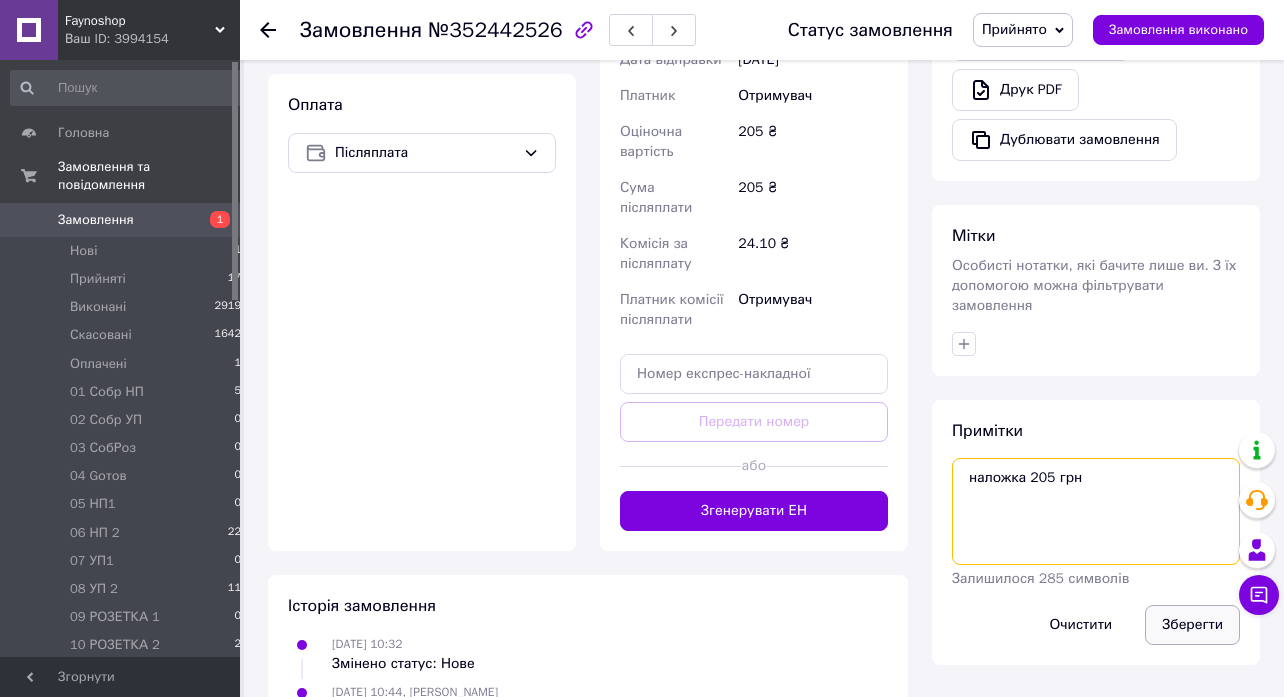 type on "наложка 205 грн" 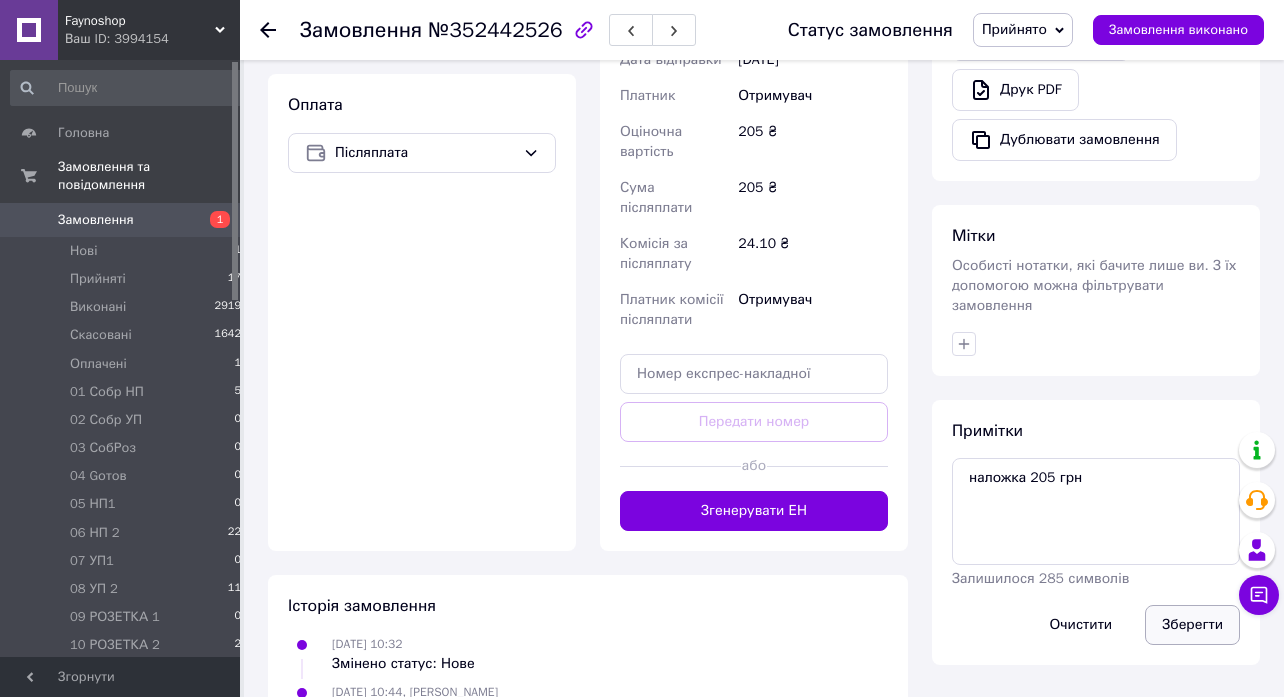 click on "Зберегти" at bounding box center [1192, 625] 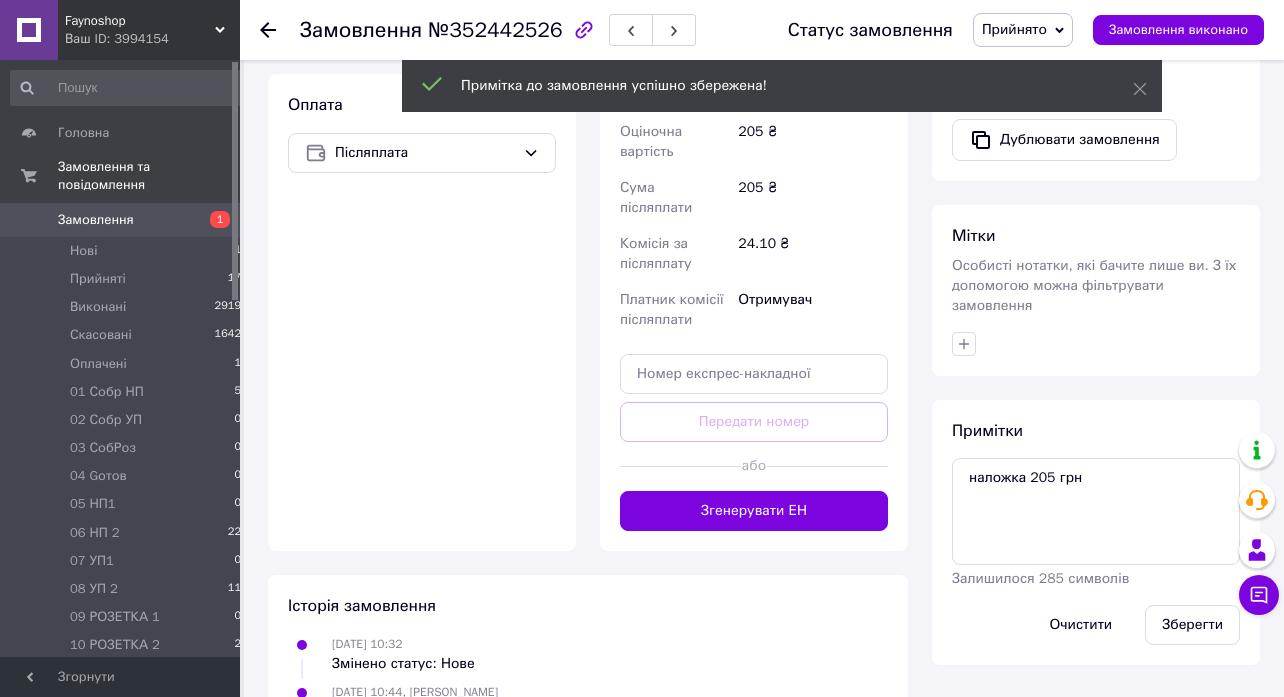 click 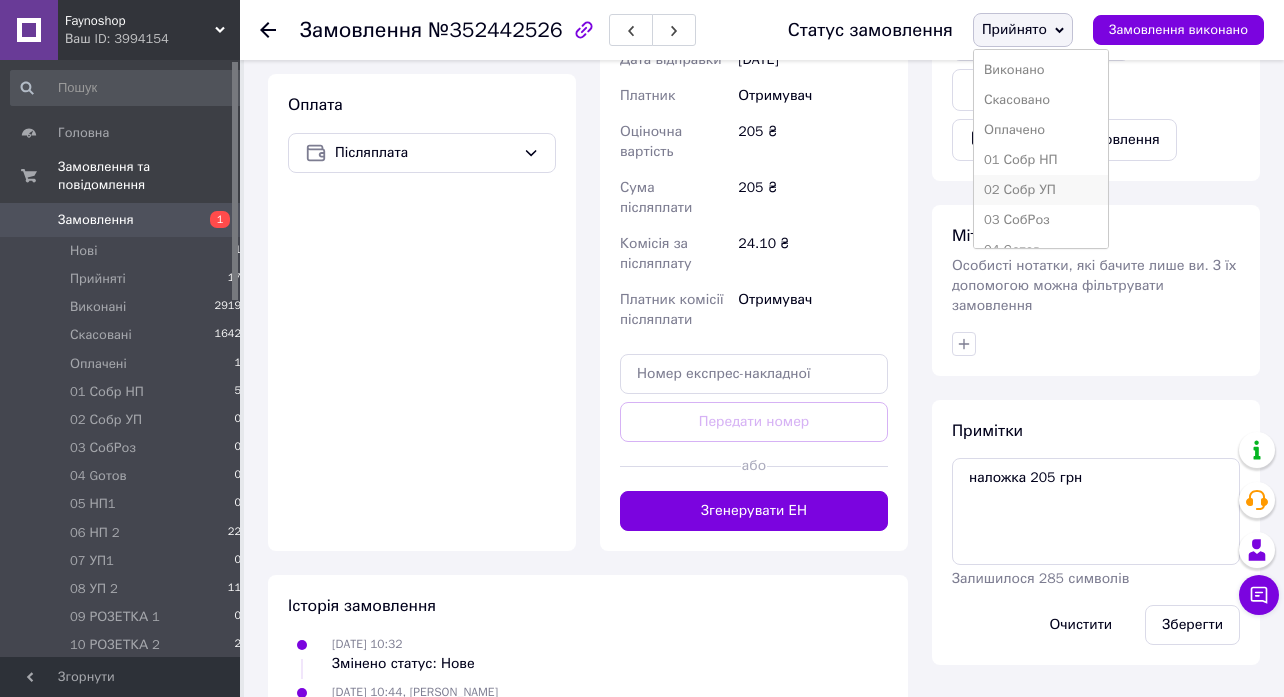 scroll, scrollTop: 414, scrollLeft: 0, axis: vertical 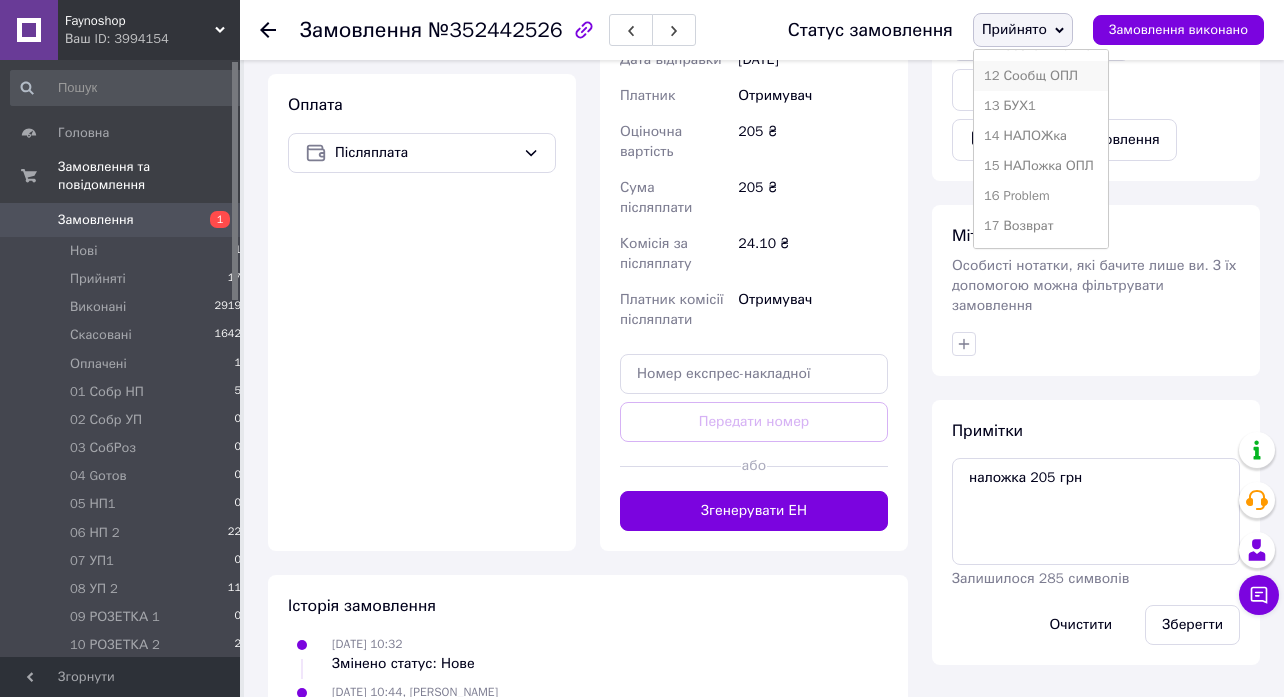 click on "12 Сообщ ОПЛ" at bounding box center (1041, 76) 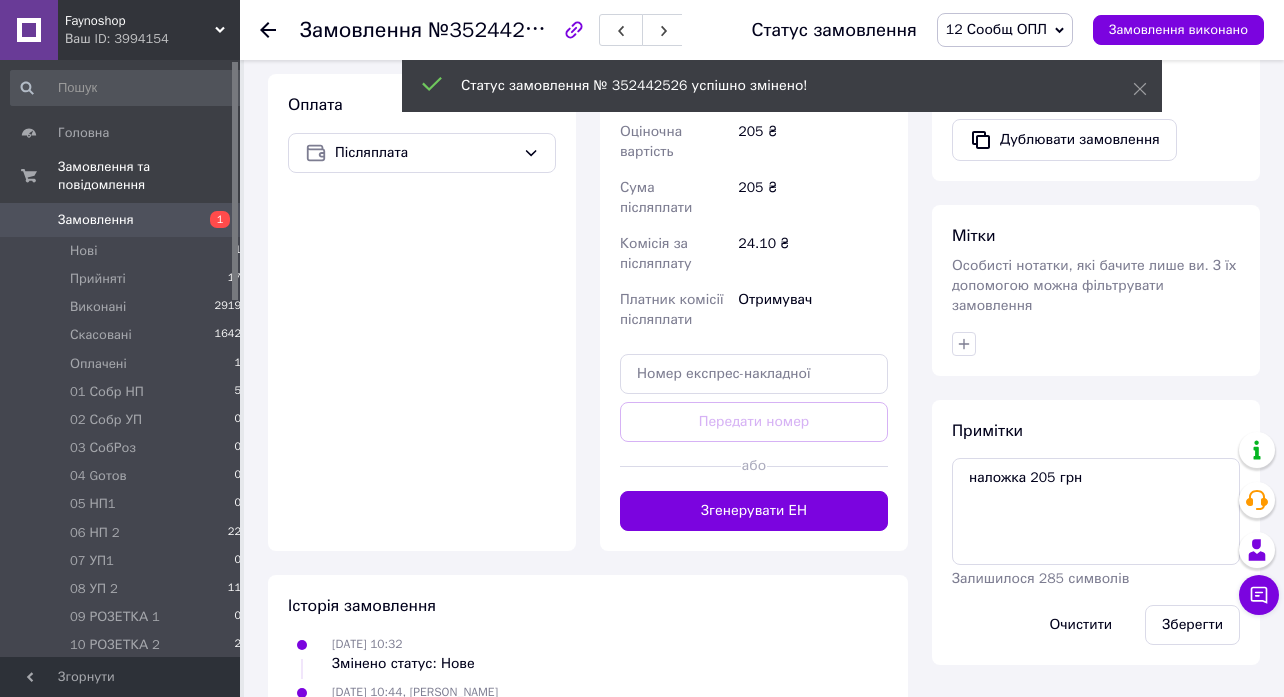 click 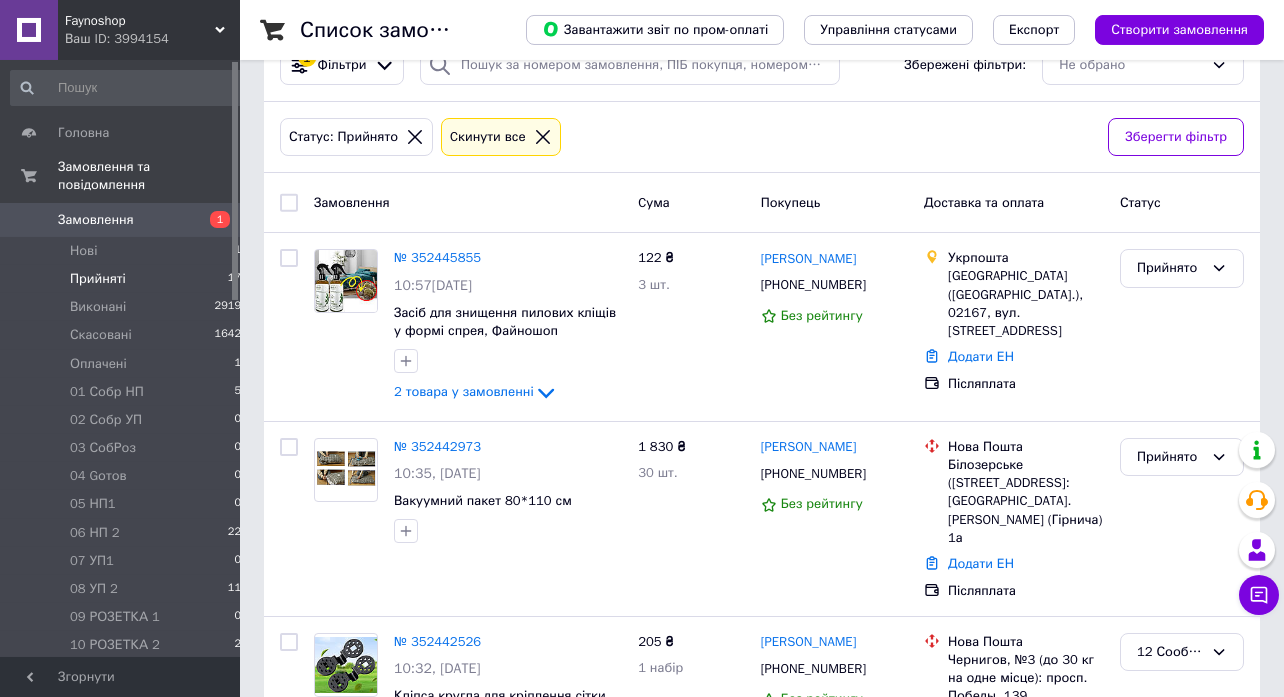 scroll, scrollTop: 108, scrollLeft: 0, axis: vertical 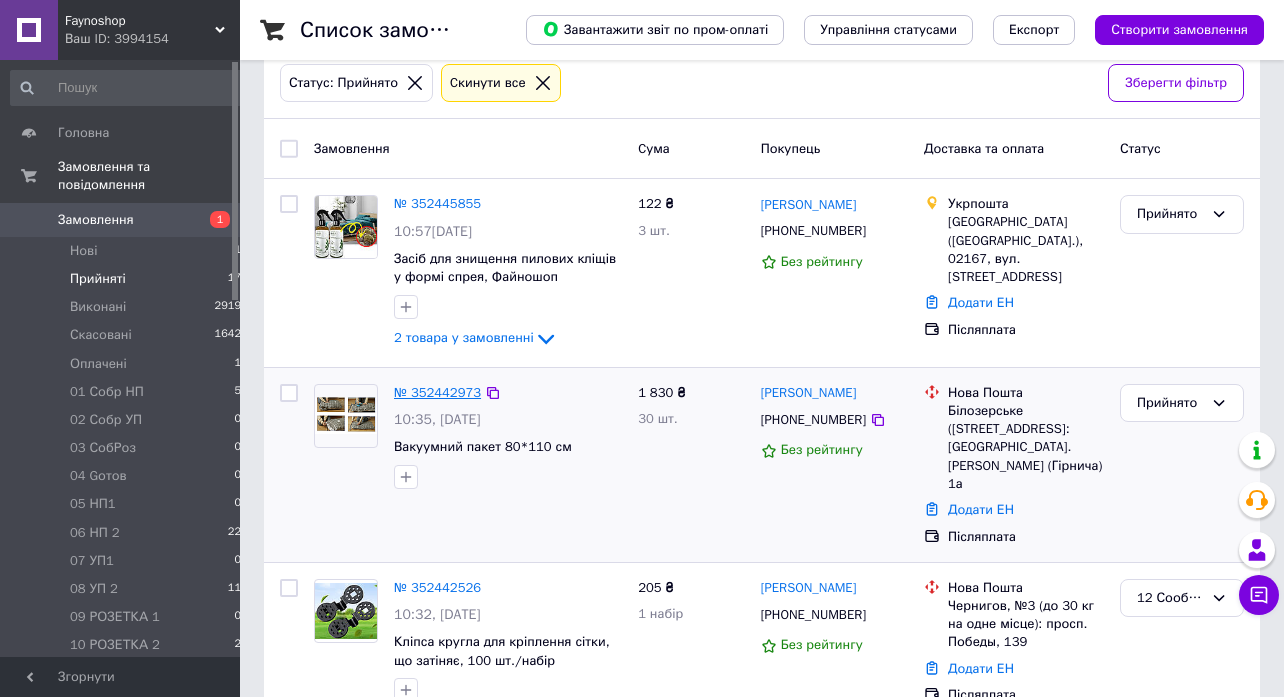 click on "№ 352442973" at bounding box center (437, 392) 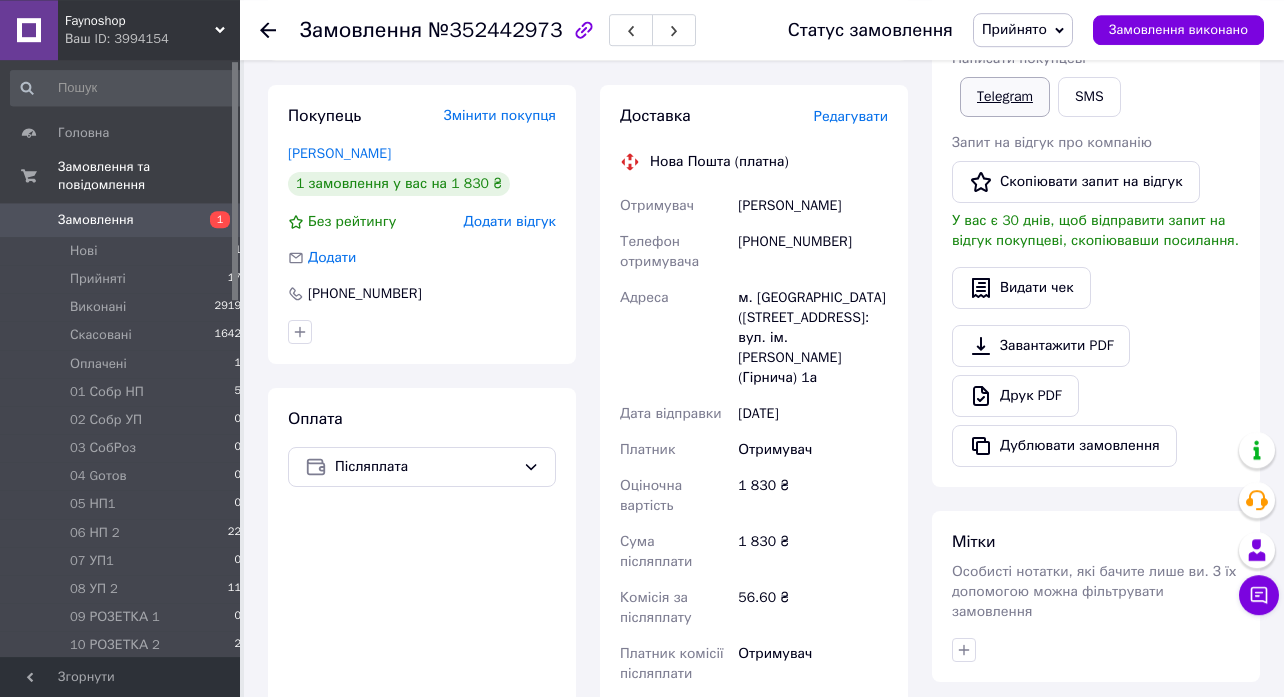 scroll, scrollTop: 648, scrollLeft: 0, axis: vertical 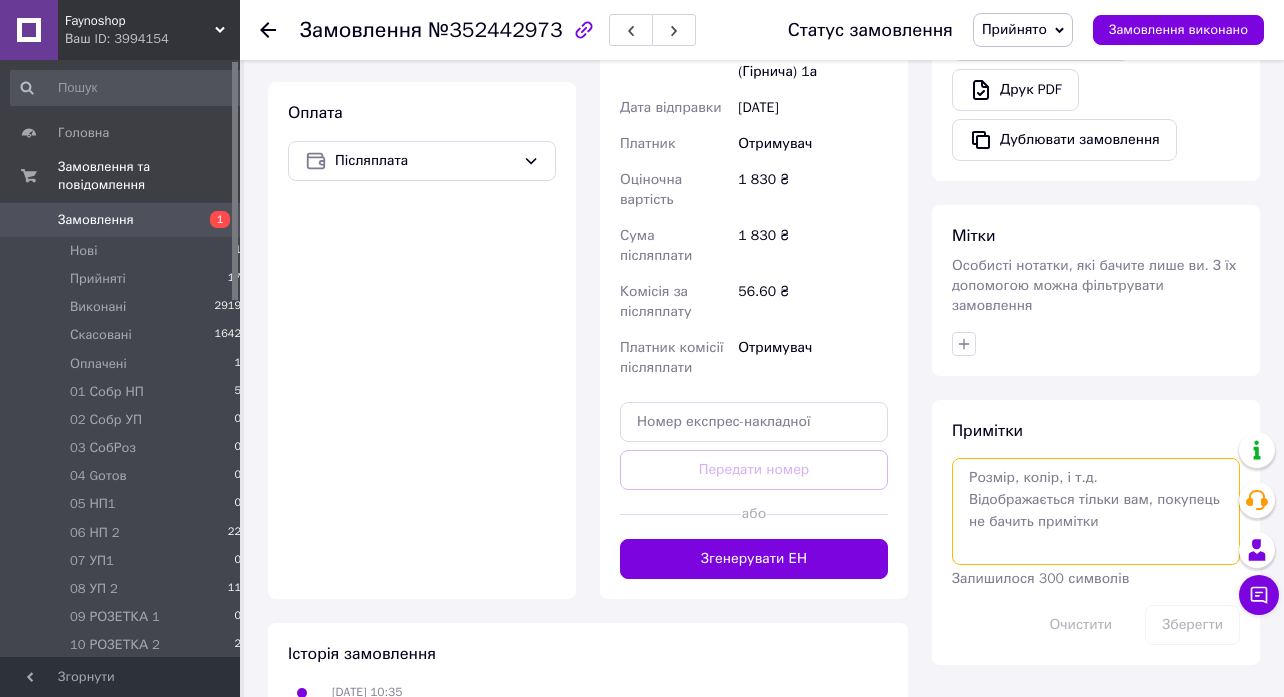 paste on "наложка 205 грн" 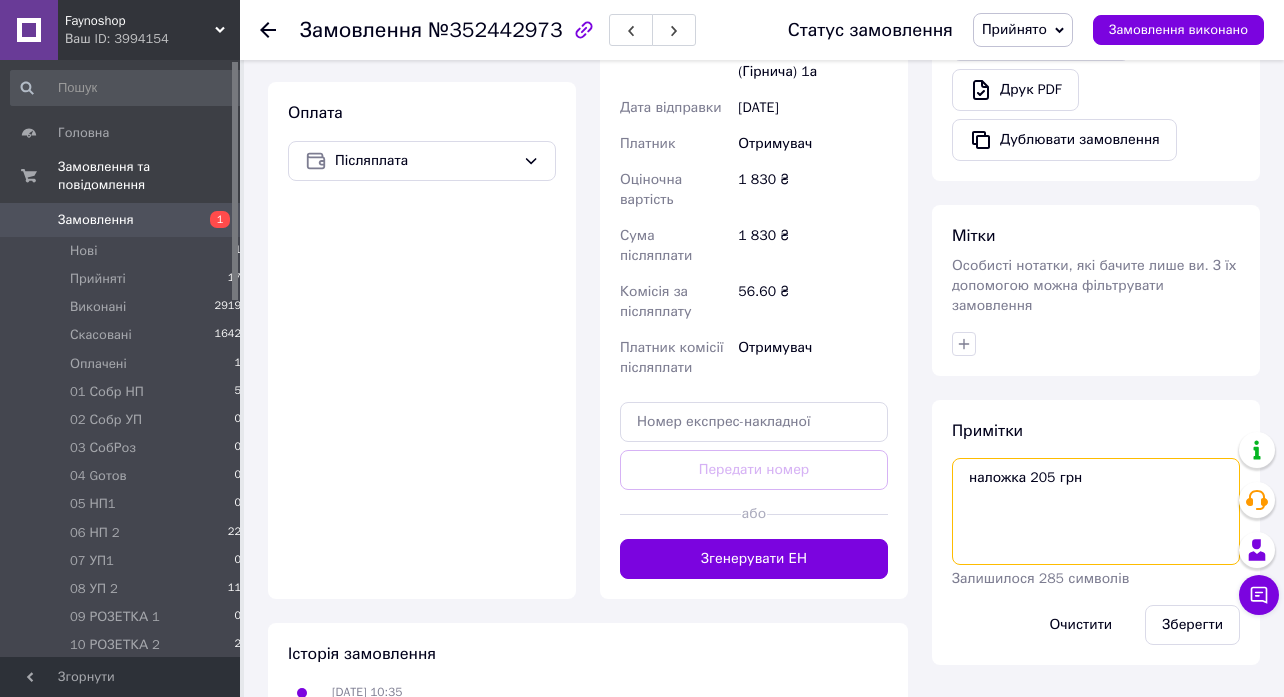 drag, startPoint x: 1055, startPoint y: 453, endPoint x: 1029, endPoint y: 454, distance: 26.019224 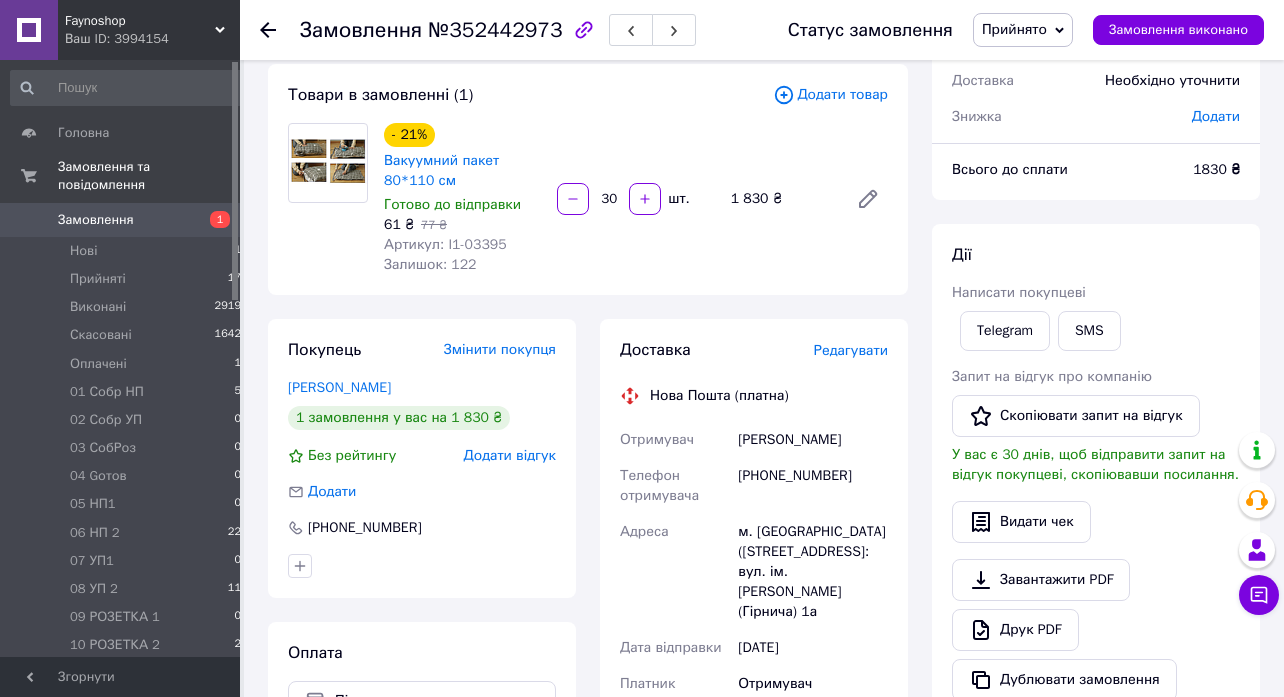 scroll, scrollTop: 648, scrollLeft: 0, axis: vertical 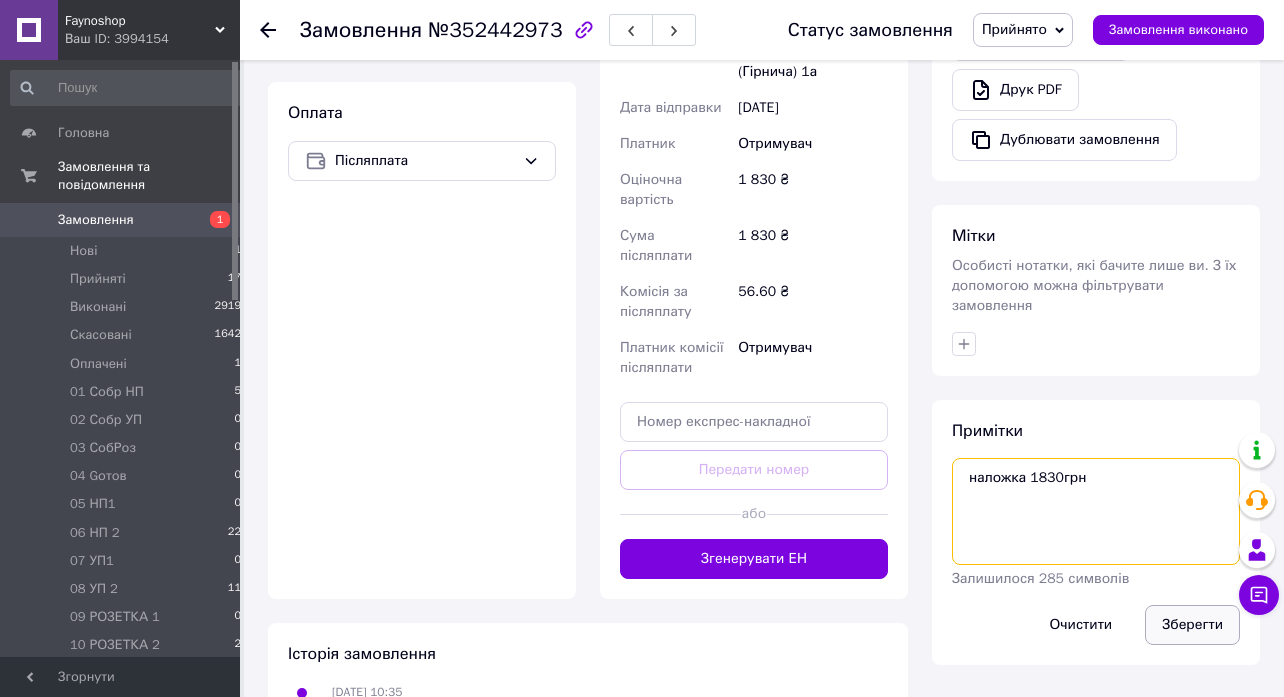type on "наложка 1830грн" 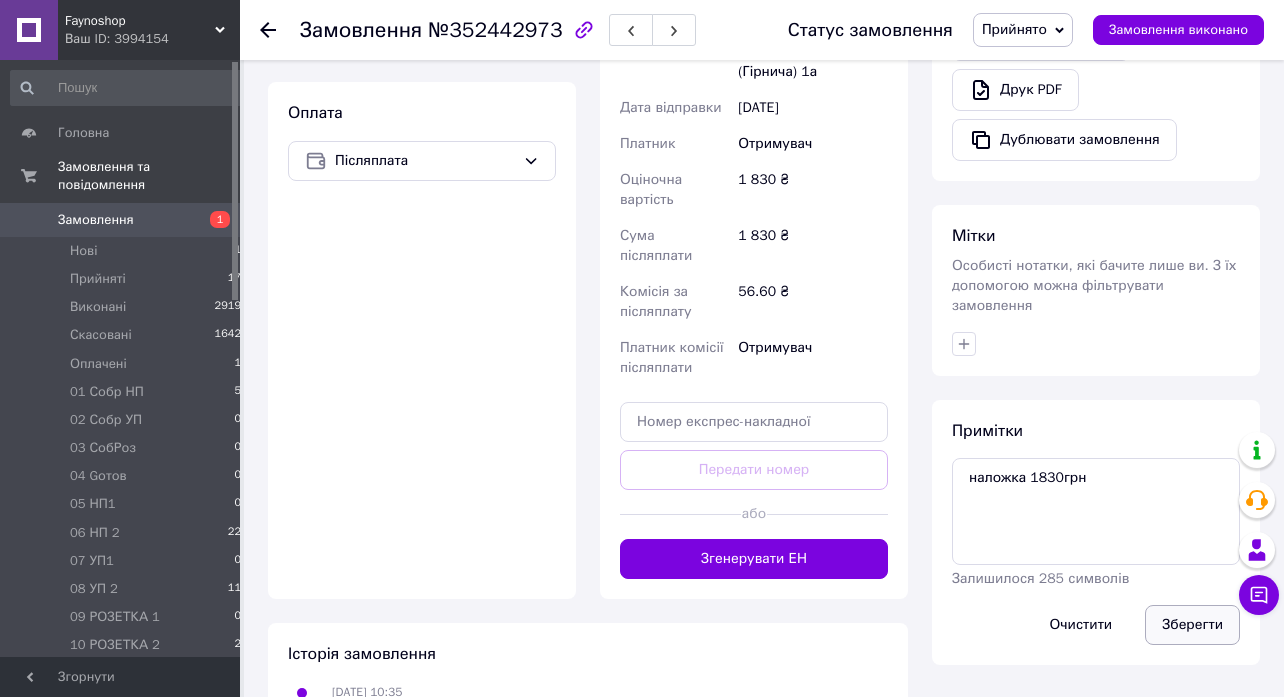 click on "Зберегти" at bounding box center [1192, 625] 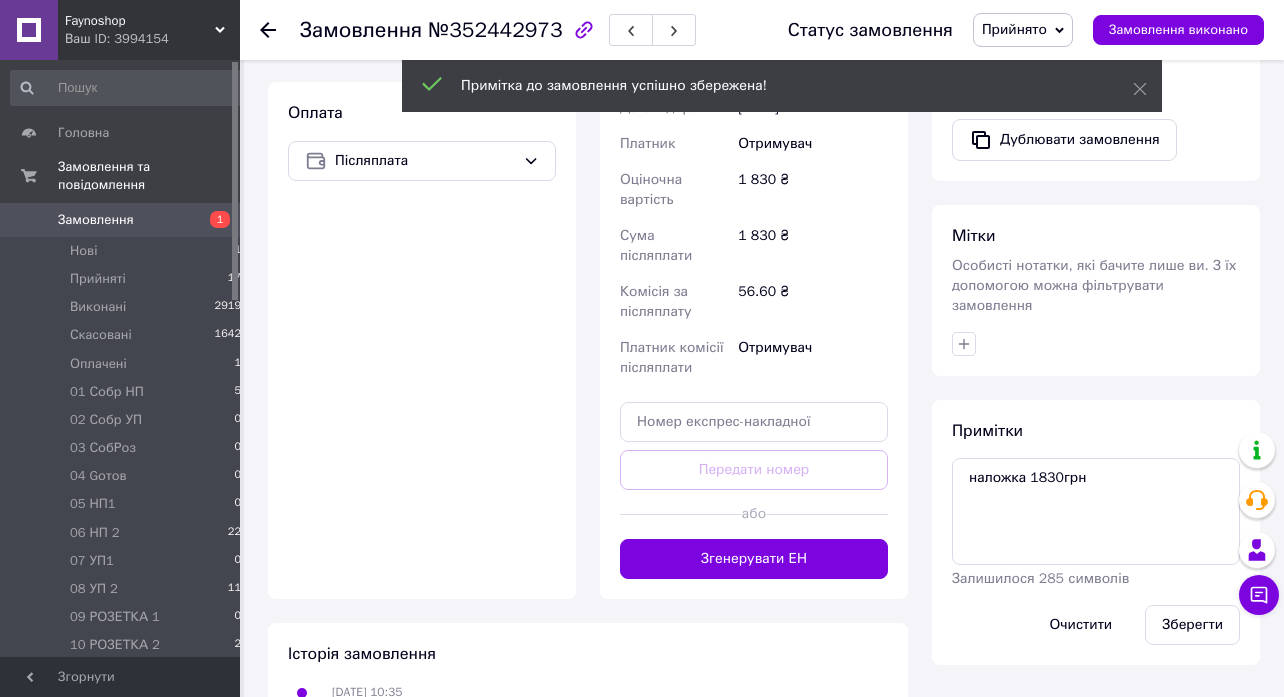 click 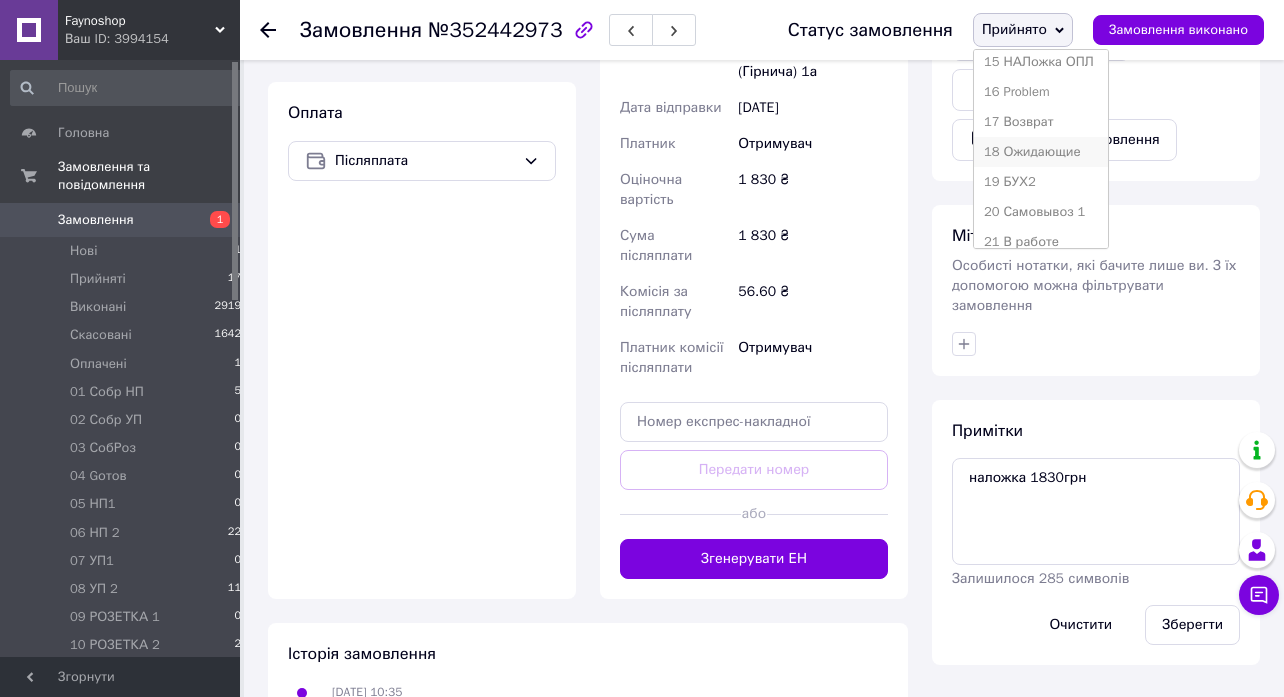 scroll, scrollTop: 414, scrollLeft: 0, axis: vertical 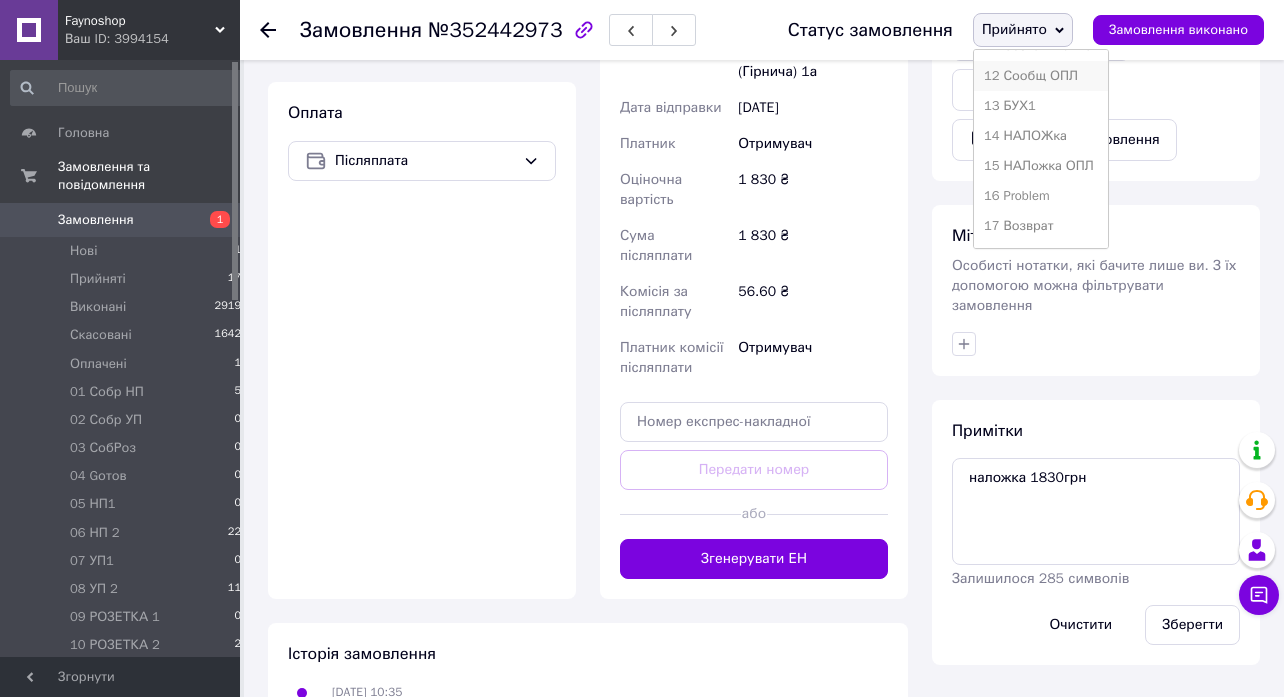 click on "12 Сообщ ОПЛ" at bounding box center [1041, 76] 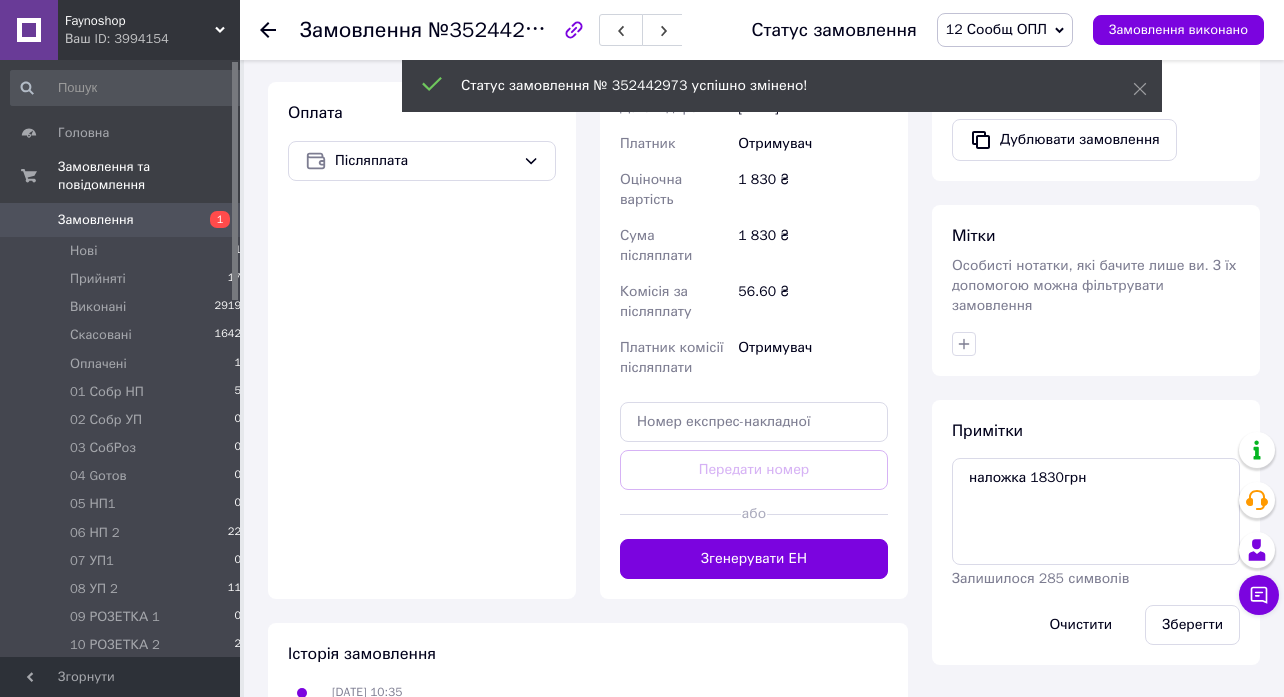 click 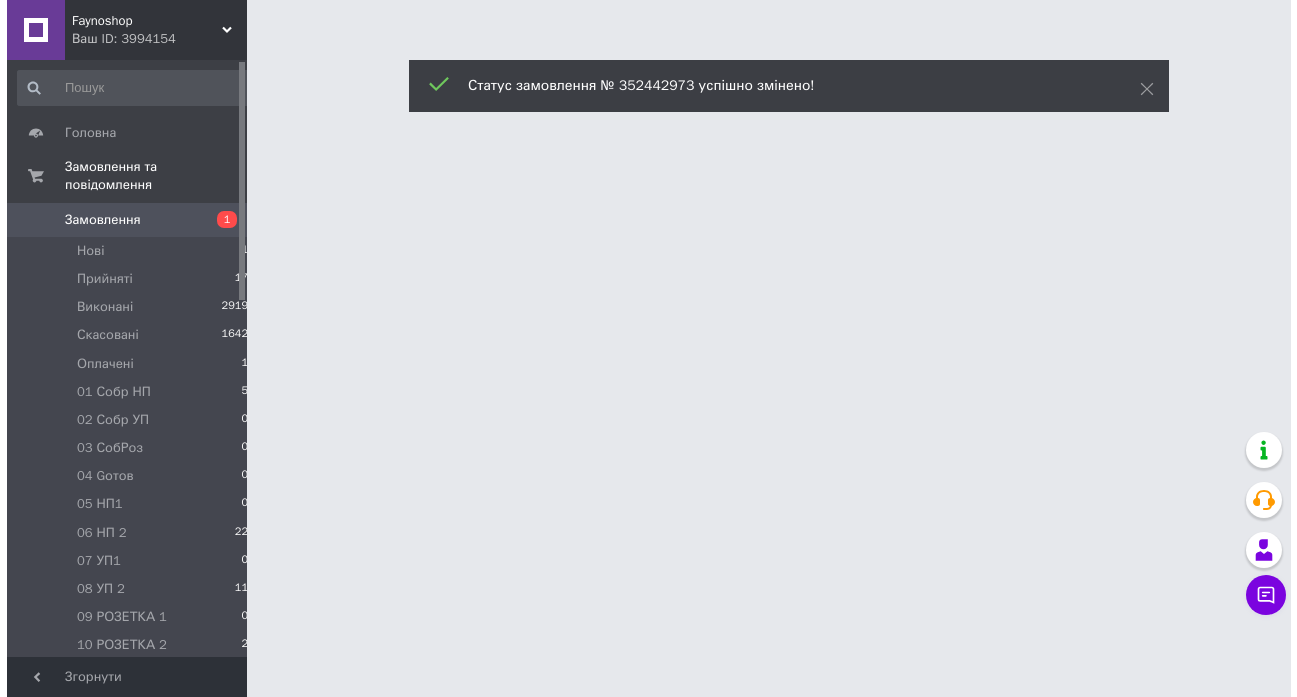 scroll, scrollTop: 0, scrollLeft: 0, axis: both 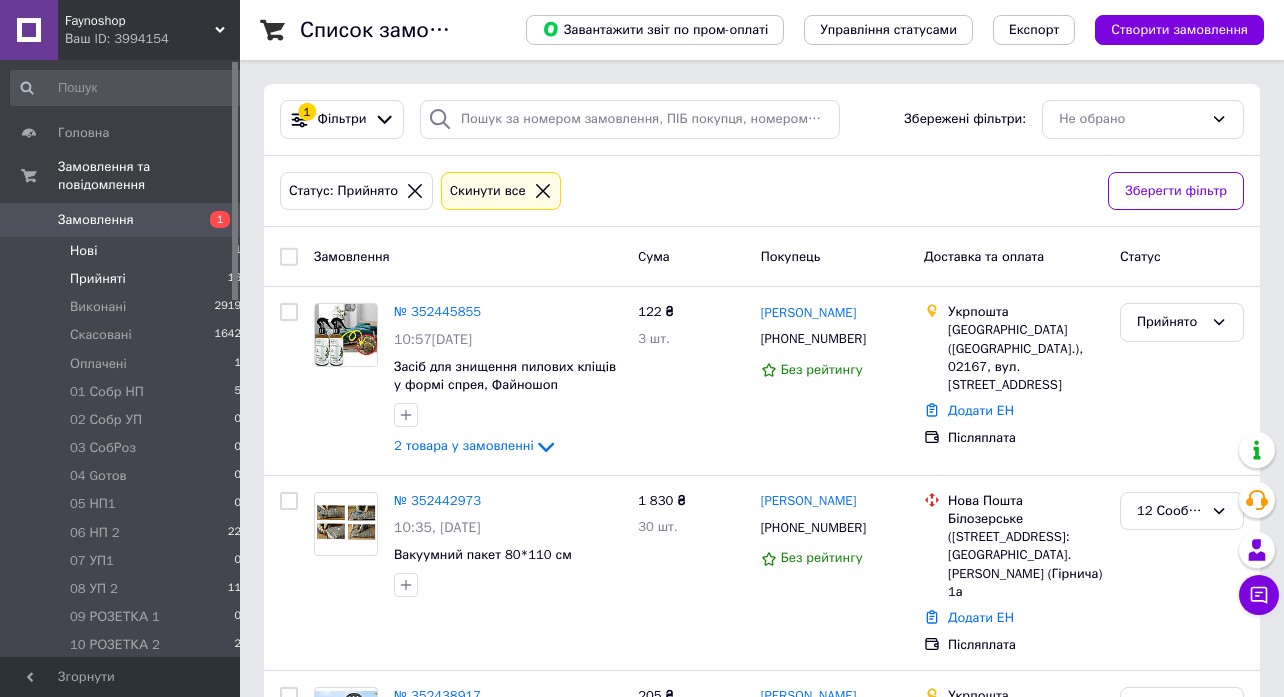 click on "Нові" at bounding box center (83, 251) 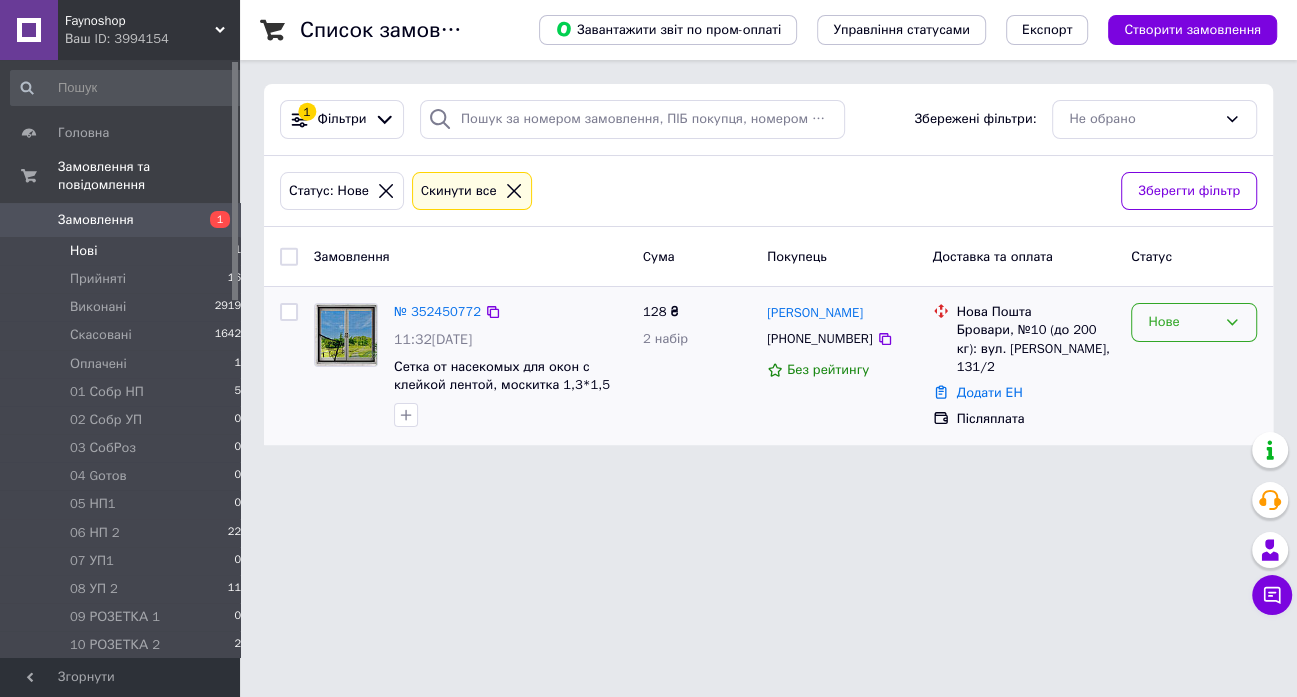 click 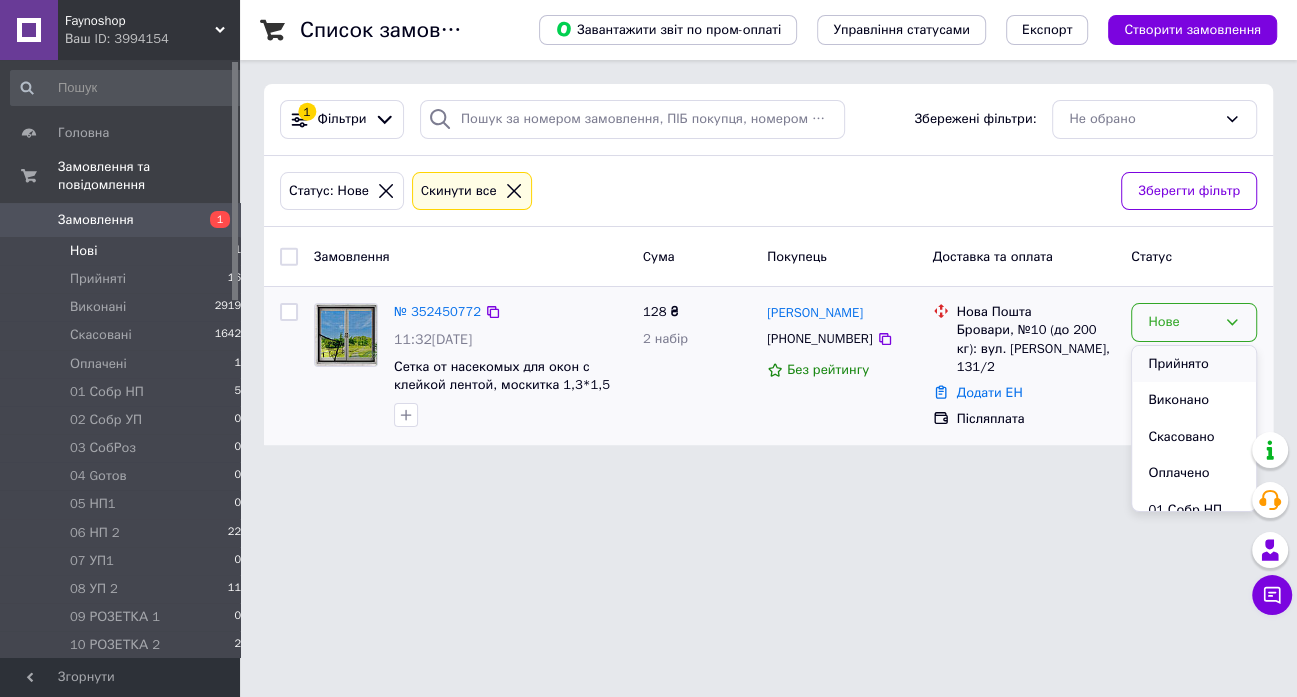 click on "Прийнято" at bounding box center (1194, 364) 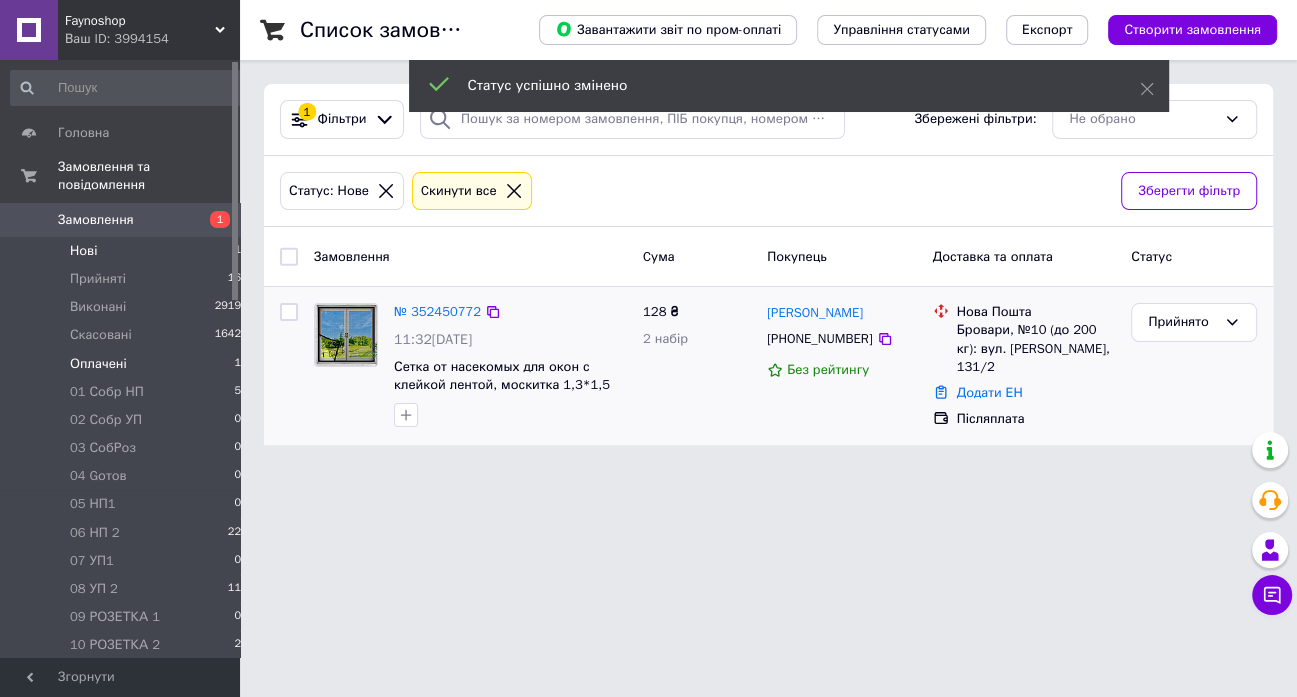 click on "Оплачені" at bounding box center [98, 364] 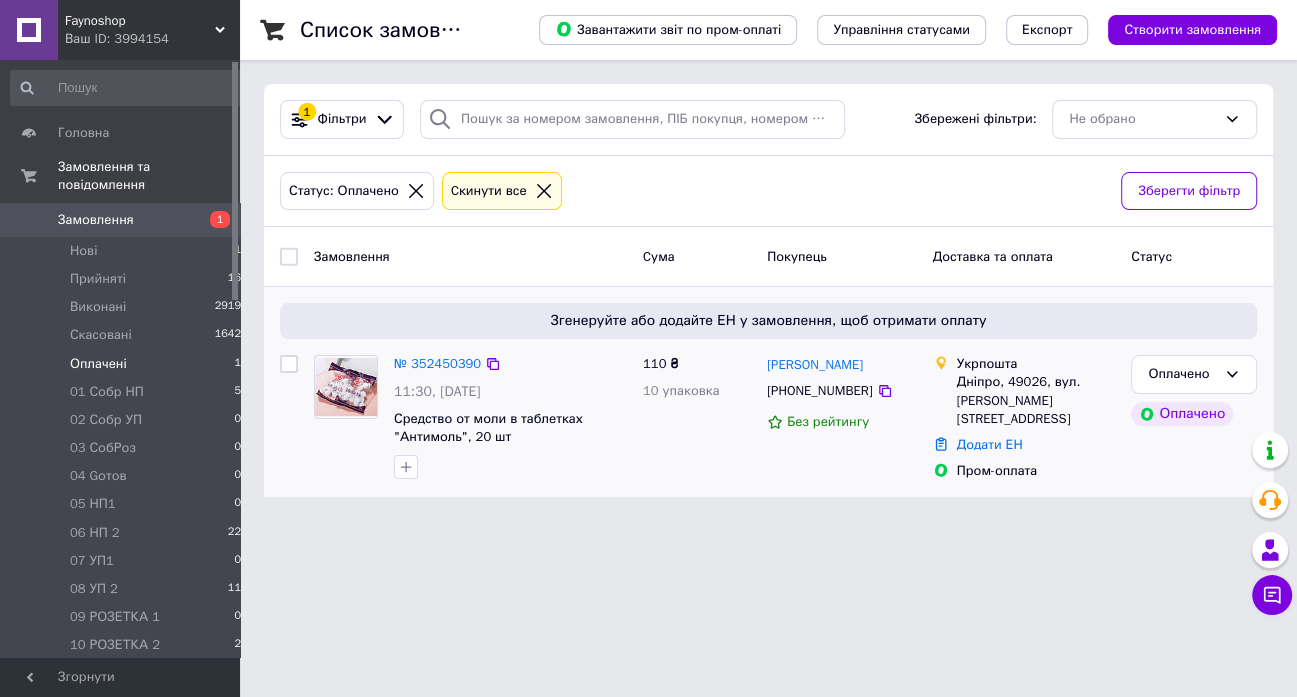 drag, startPoint x: 1234, startPoint y: 371, endPoint x: 1221, endPoint y: 395, distance: 27.294687 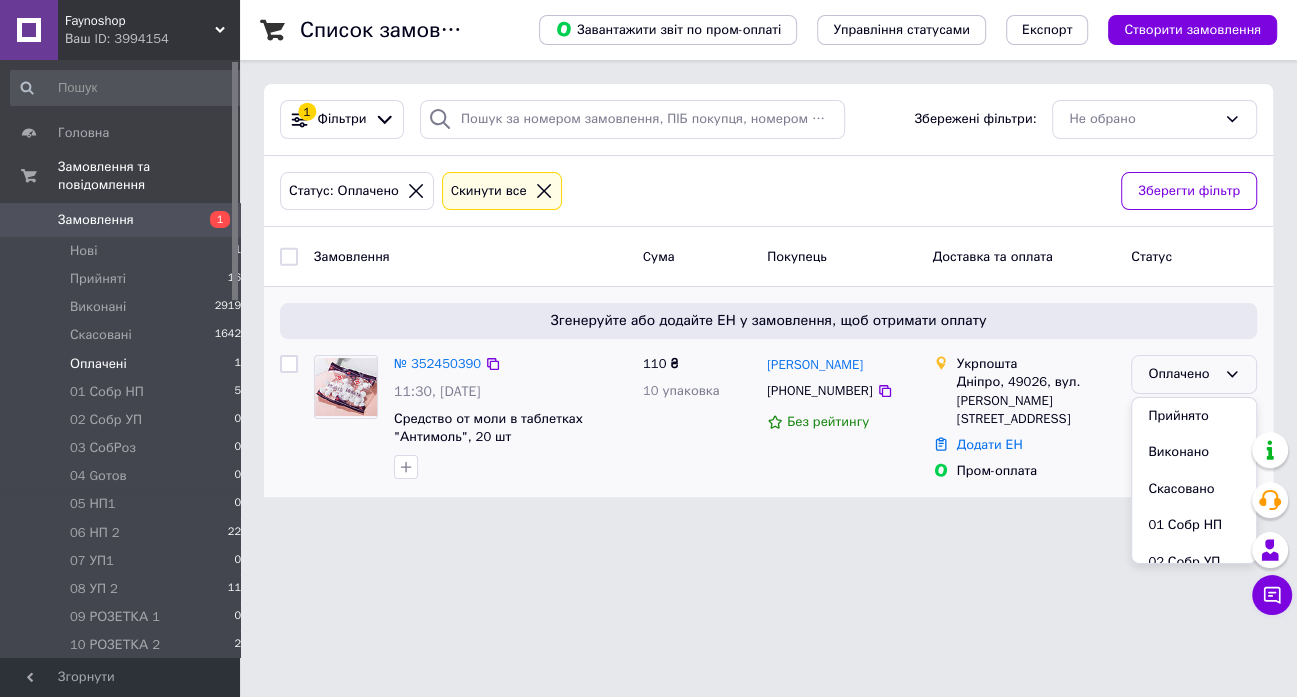 click on "Прийнято" at bounding box center [1194, 416] 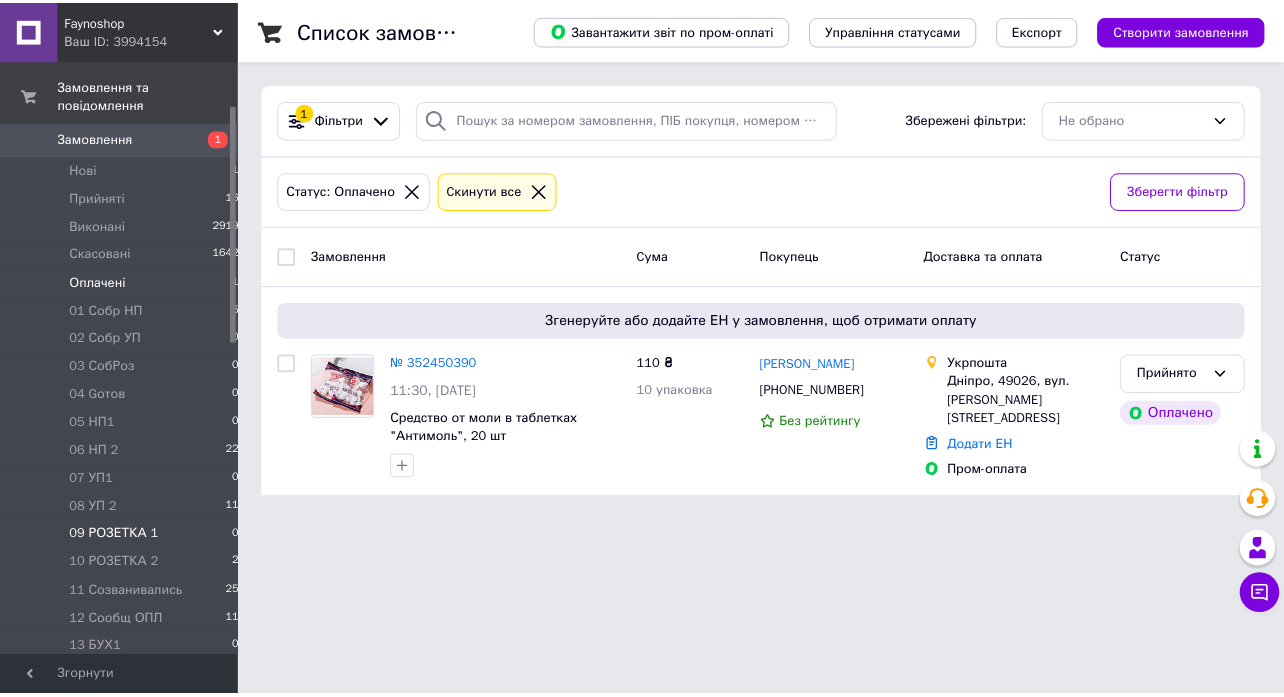 scroll, scrollTop: 207, scrollLeft: 0, axis: vertical 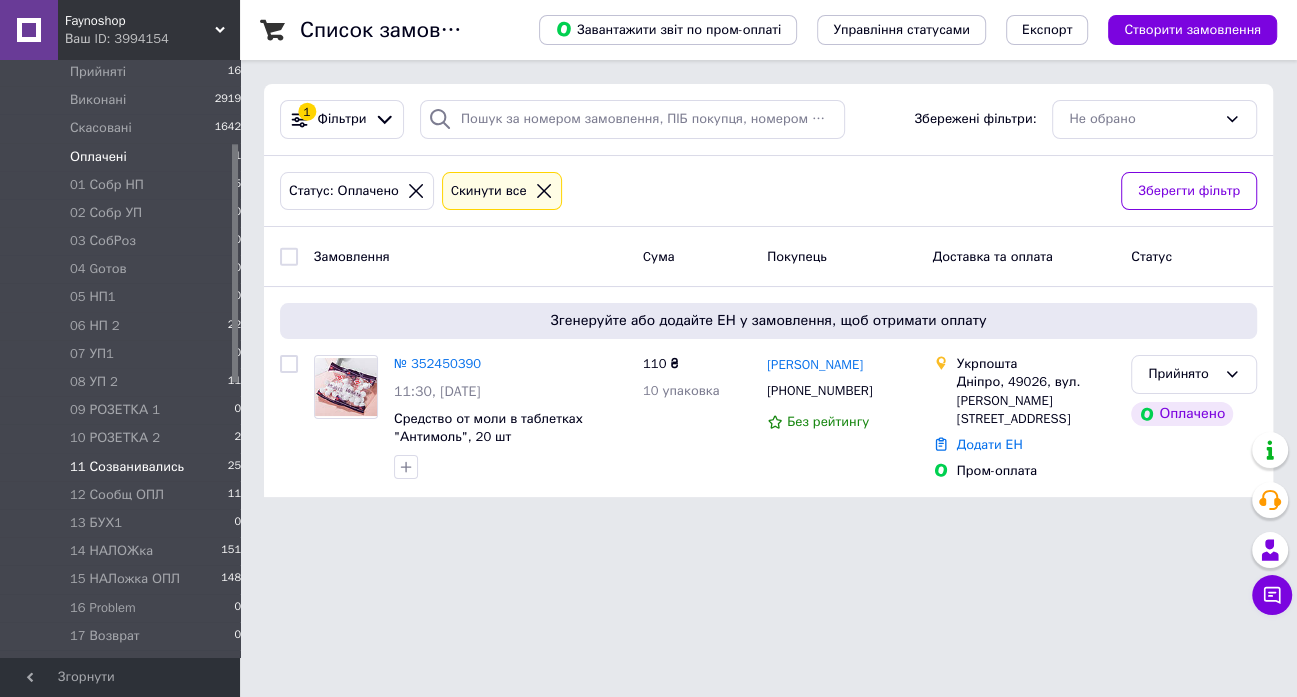 click on "11 Созванивались" at bounding box center [127, 467] 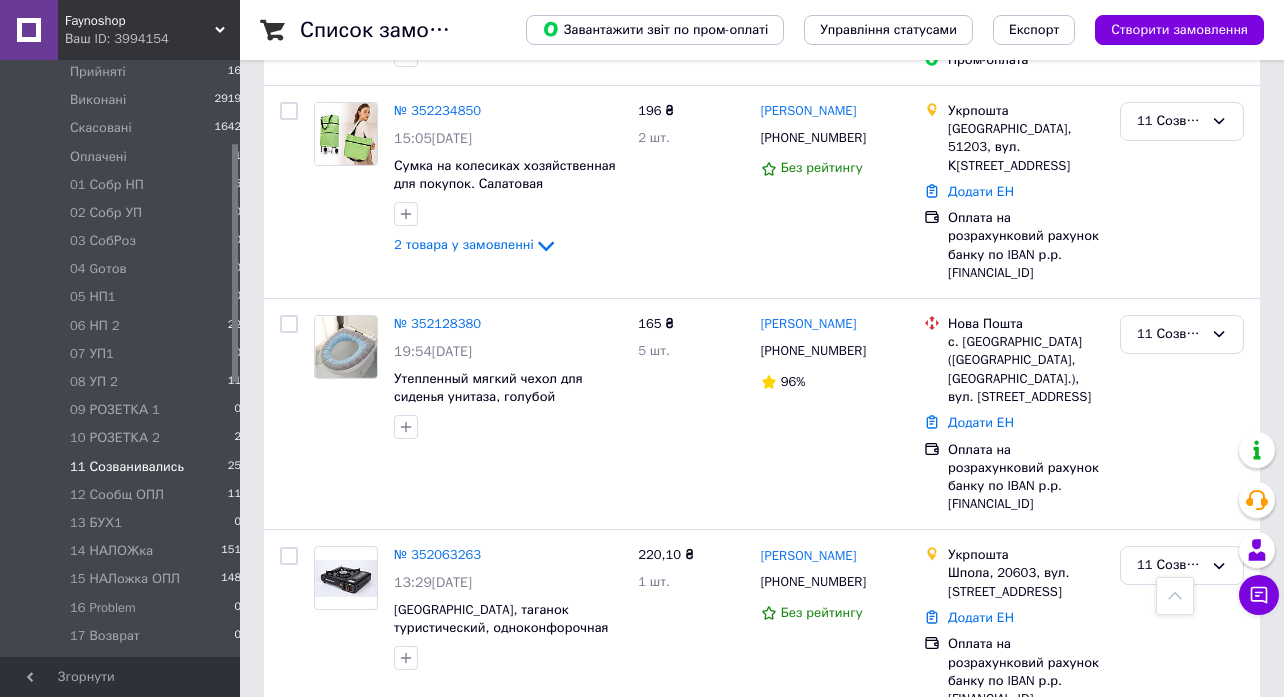 scroll, scrollTop: 3856, scrollLeft: 0, axis: vertical 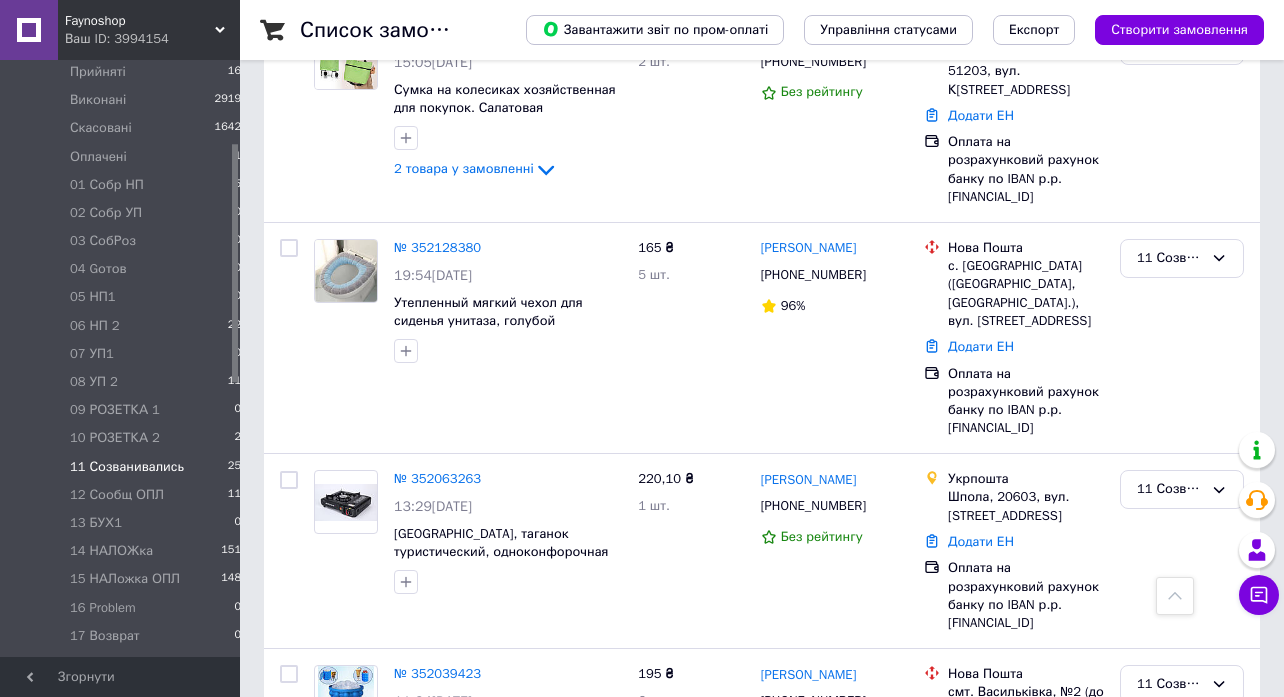 click on "2" at bounding box center [327, 906] 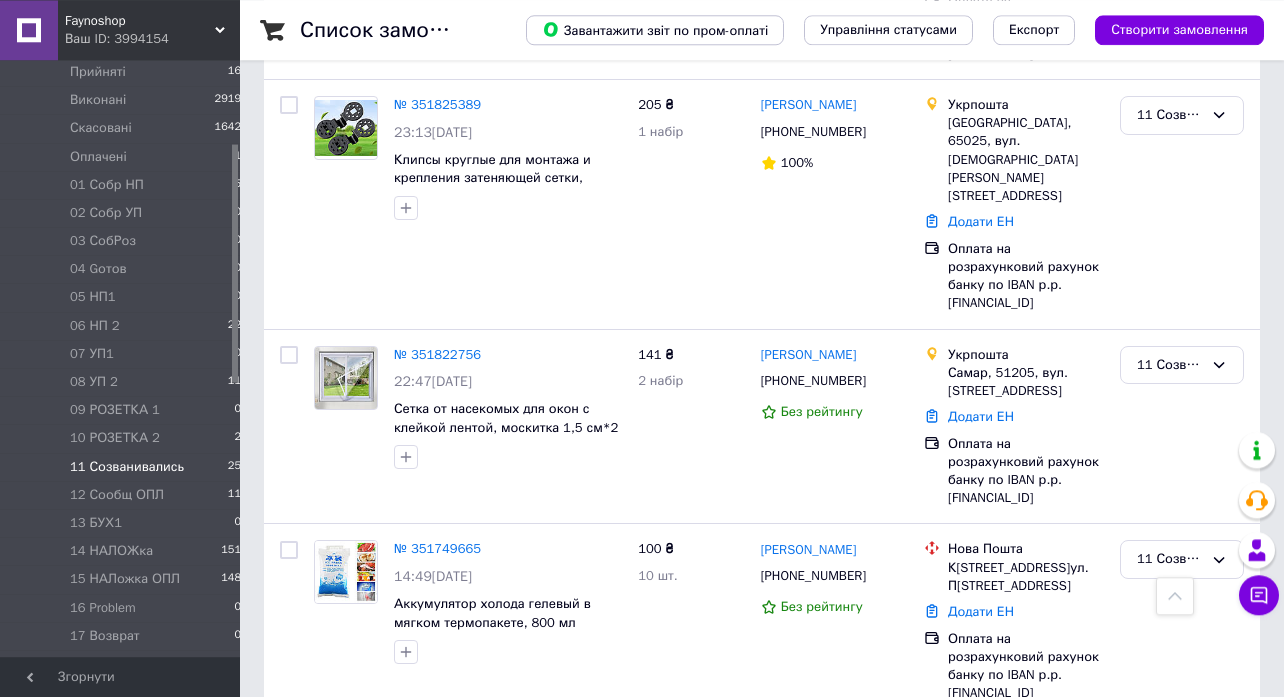 scroll, scrollTop: 342, scrollLeft: 0, axis: vertical 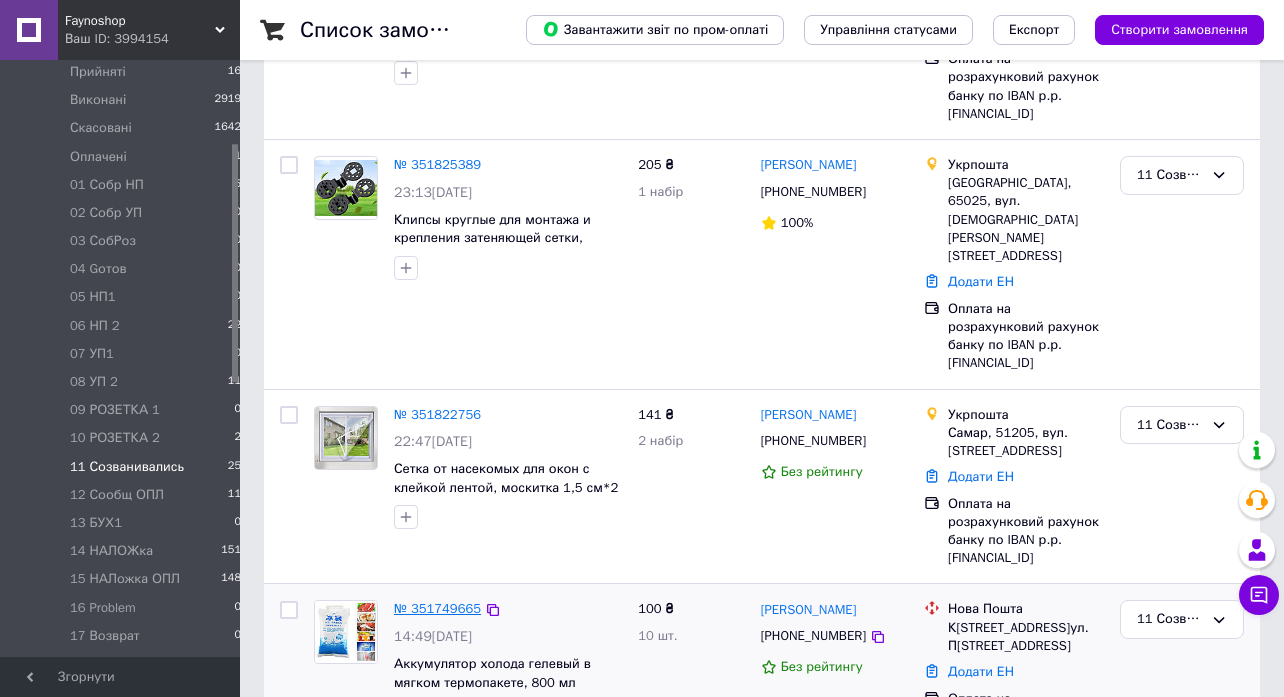 click on "№ 351749665" at bounding box center [437, 608] 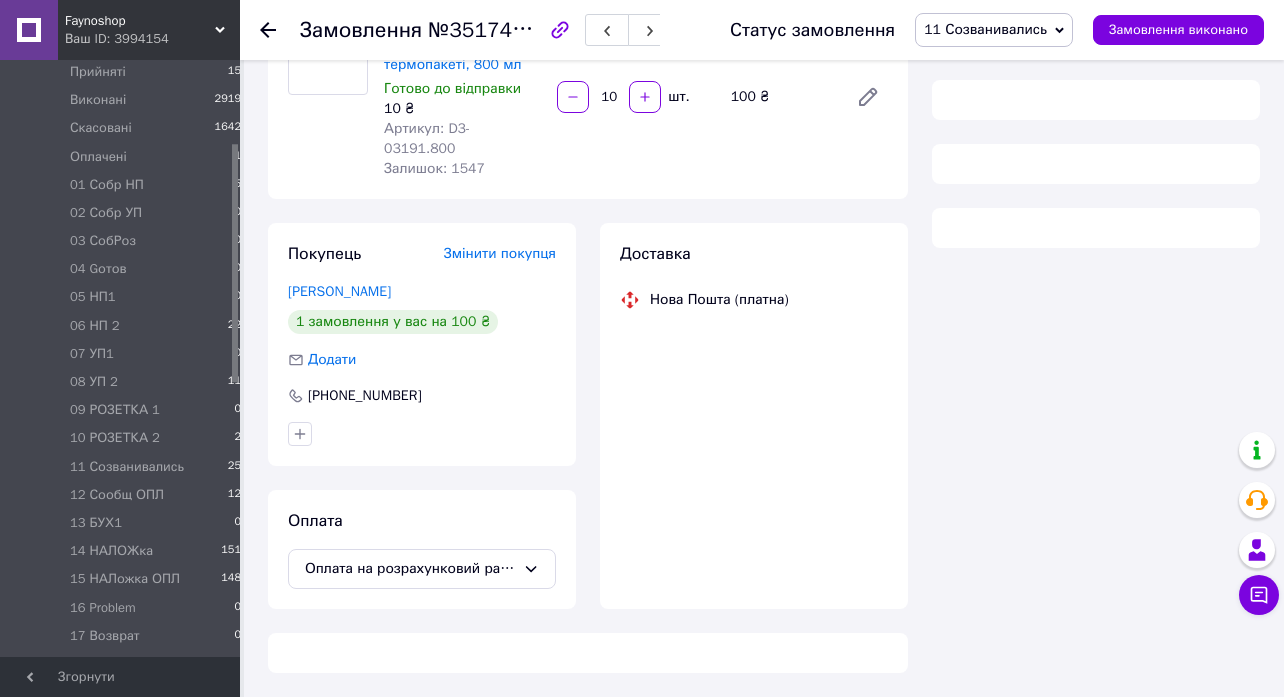 scroll, scrollTop: 195, scrollLeft: 0, axis: vertical 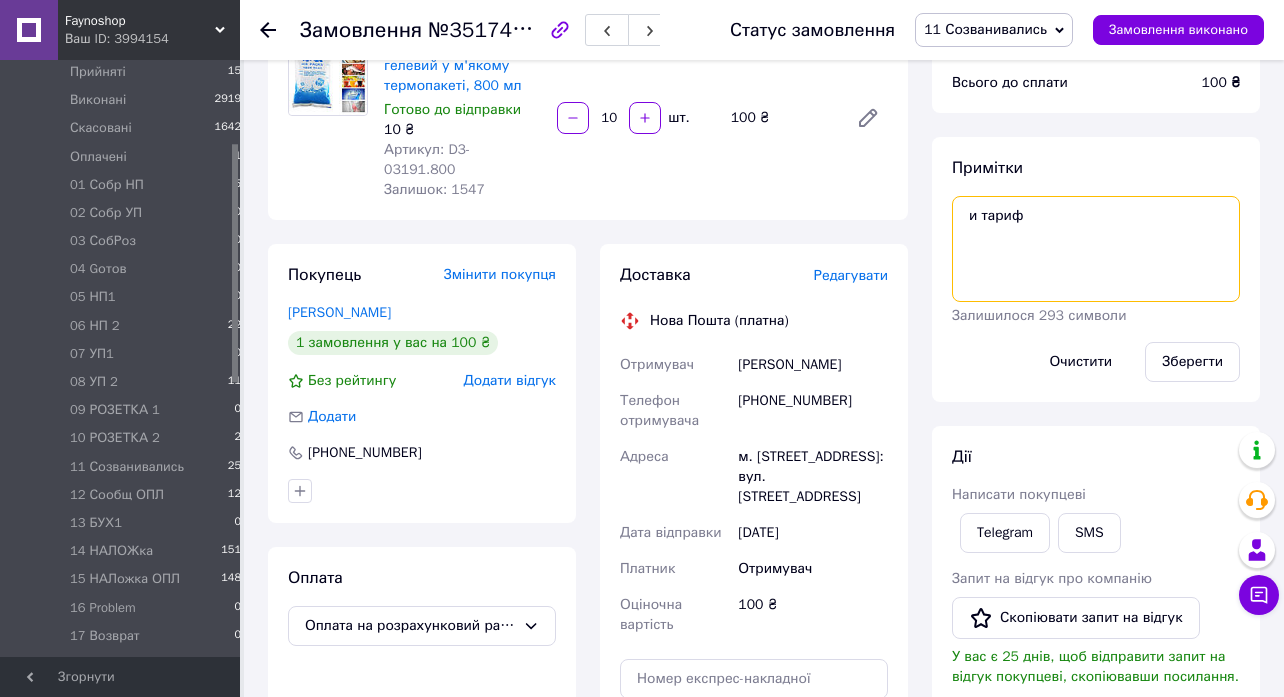 click on "и тариф" at bounding box center [1096, 249] 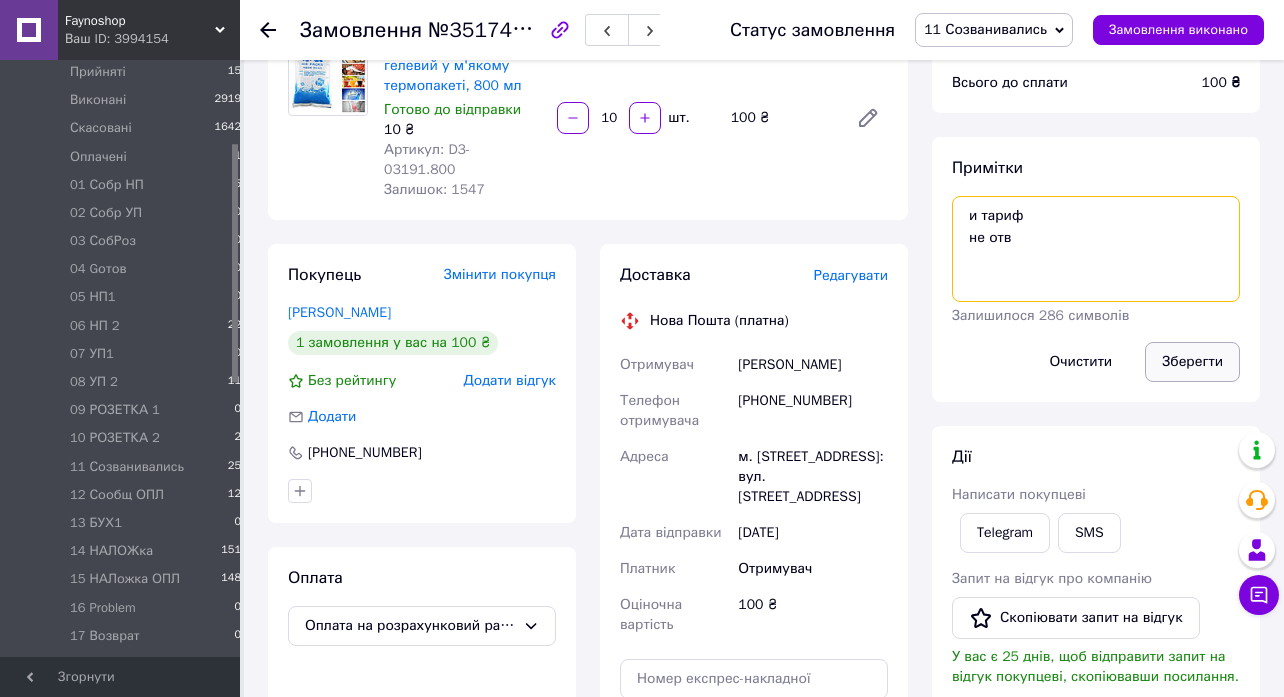 type on "и тариф
не отв" 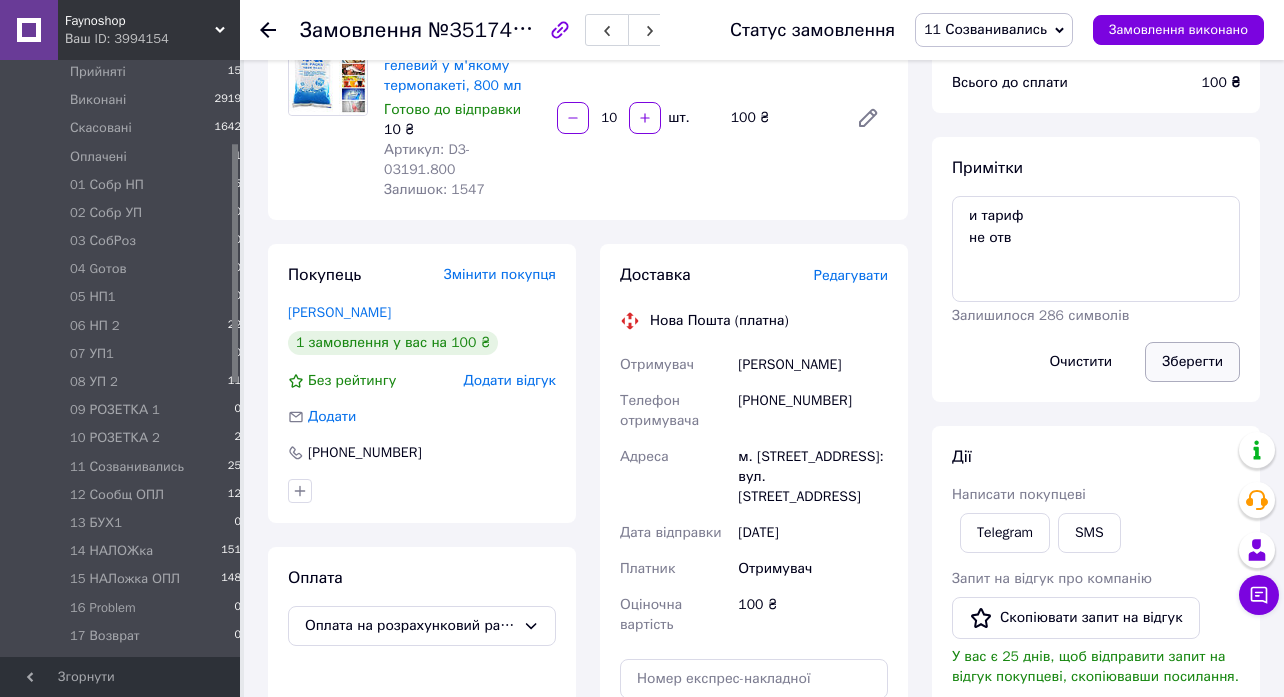 click on "Зберегти" at bounding box center (1192, 362) 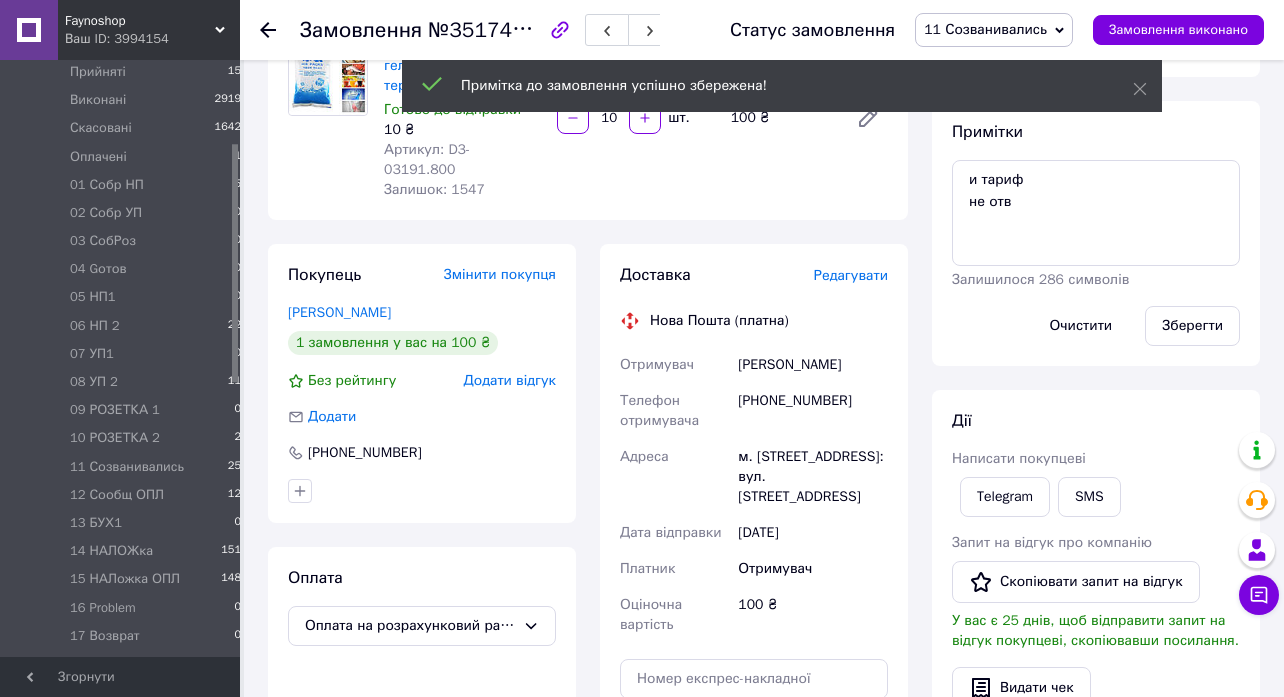 click 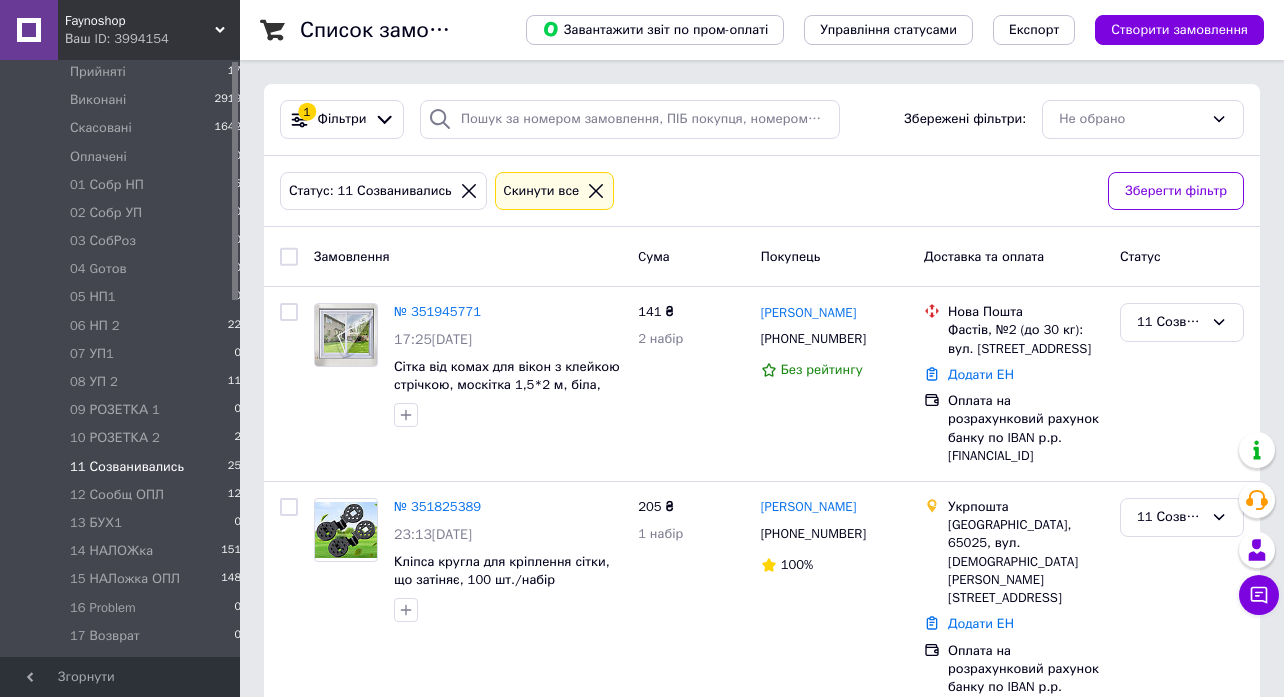 scroll, scrollTop: 0, scrollLeft: 0, axis: both 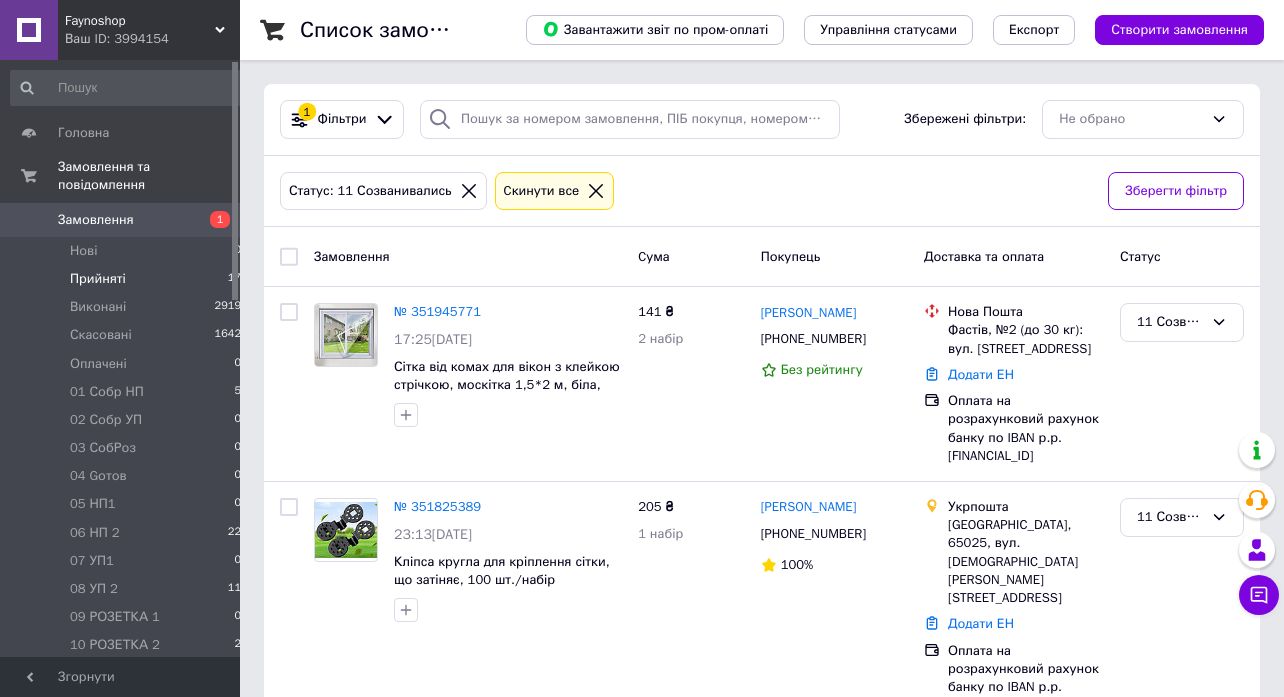 click on "Прийняті" at bounding box center (98, 279) 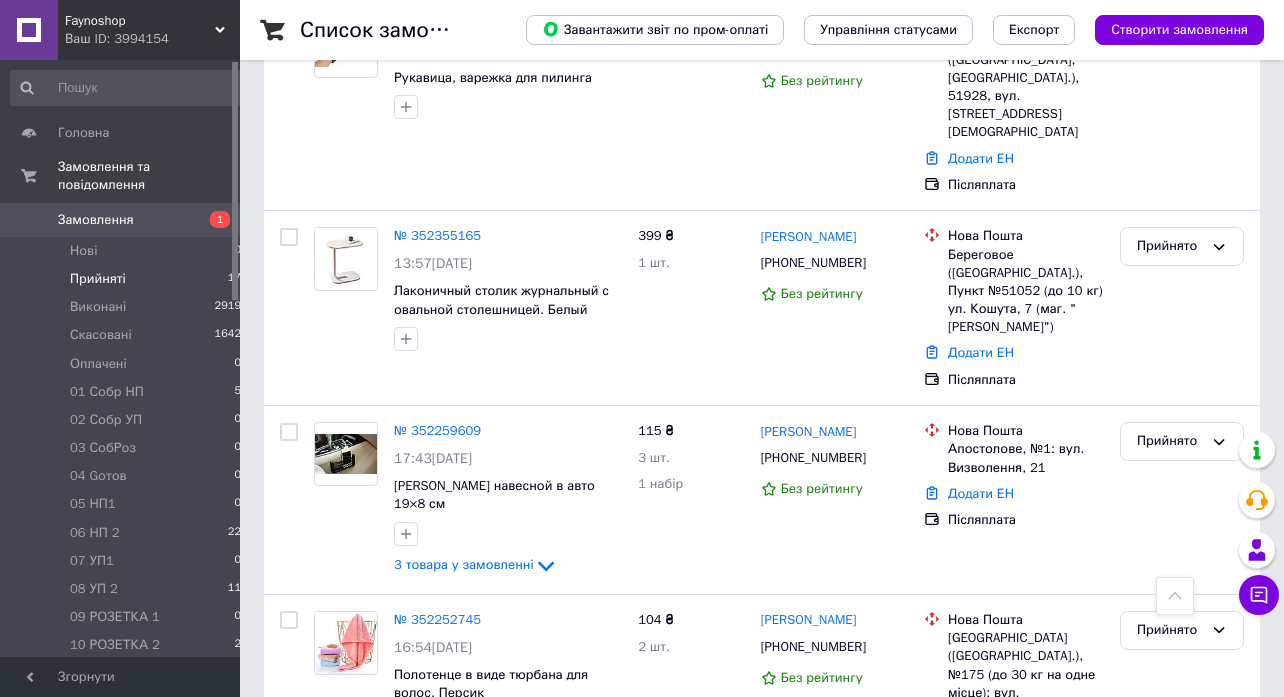 scroll, scrollTop: 2385, scrollLeft: 0, axis: vertical 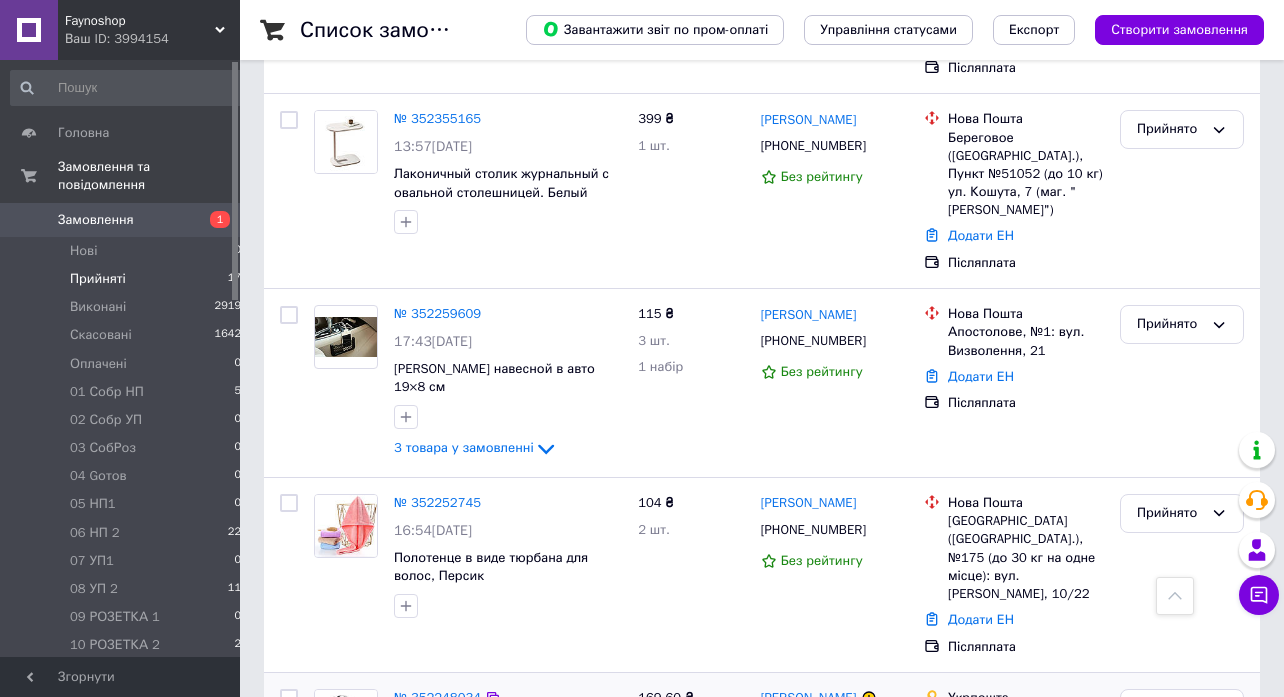 click on "№ 352248034" at bounding box center (437, 697) 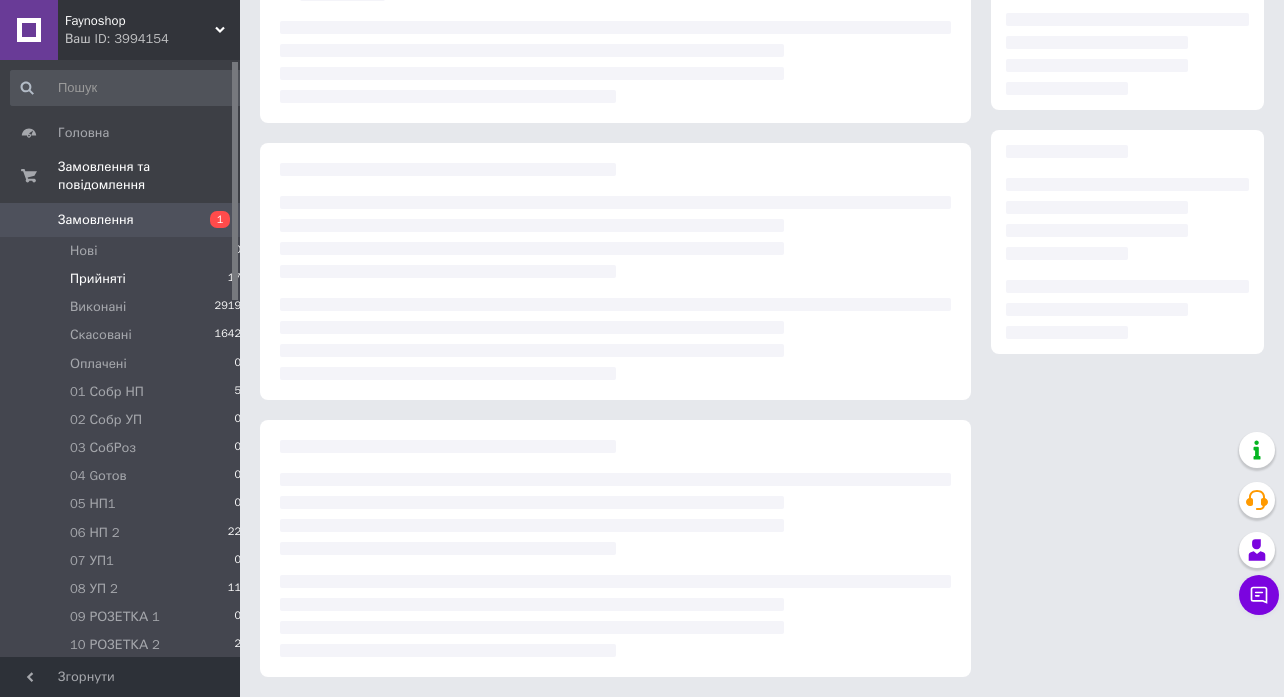 scroll, scrollTop: 217, scrollLeft: 0, axis: vertical 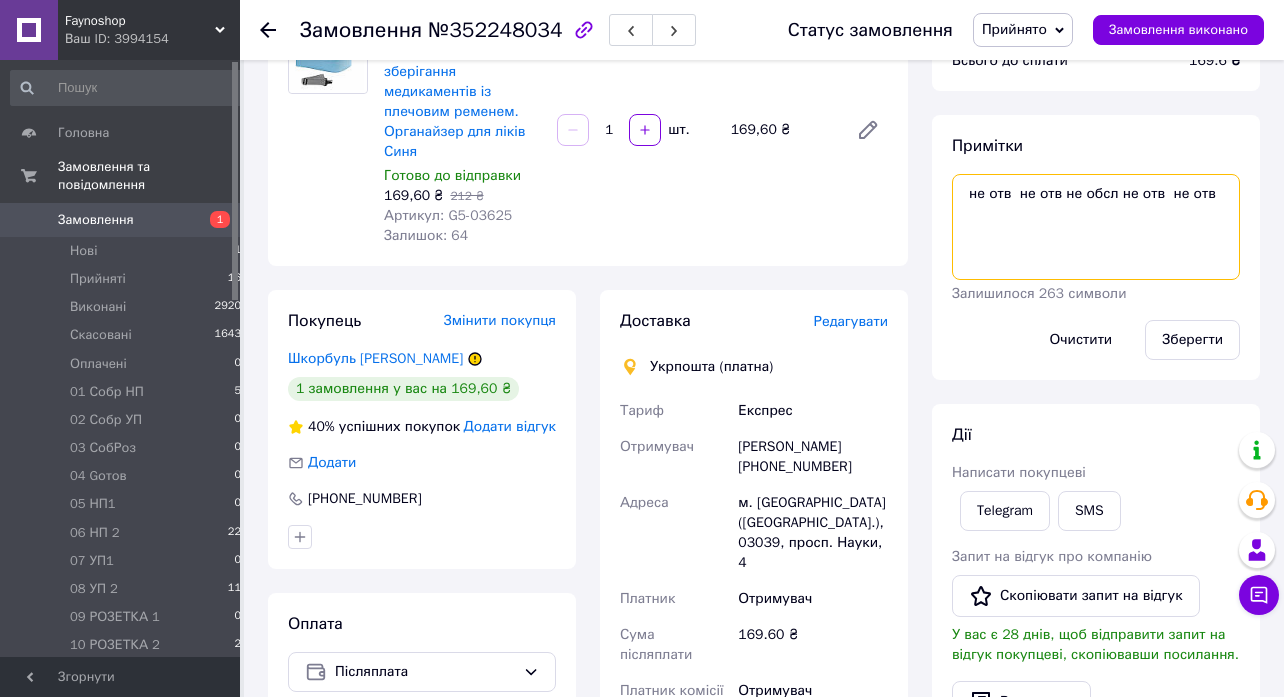 click on "не отв  не отв не обсл не отв  не отв" at bounding box center [1096, 227] 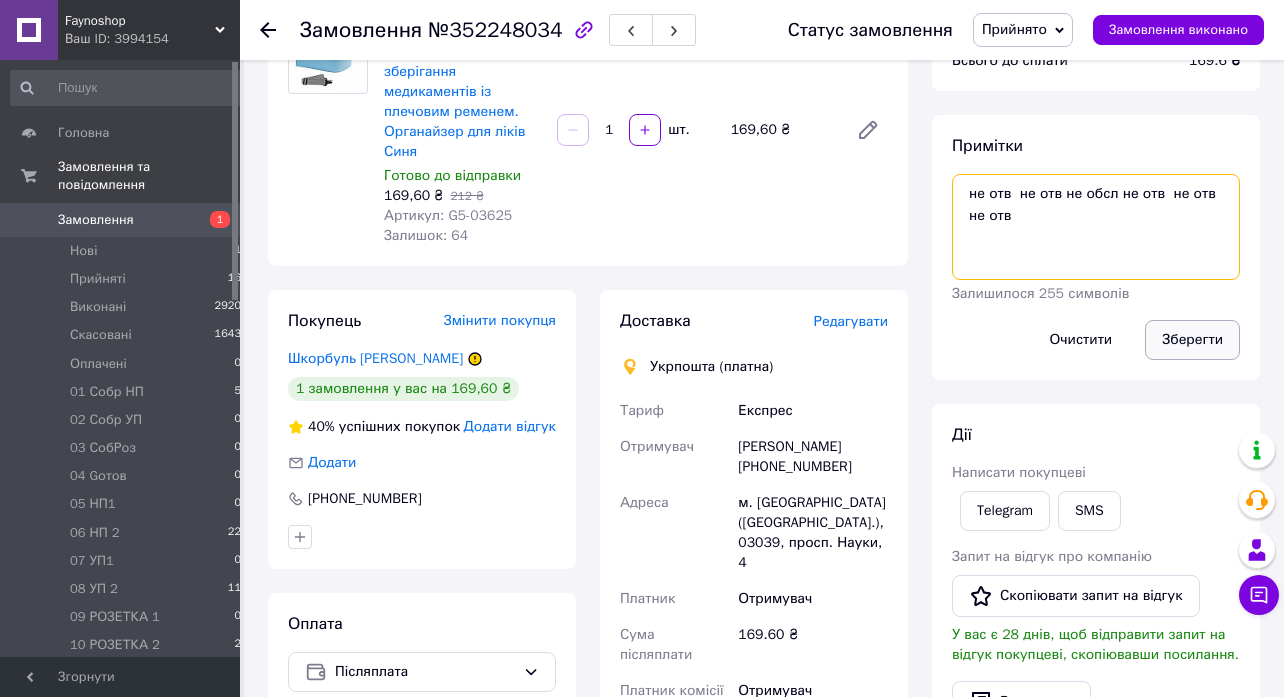 type on "не отв  не отв не обсл не отв  не отв  не отв" 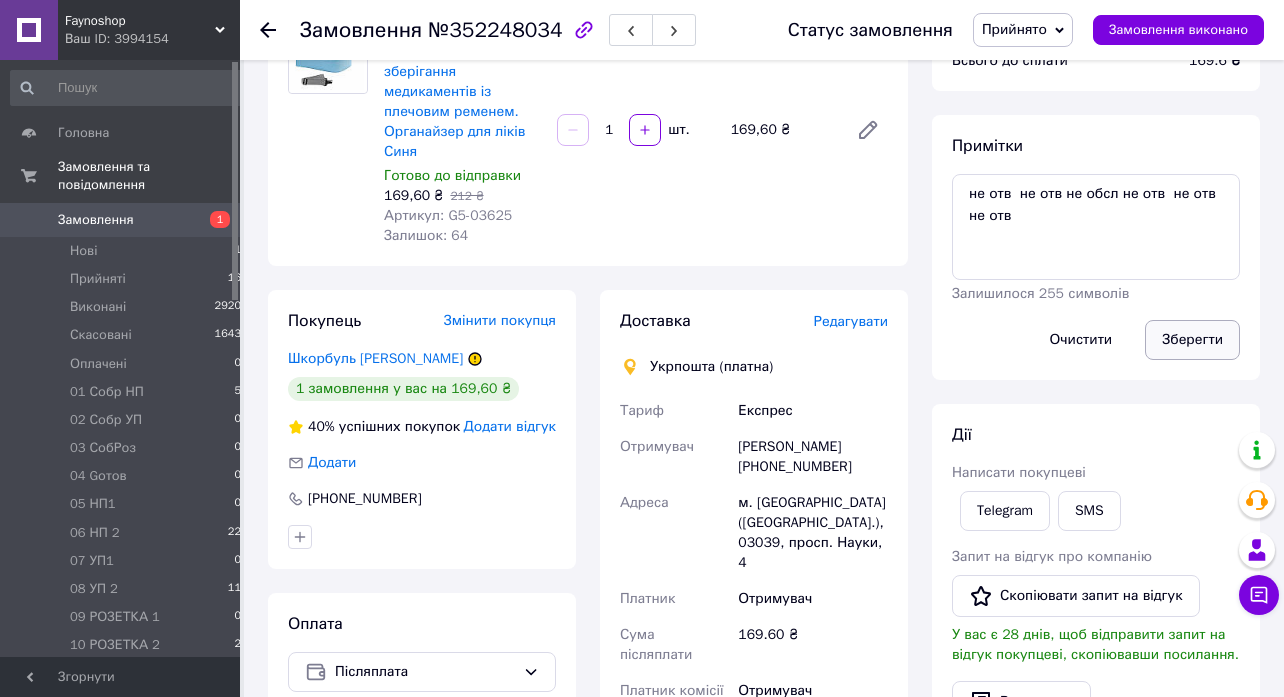 click on "Зберегти" at bounding box center (1192, 340) 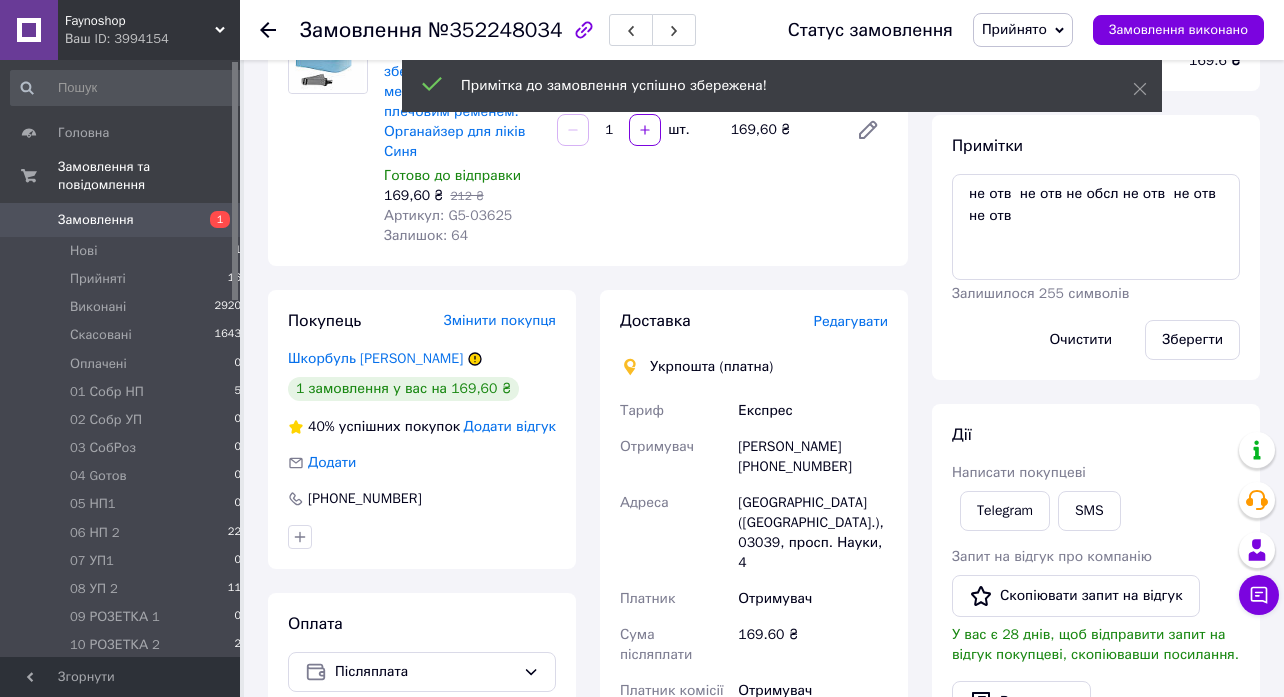 click 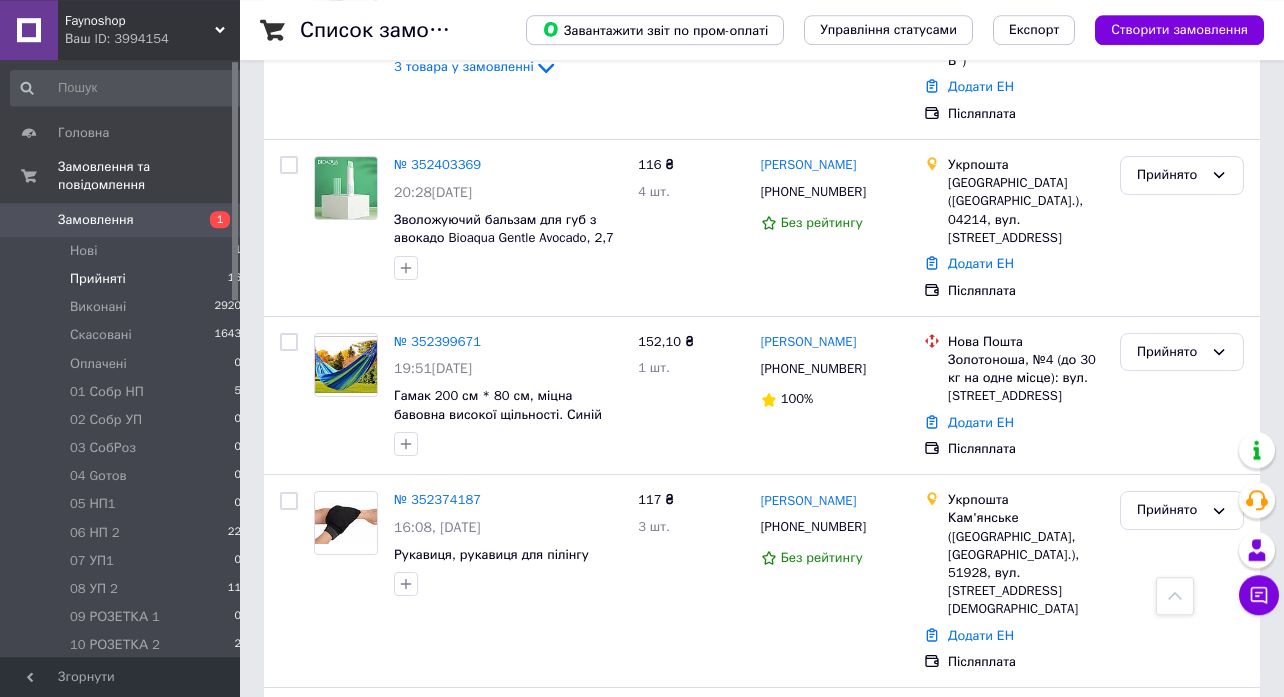 scroll, scrollTop: 1728, scrollLeft: 0, axis: vertical 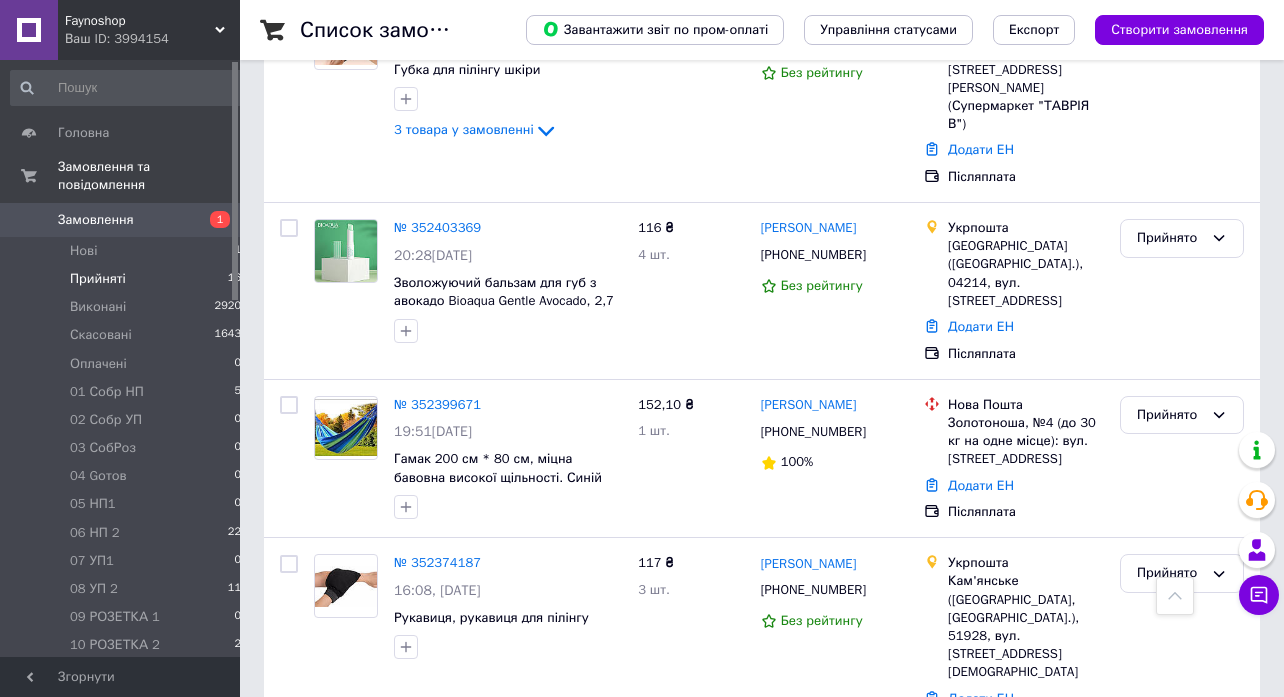 click on "№ 352355165" at bounding box center (437, 775) 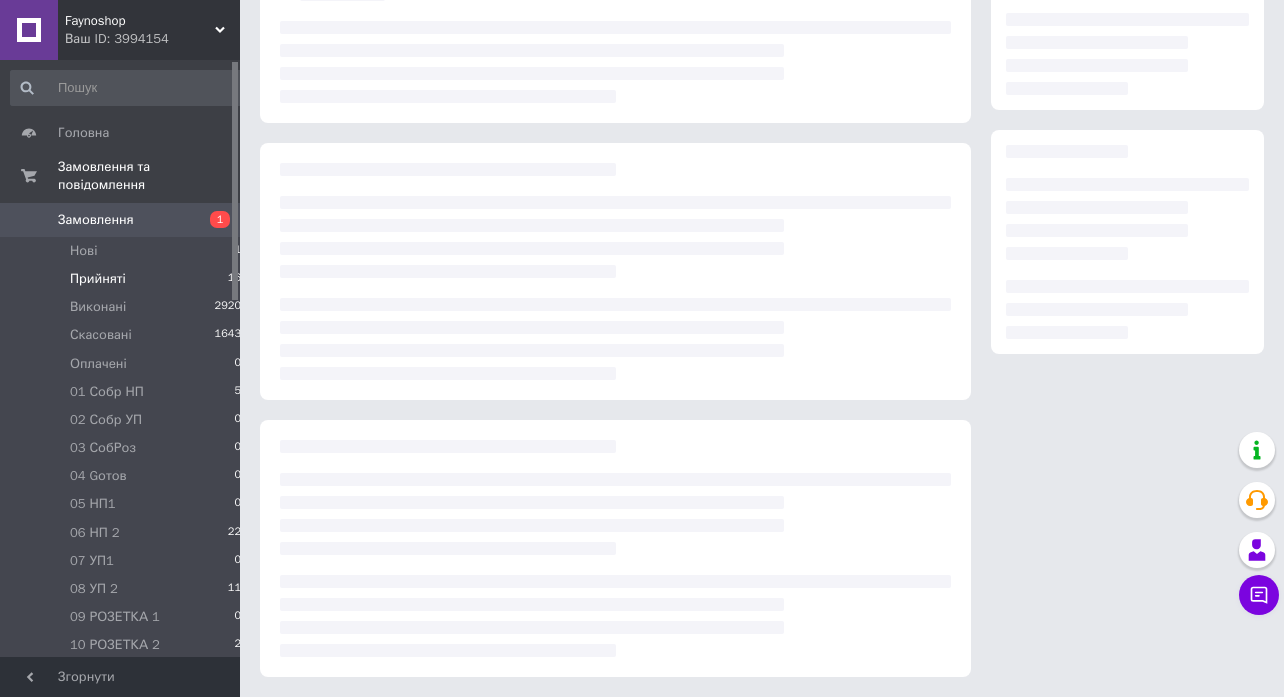 scroll, scrollTop: 216, scrollLeft: 0, axis: vertical 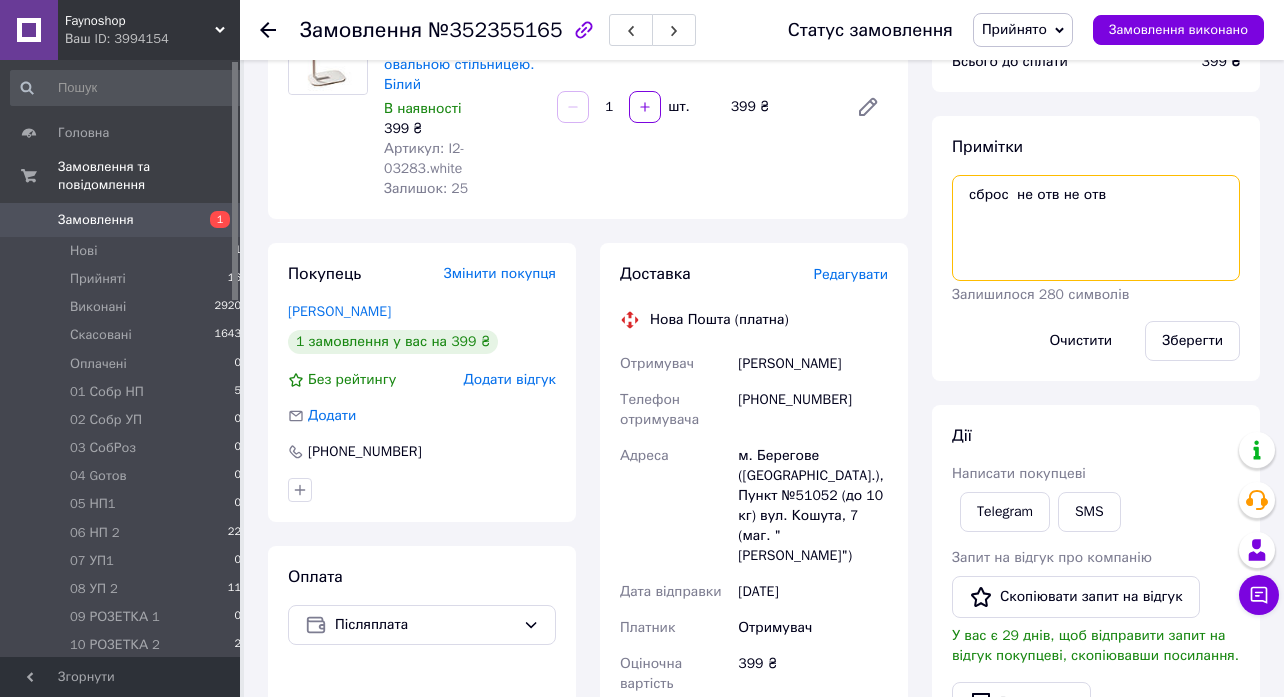 click on "сброс  не отв не отв" at bounding box center [1096, 228] 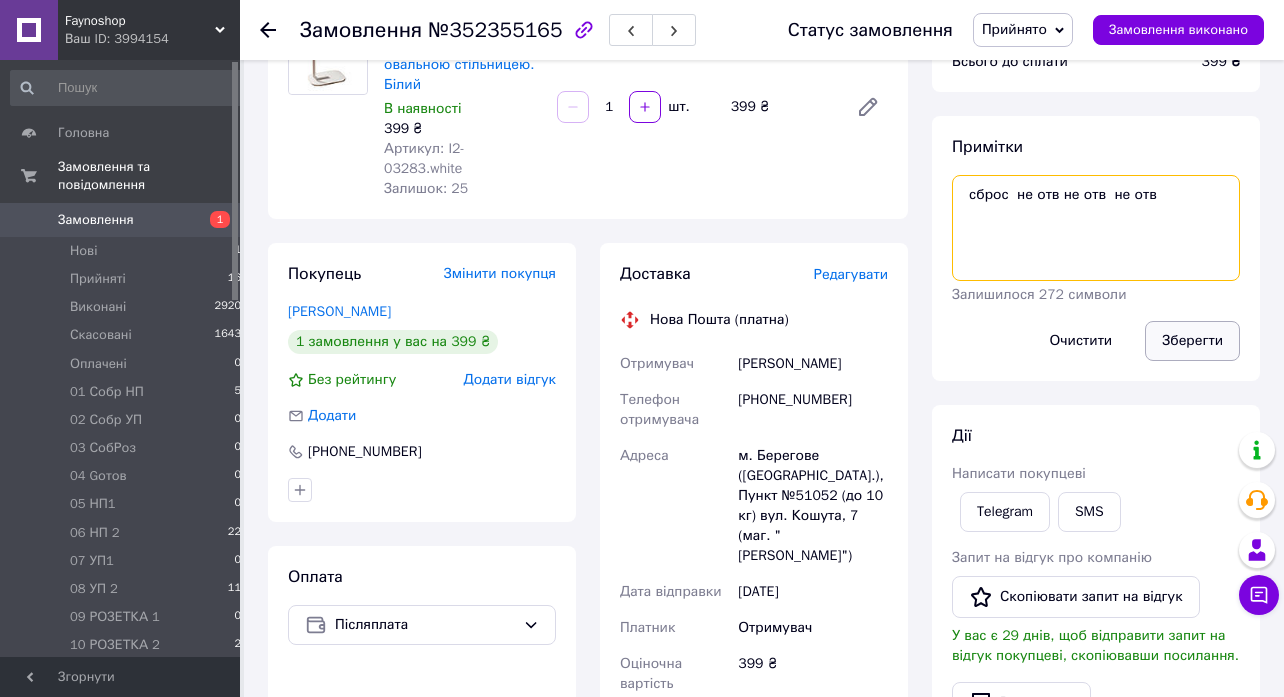 type on "сброс  не отв не отв  не отв" 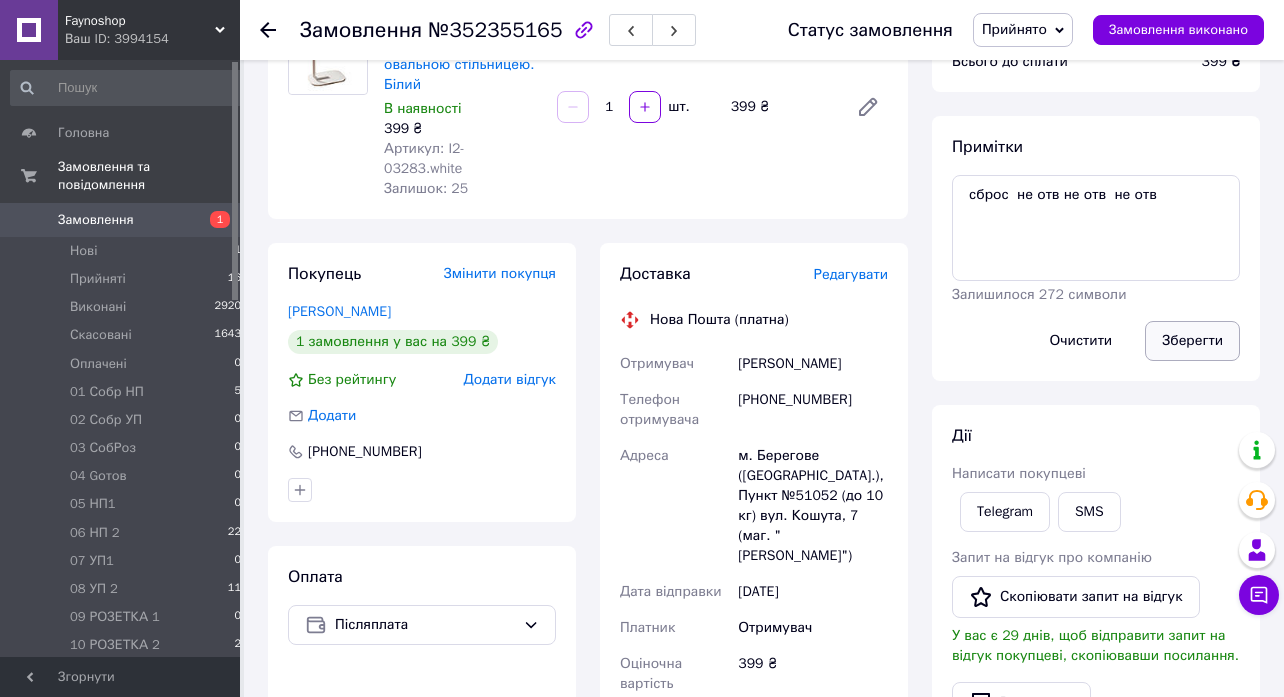 click on "Зберегти" at bounding box center (1192, 341) 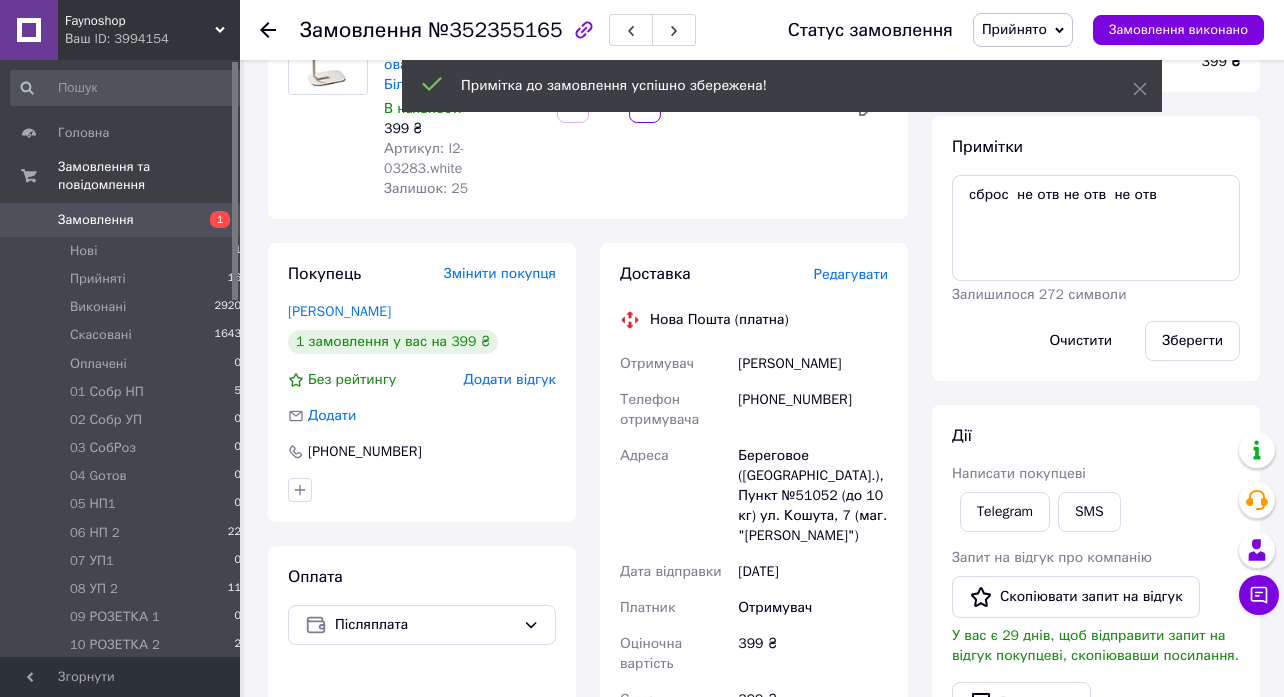 click 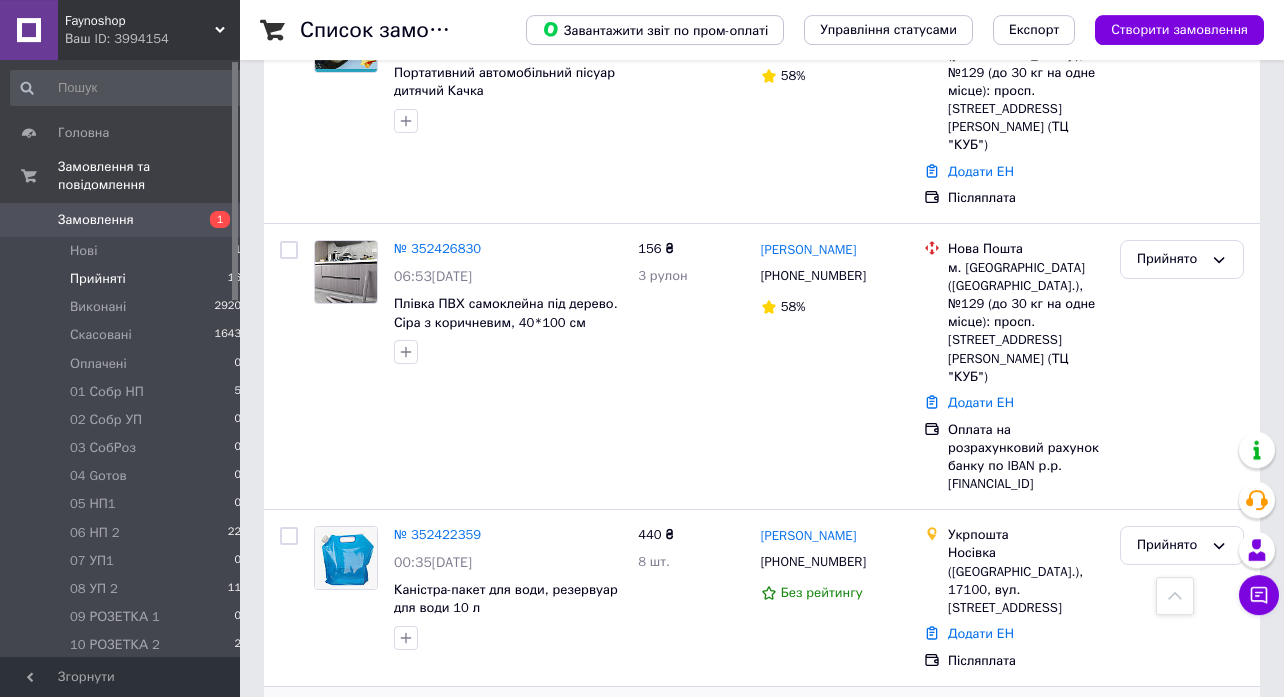 scroll, scrollTop: 972, scrollLeft: 0, axis: vertical 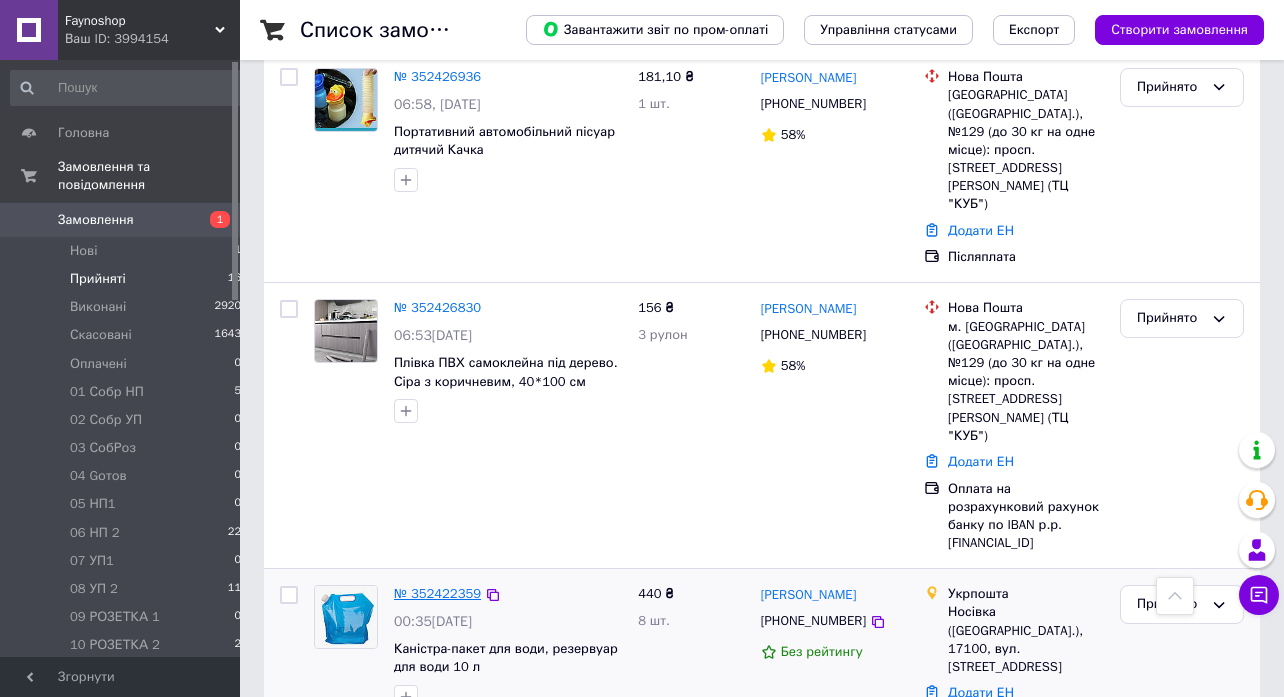 click on "№ 352422359" at bounding box center [437, 593] 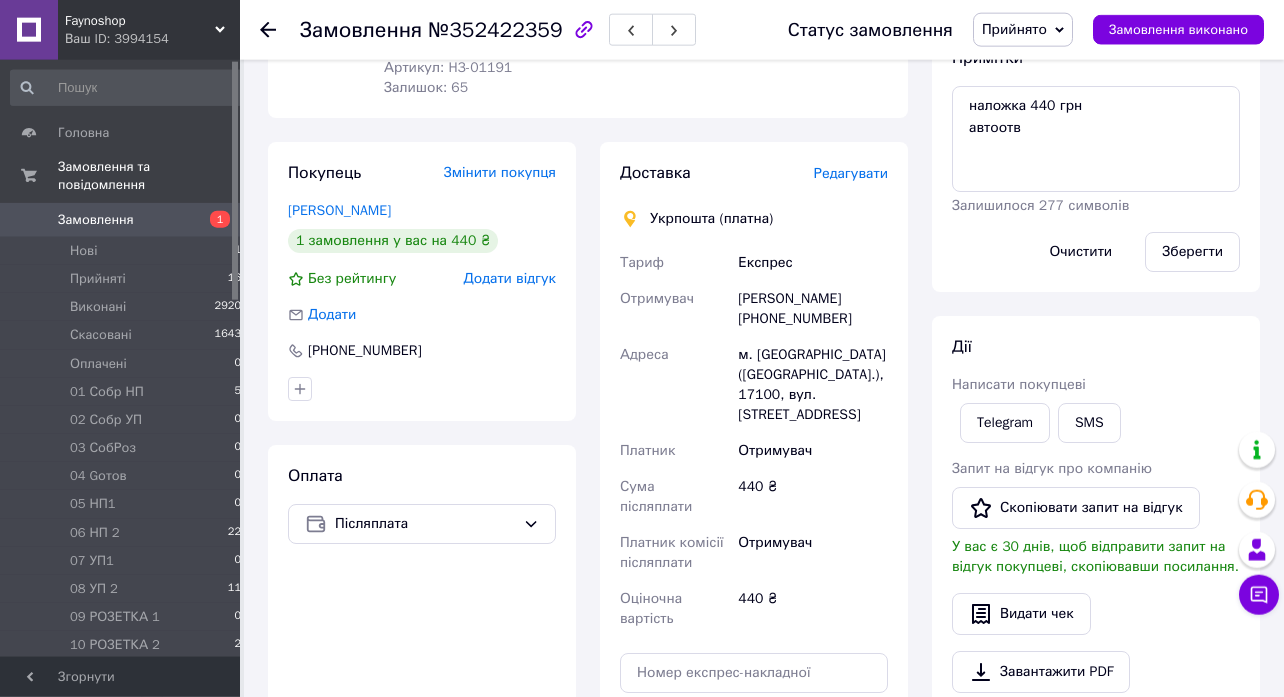 scroll, scrollTop: 324, scrollLeft: 0, axis: vertical 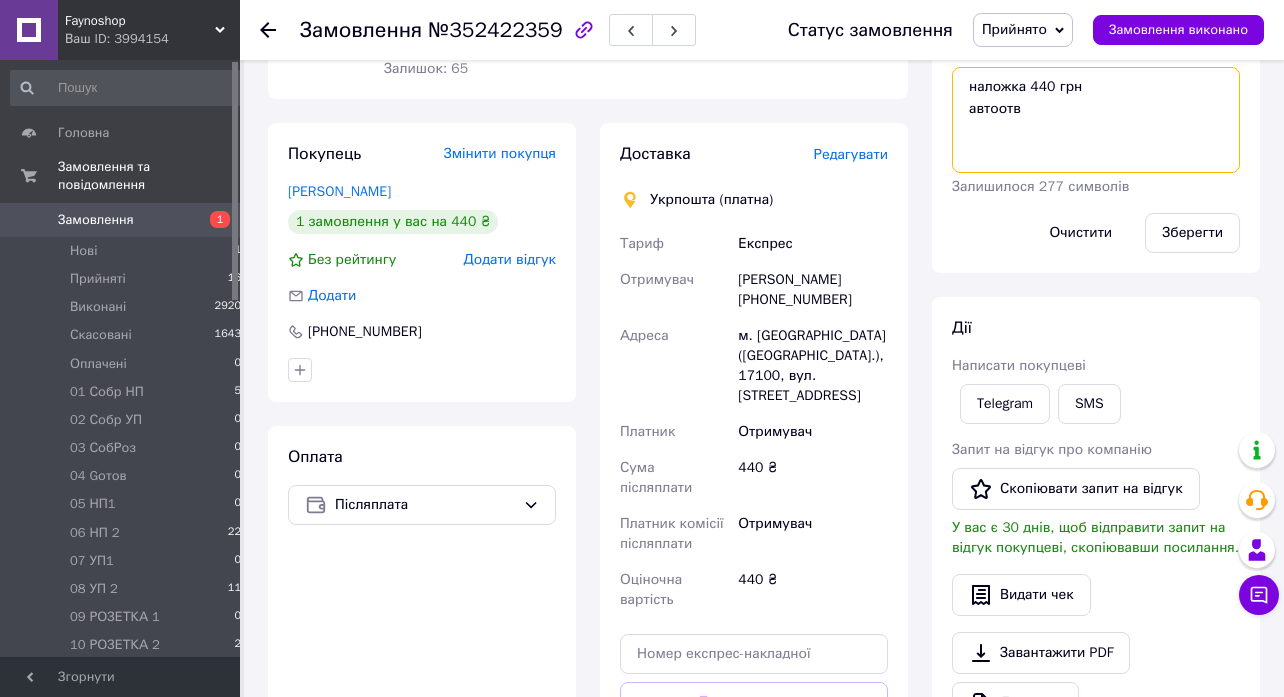 click on "наложка 440 грн
автоотв" at bounding box center [1096, 120] 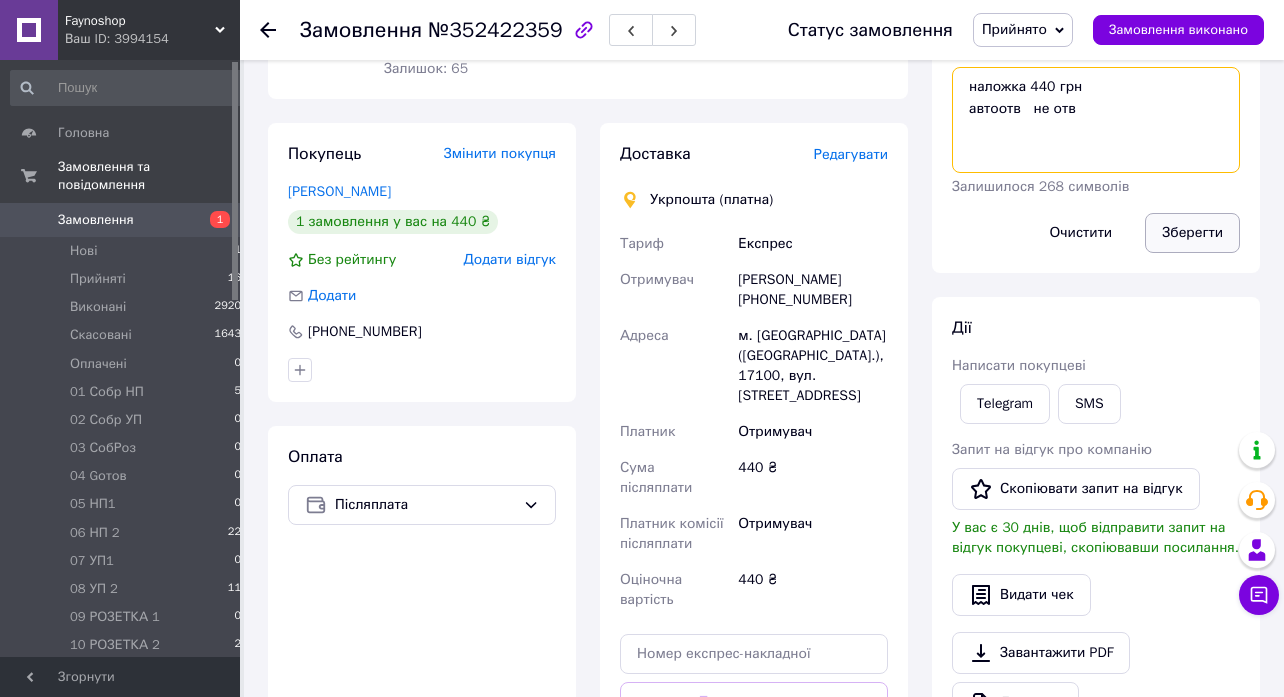 type on "наложка 440 грн
автоотв   не отв" 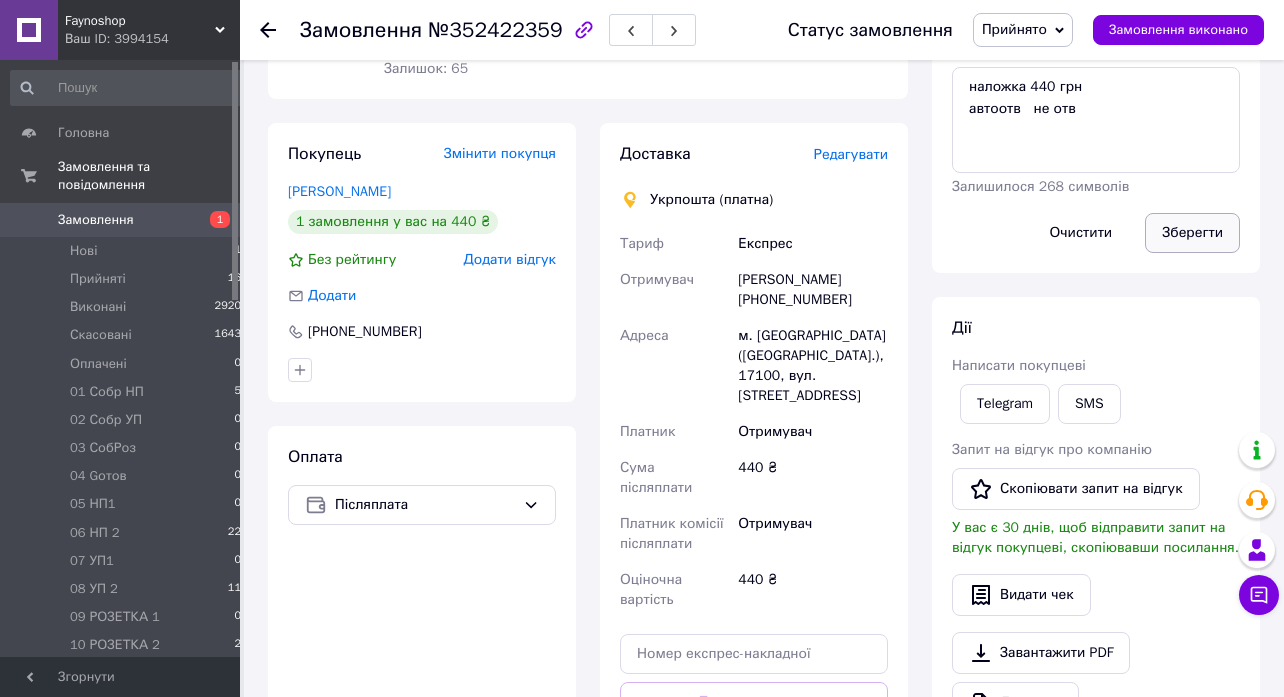 click on "Зберегти" at bounding box center (1192, 233) 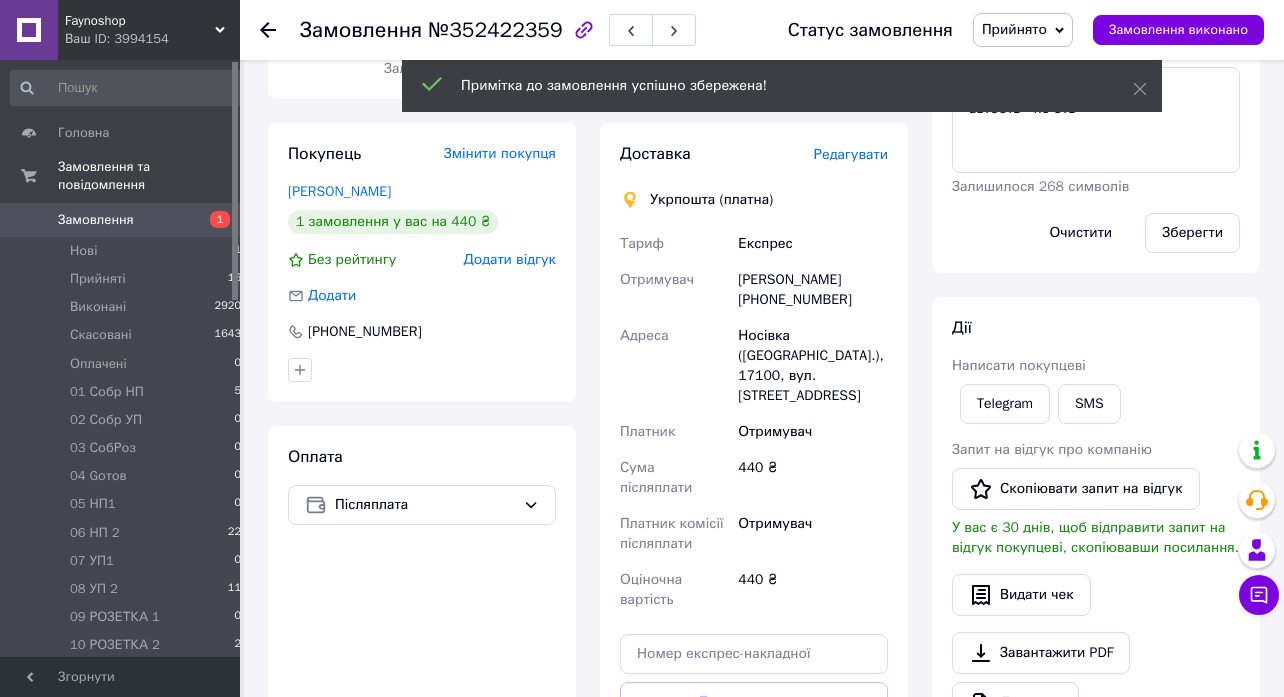 click 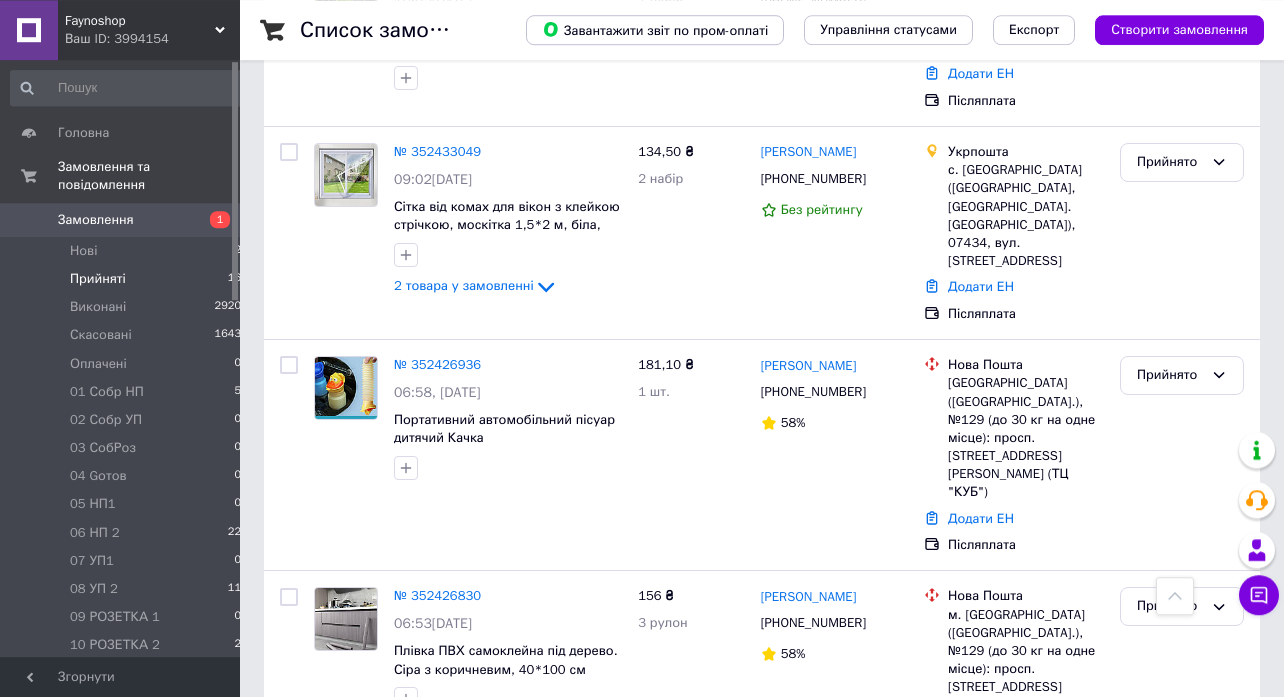 scroll, scrollTop: 648, scrollLeft: 0, axis: vertical 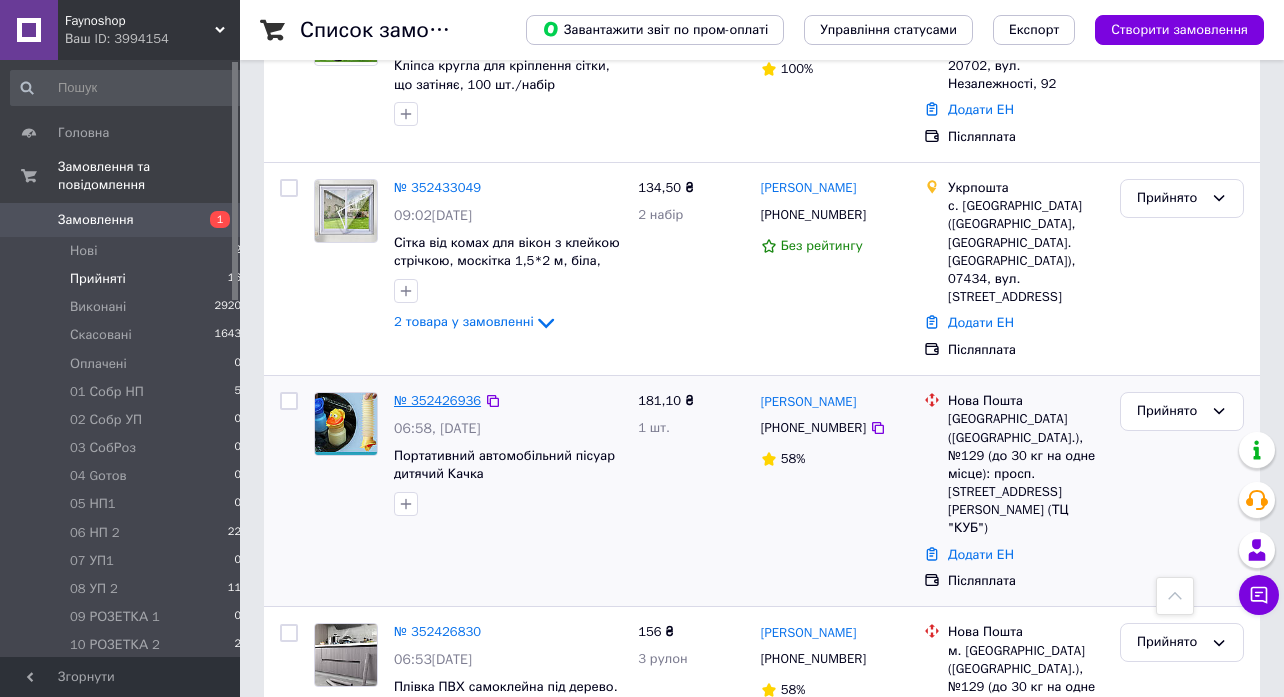 click on "№ 352426936" at bounding box center [437, 400] 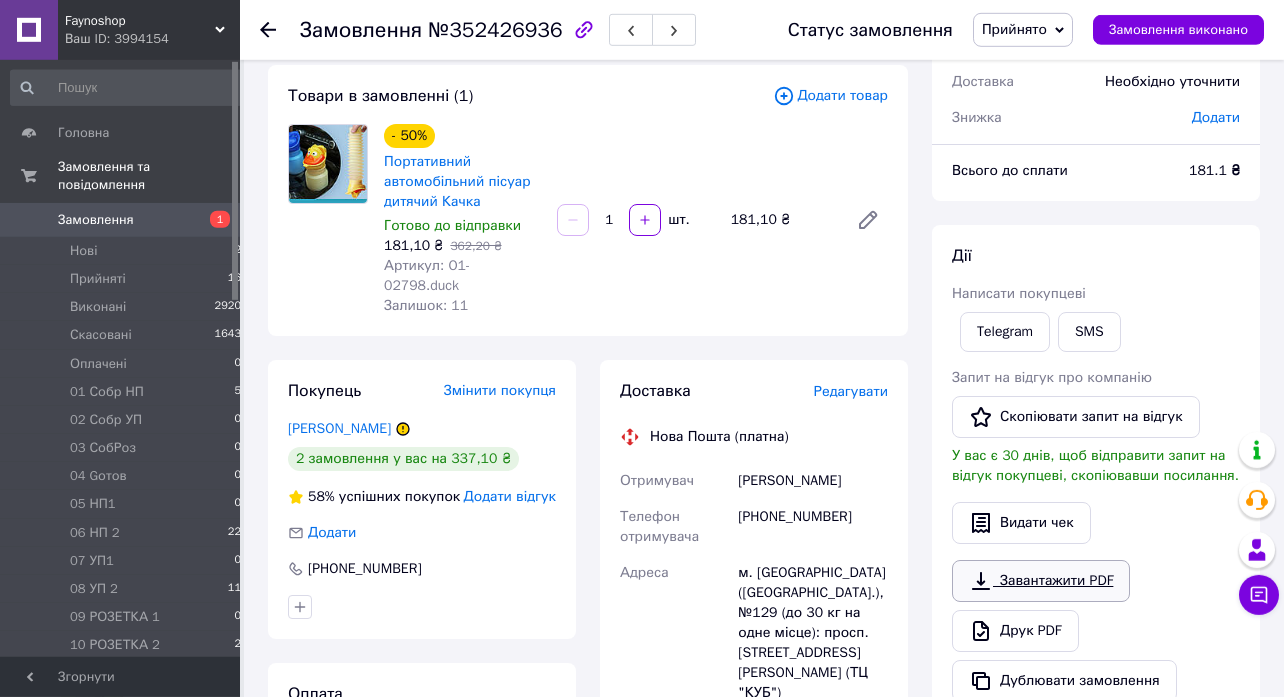 scroll, scrollTop: 0, scrollLeft: 0, axis: both 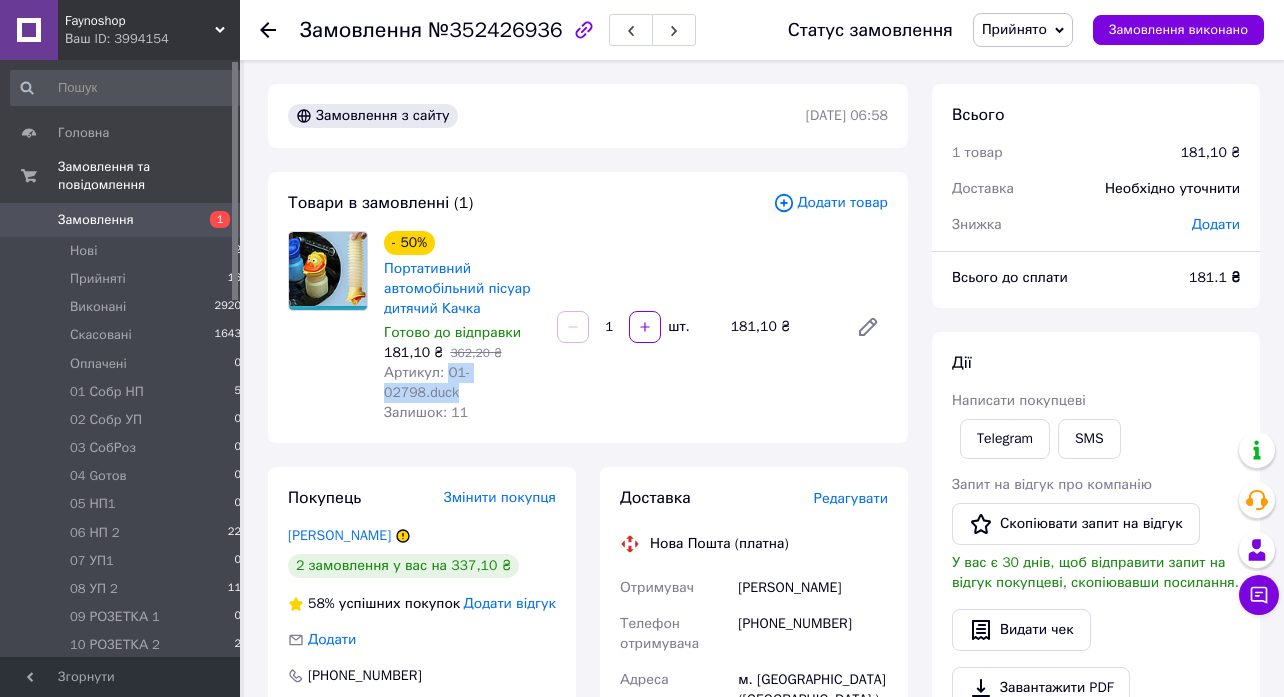 drag, startPoint x: 443, startPoint y: 373, endPoint x: 539, endPoint y: 374, distance: 96.00521 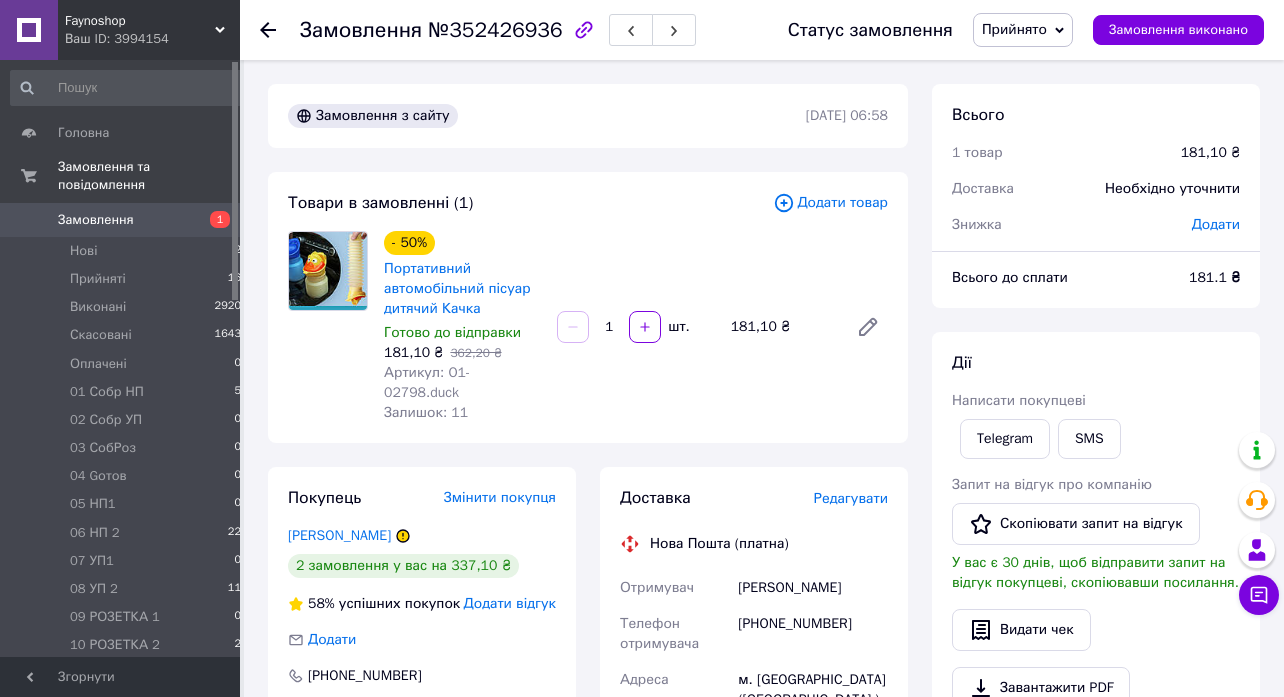 click on "- 50% Портативний автомобільний пісуар дитячий Качка Готово до відправки 181,10 ₴   362,20 ₴ Артикул: O1-02798.duck Залишок: 11 1   шт. 181,10 ₴" at bounding box center [636, 327] 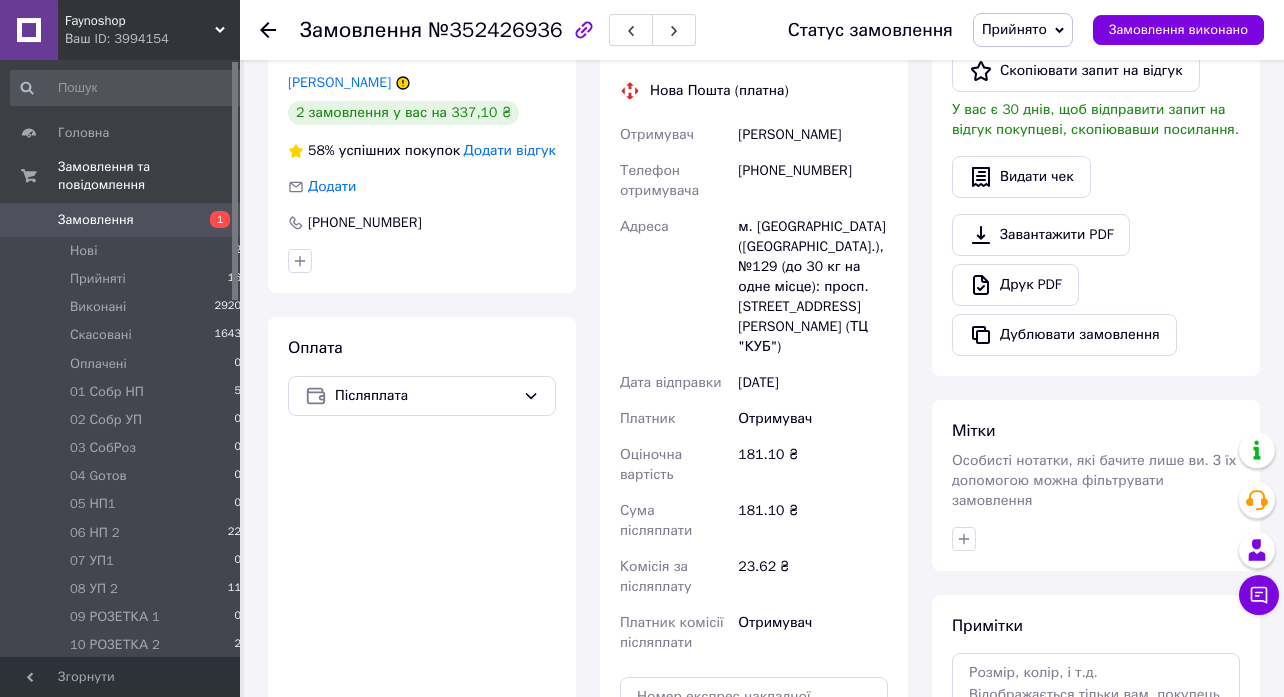 scroll, scrollTop: 540, scrollLeft: 0, axis: vertical 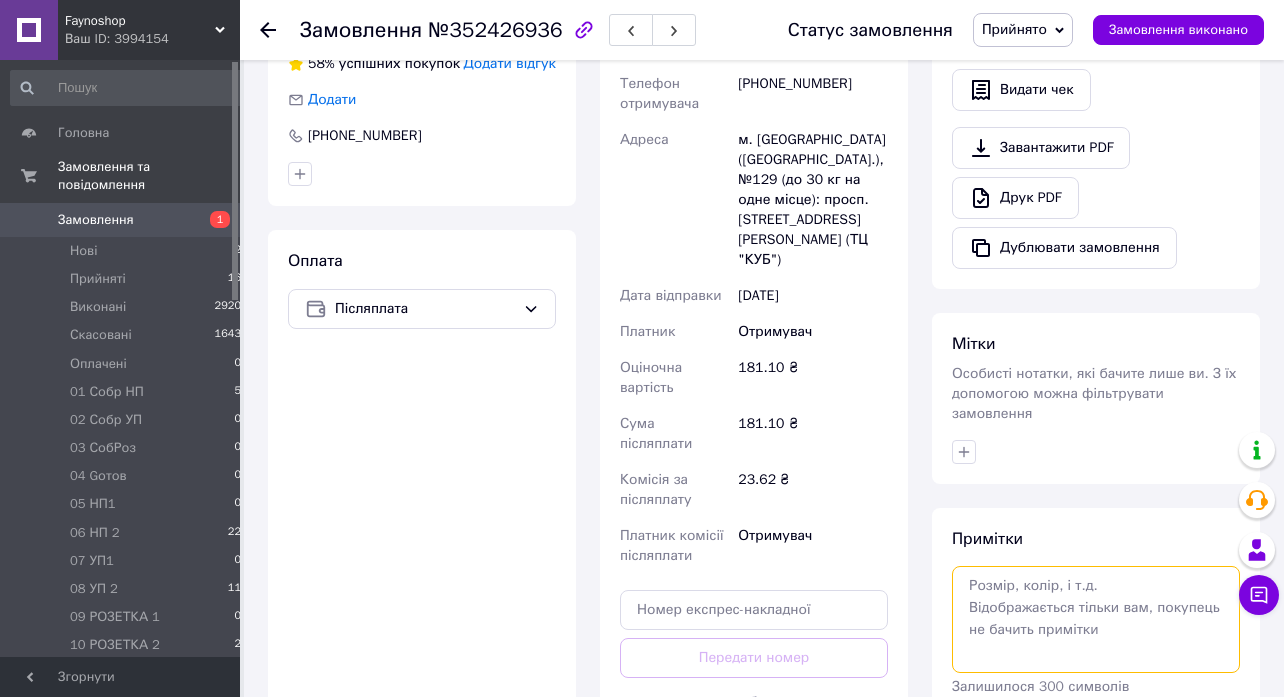 click at bounding box center (1096, 619) 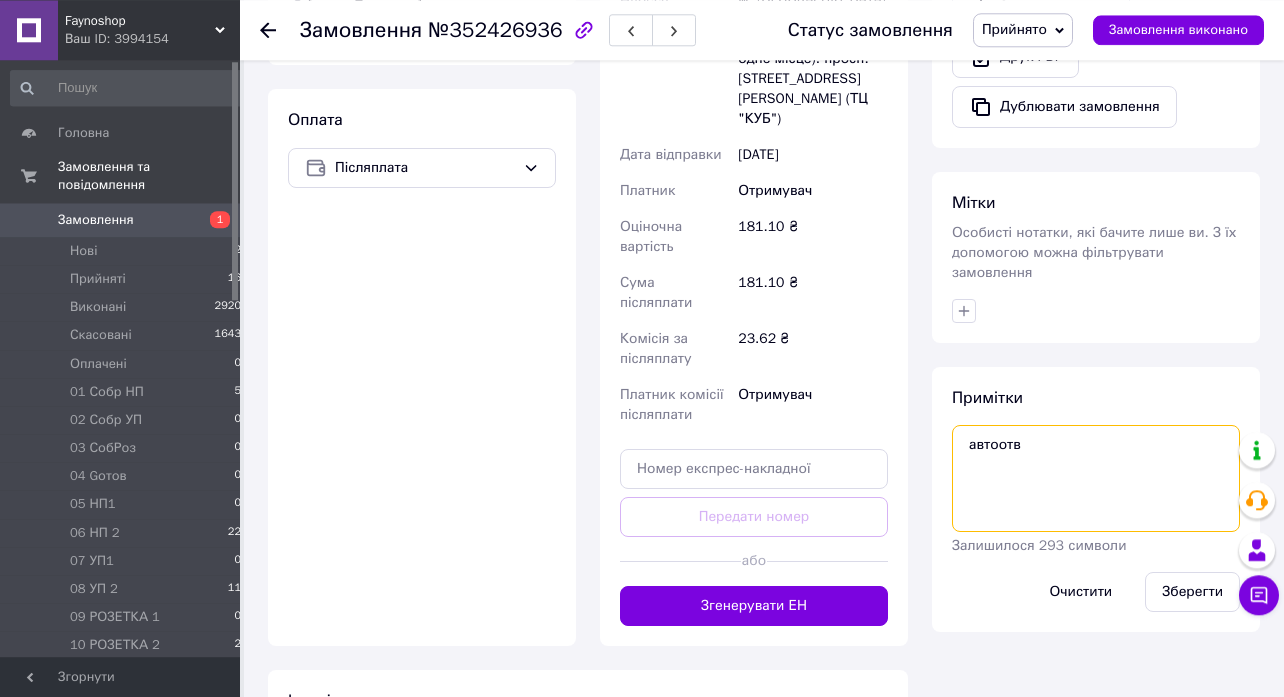 scroll, scrollTop: 763, scrollLeft: 0, axis: vertical 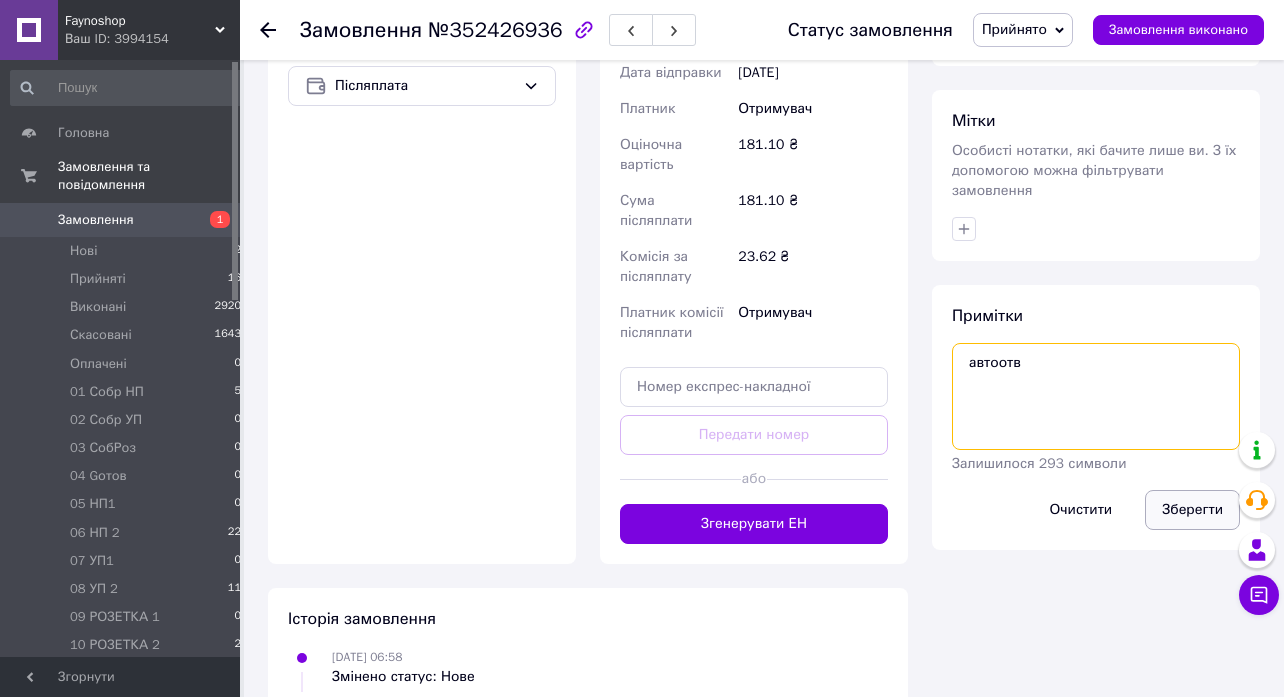 type on "автоотв" 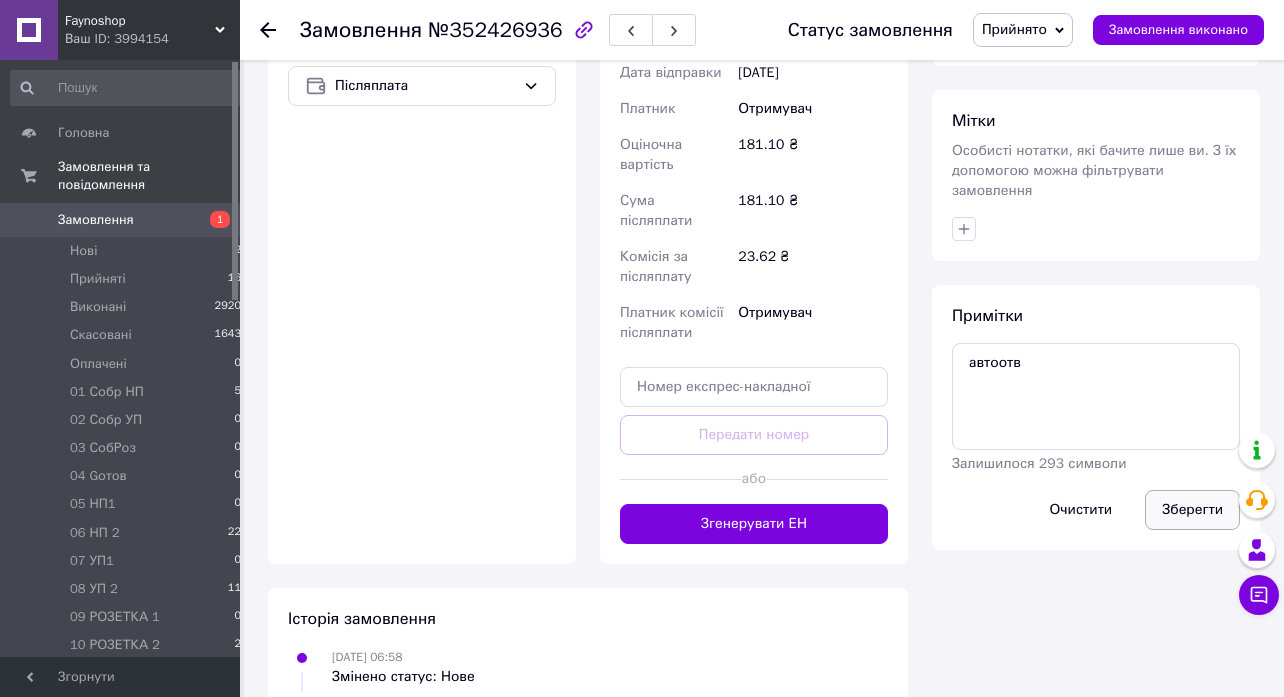 click on "Зберегти" at bounding box center [1192, 510] 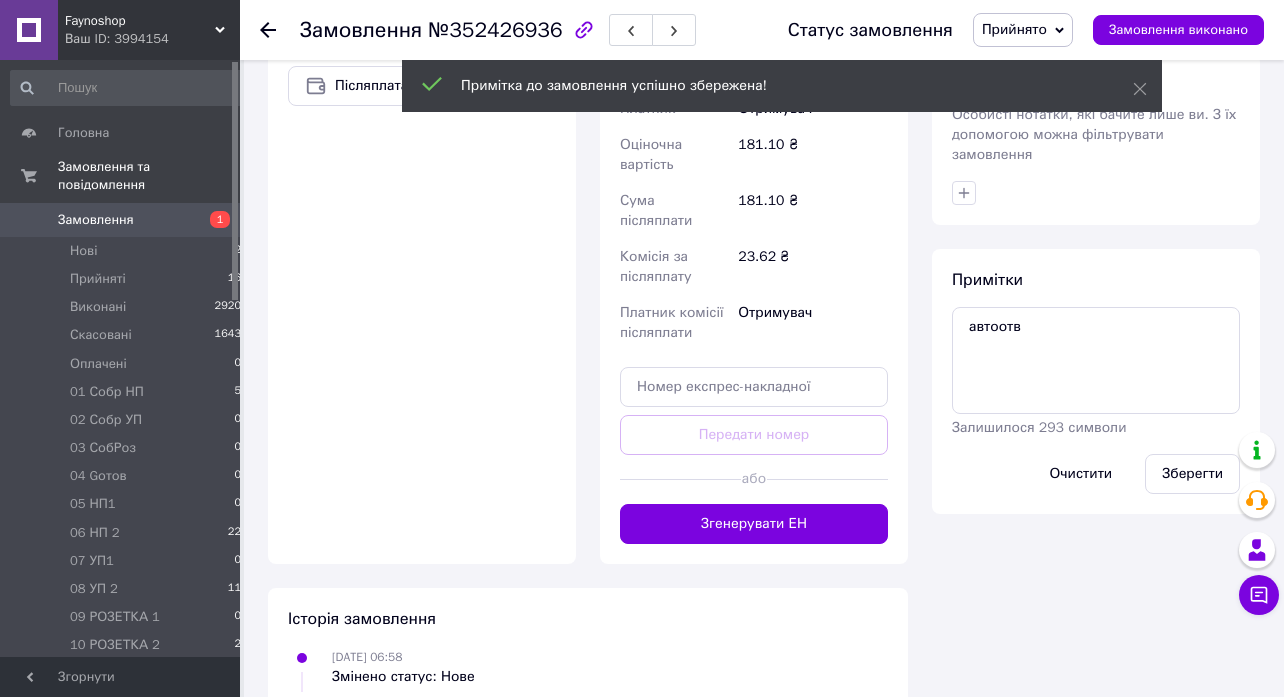 click 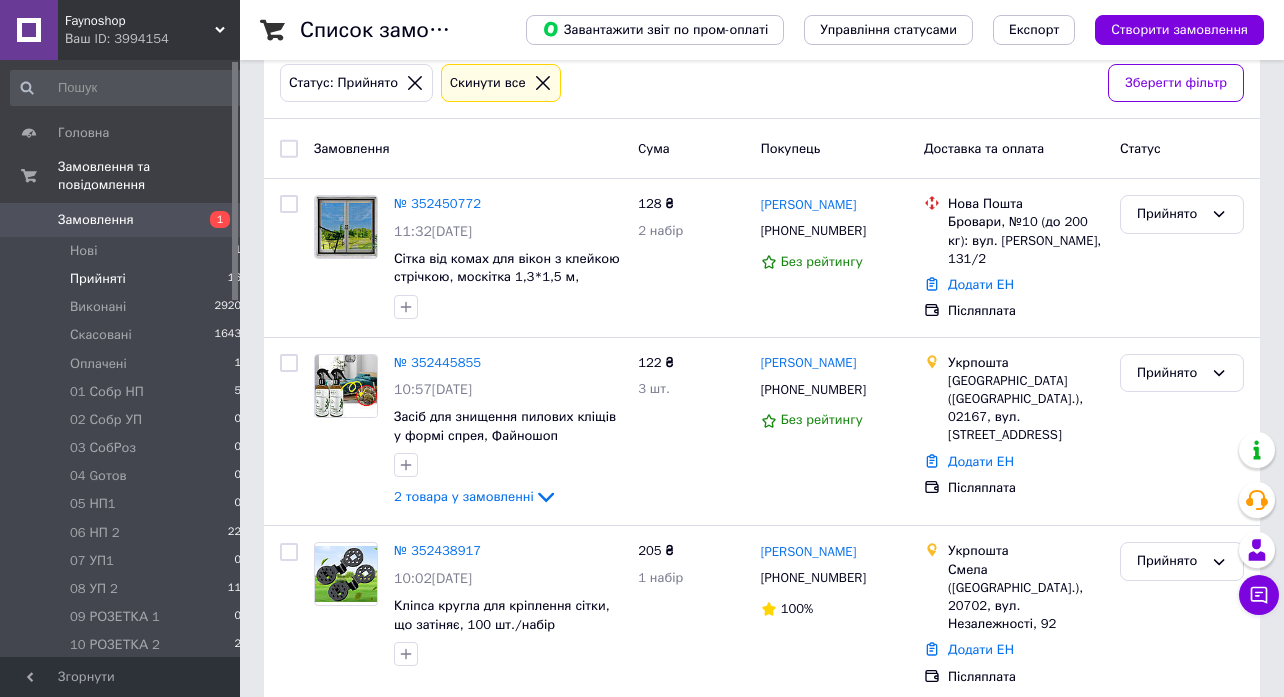 scroll, scrollTop: 0, scrollLeft: 0, axis: both 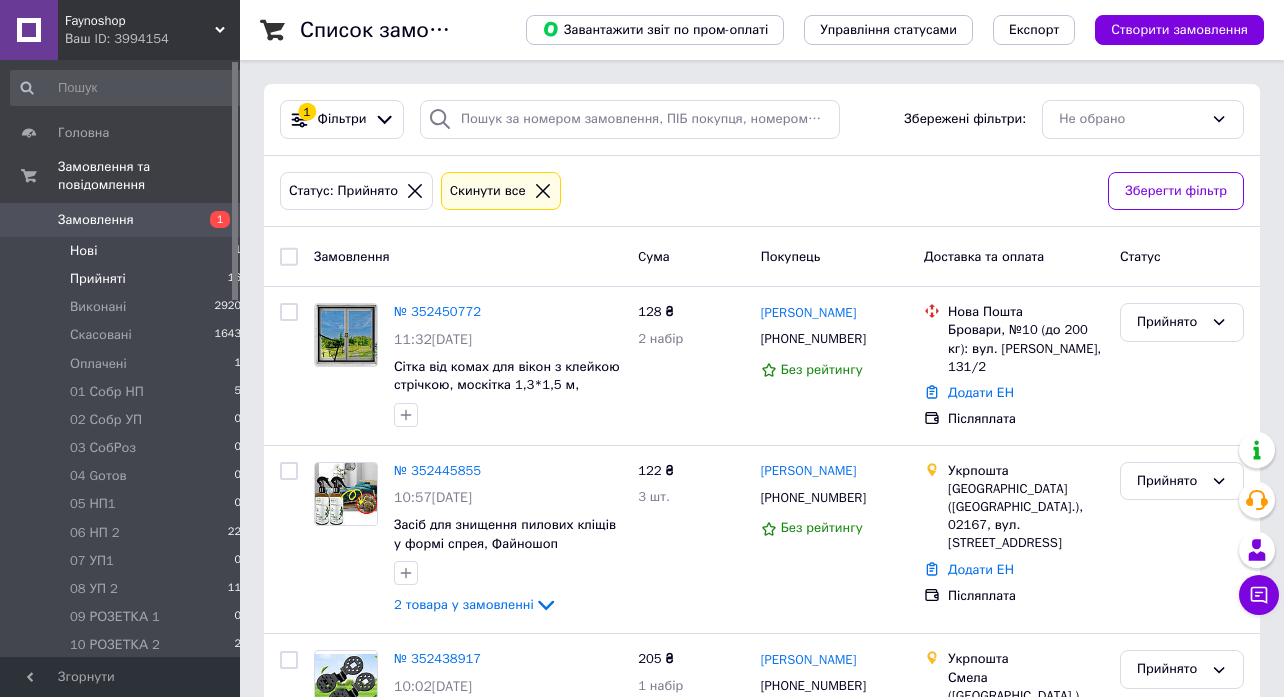 click on "Нові" at bounding box center [83, 251] 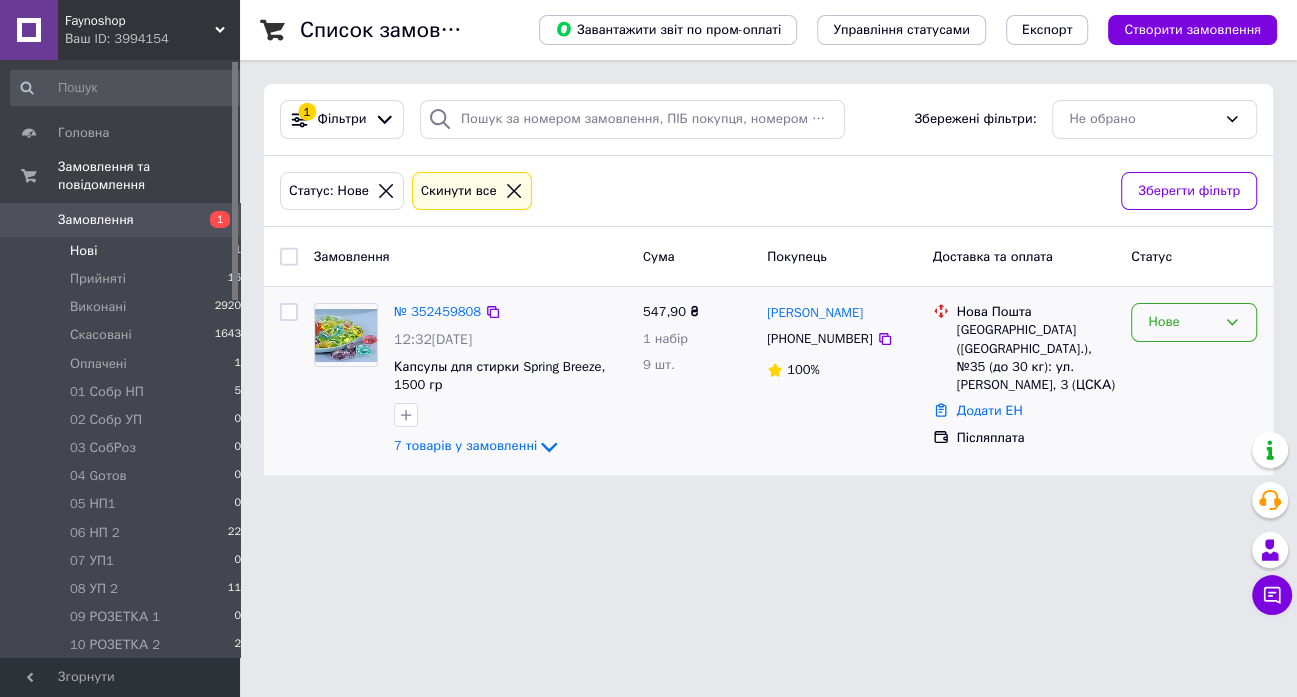 click 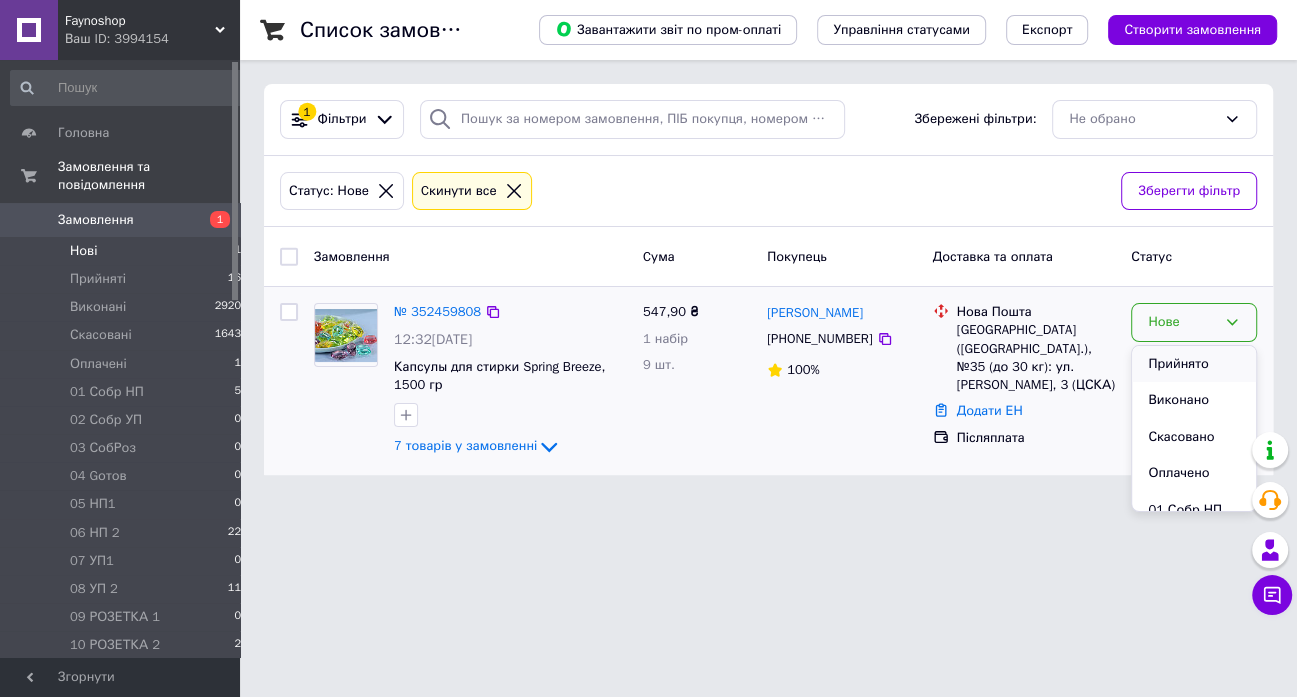click on "Прийнято" at bounding box center [1194, 364] 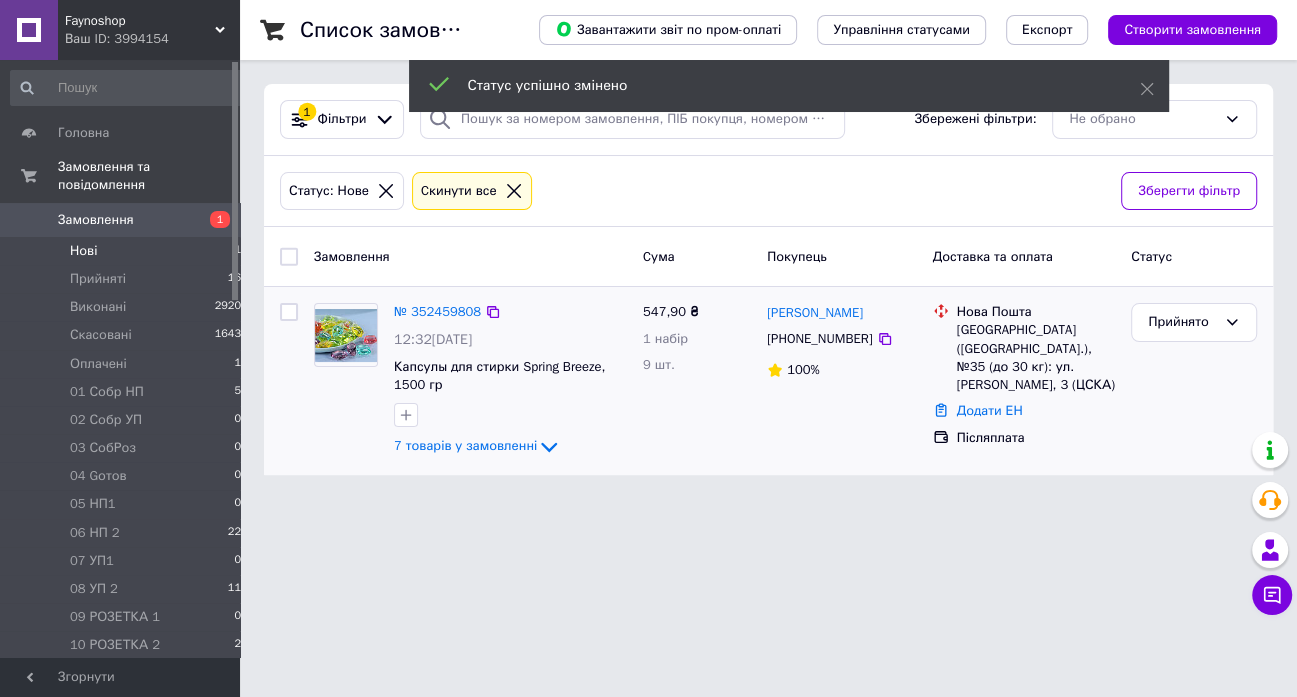 click on "№ 352459808" at bounding box center (437, 311) 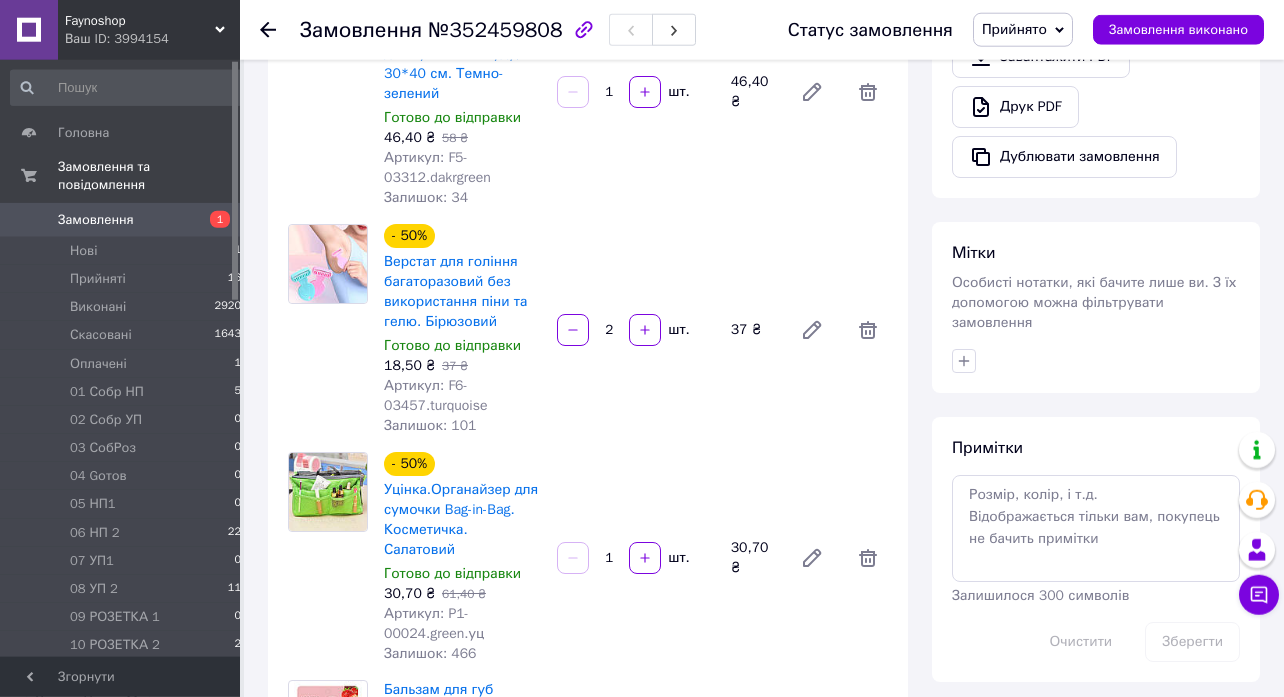 scroll, scrollTop: 756, scrollLeft: 0, axis: vertical 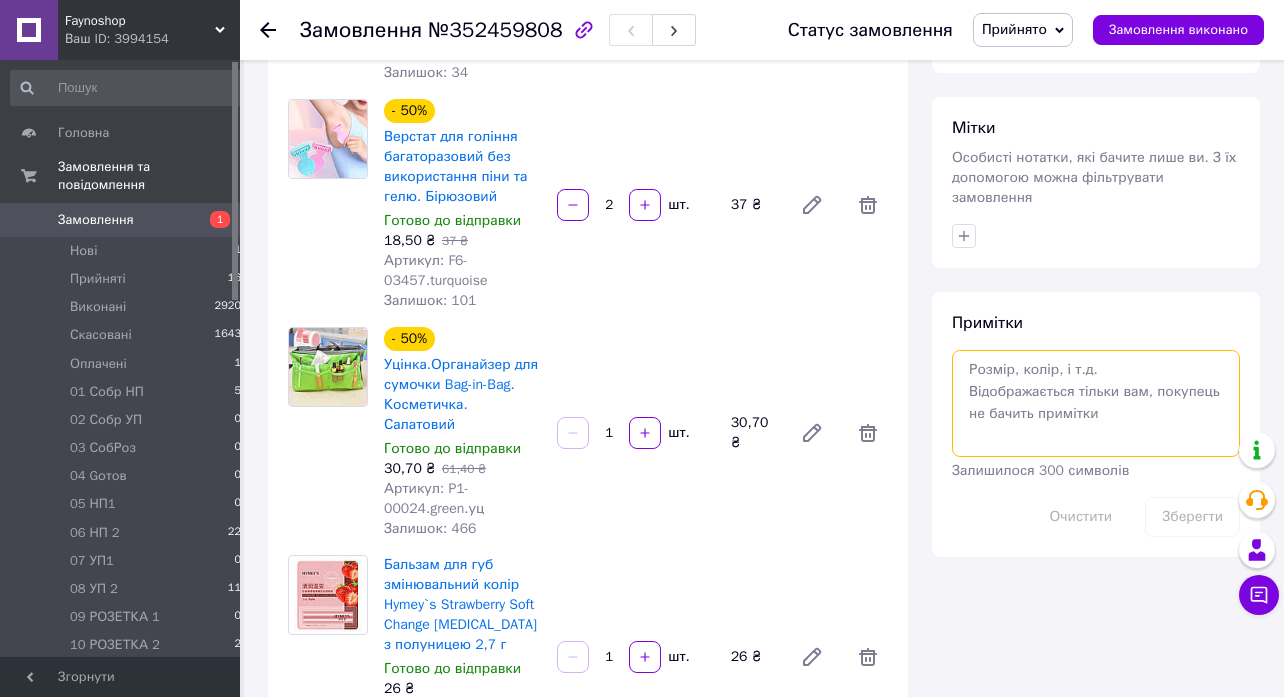 click at bounding box center [1096, 403] 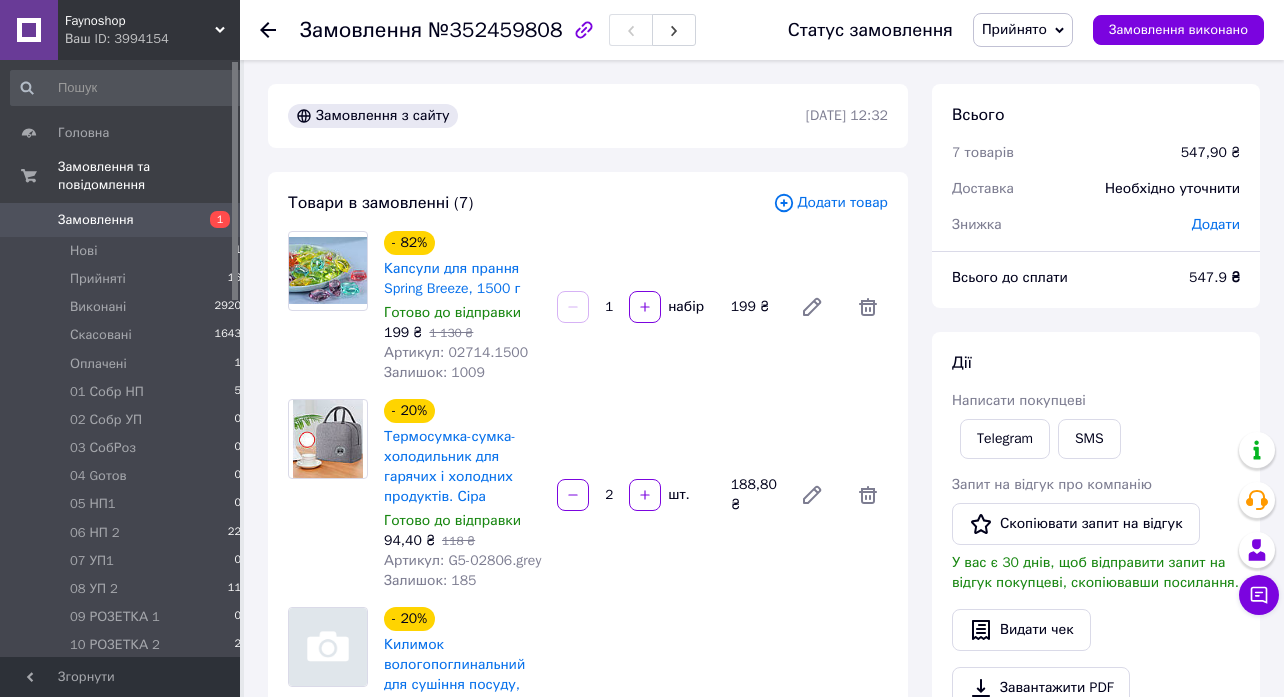 scroll, scrollTop: 756, scrollLeft: 0, axis: vertical 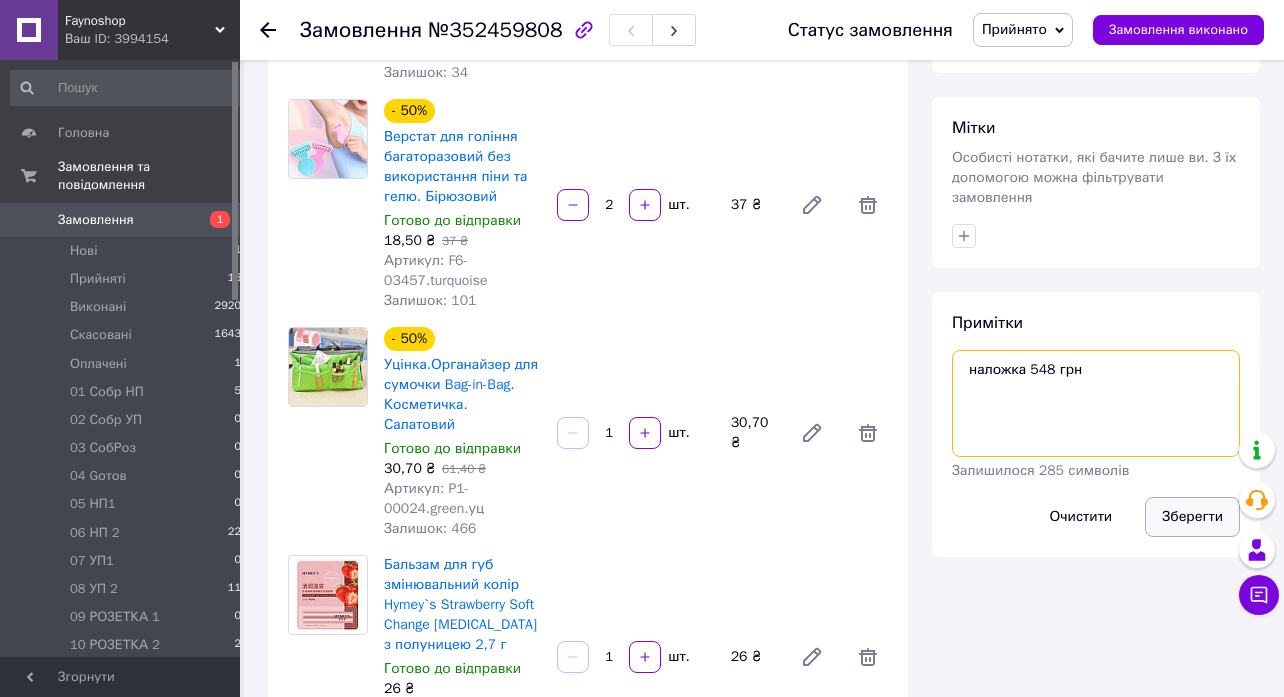 type on "наложка 548 грн" 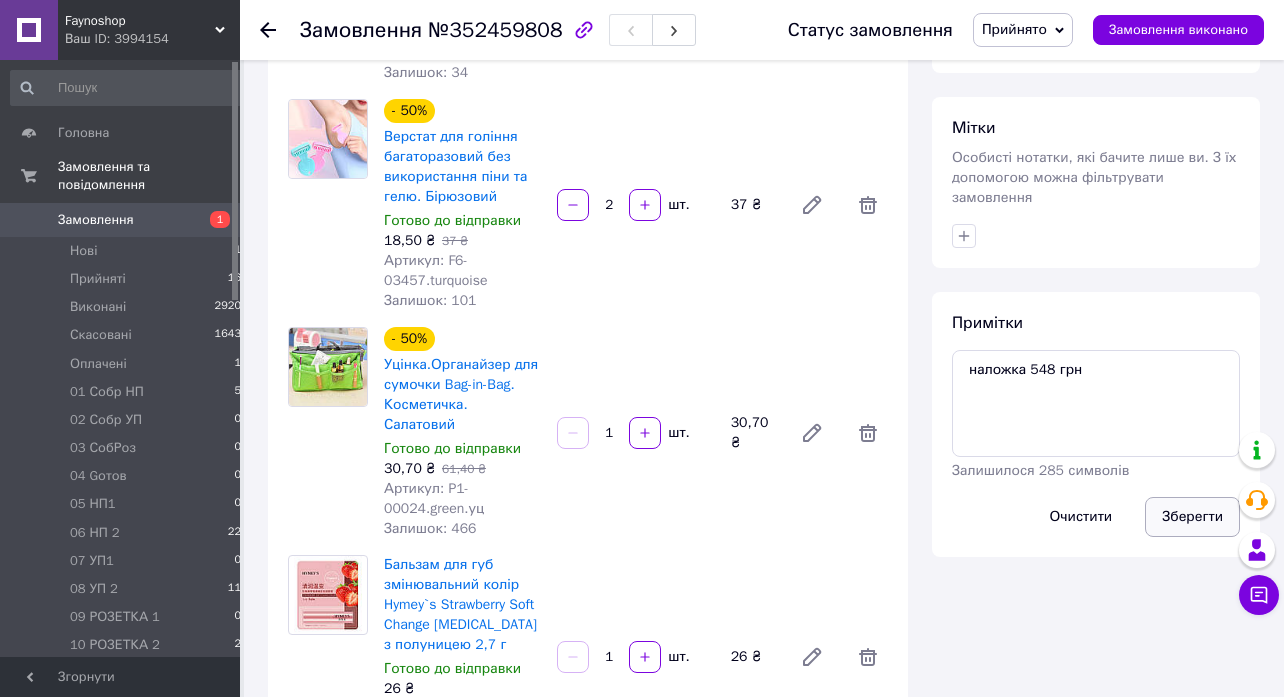 click on "Зберегти" at bounding box center [1192, 517] 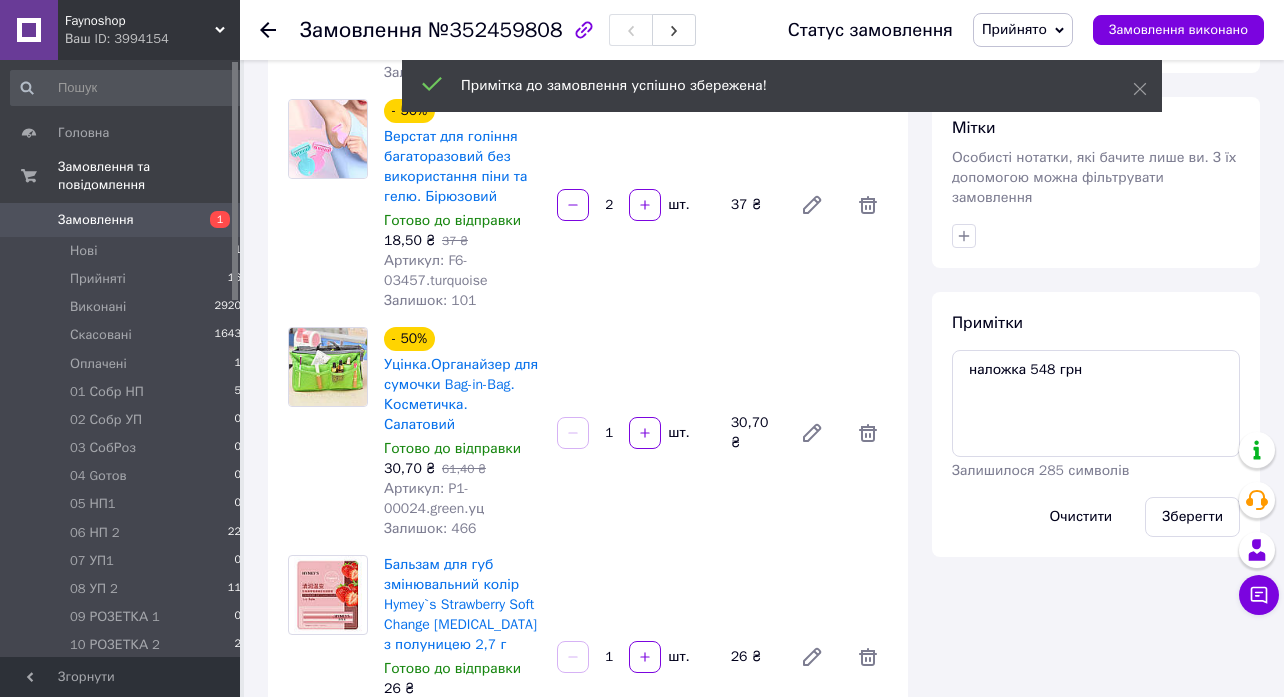 click 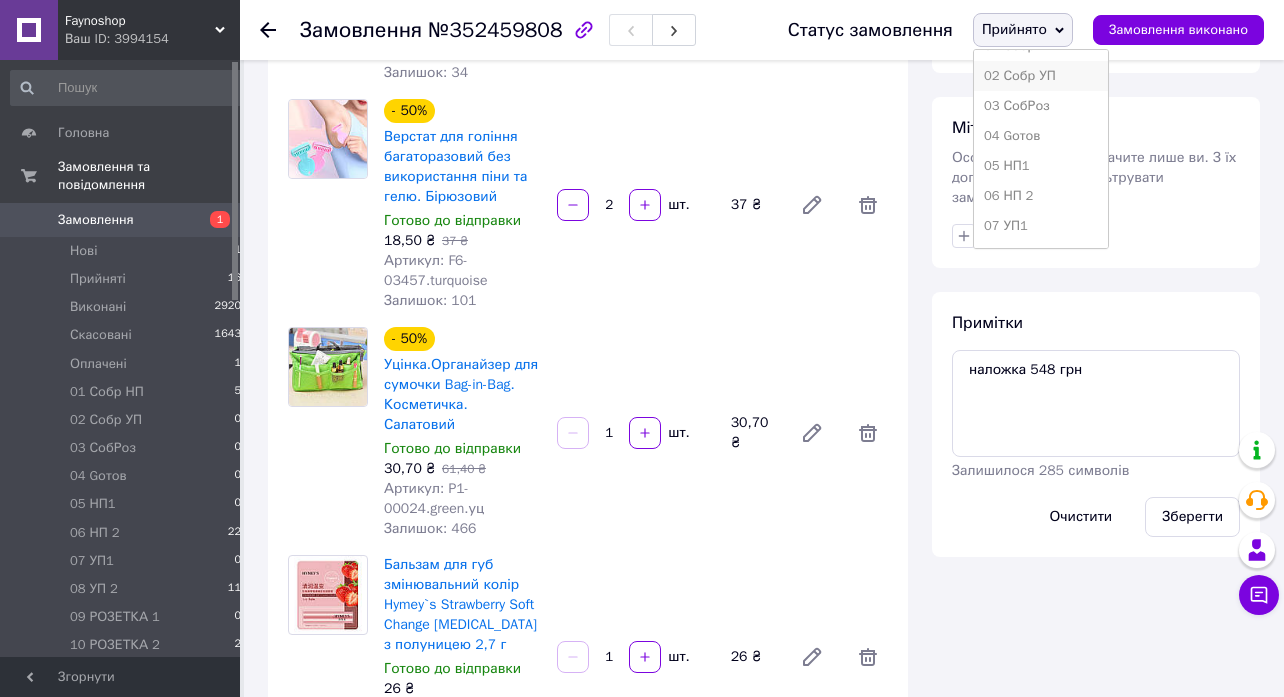 scroll, scrollTop: 414, scrollLeft: 0, axis: vertical 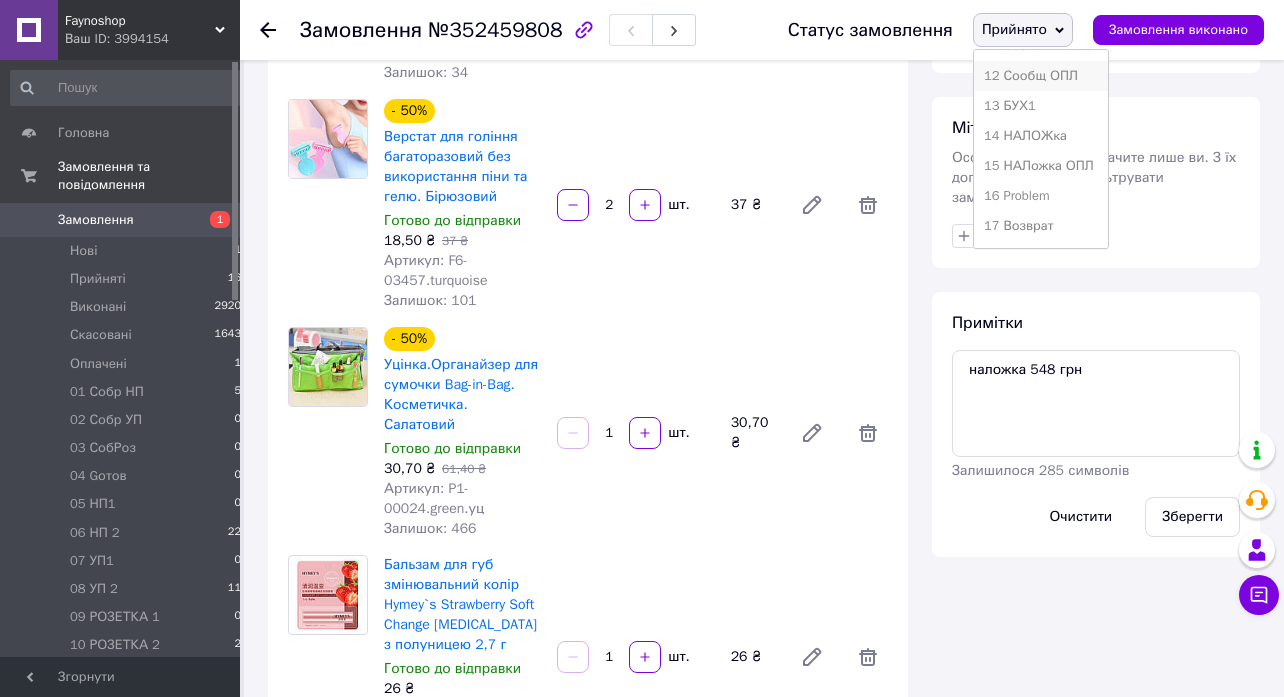 click on "12 Сообщ ОПЛ" at bounding box center (1041, 76) 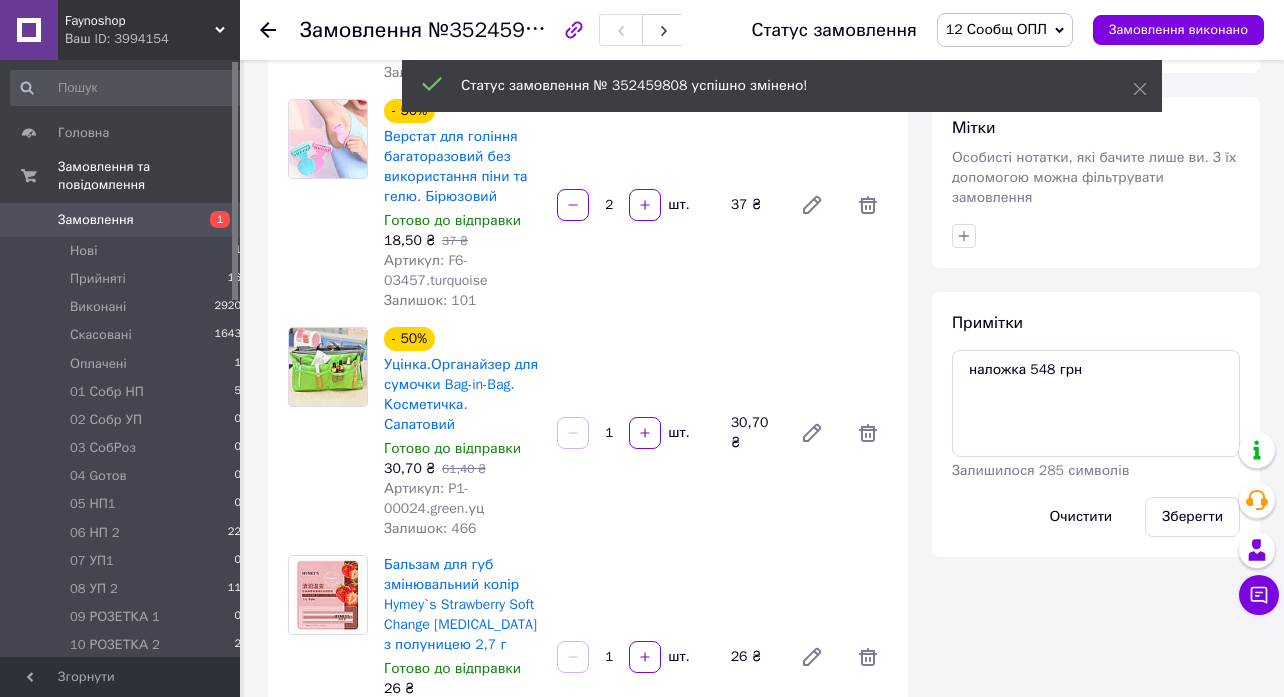 click 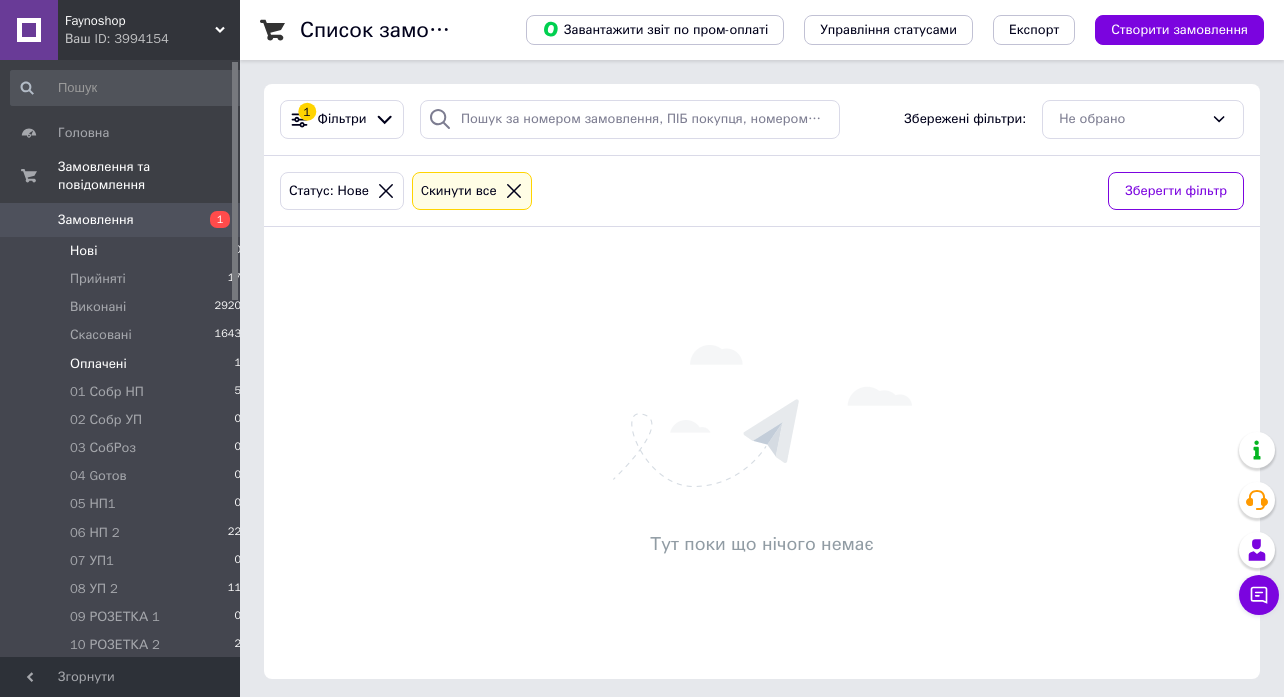 click on "Оплачені" at bounding box center [98, 364] 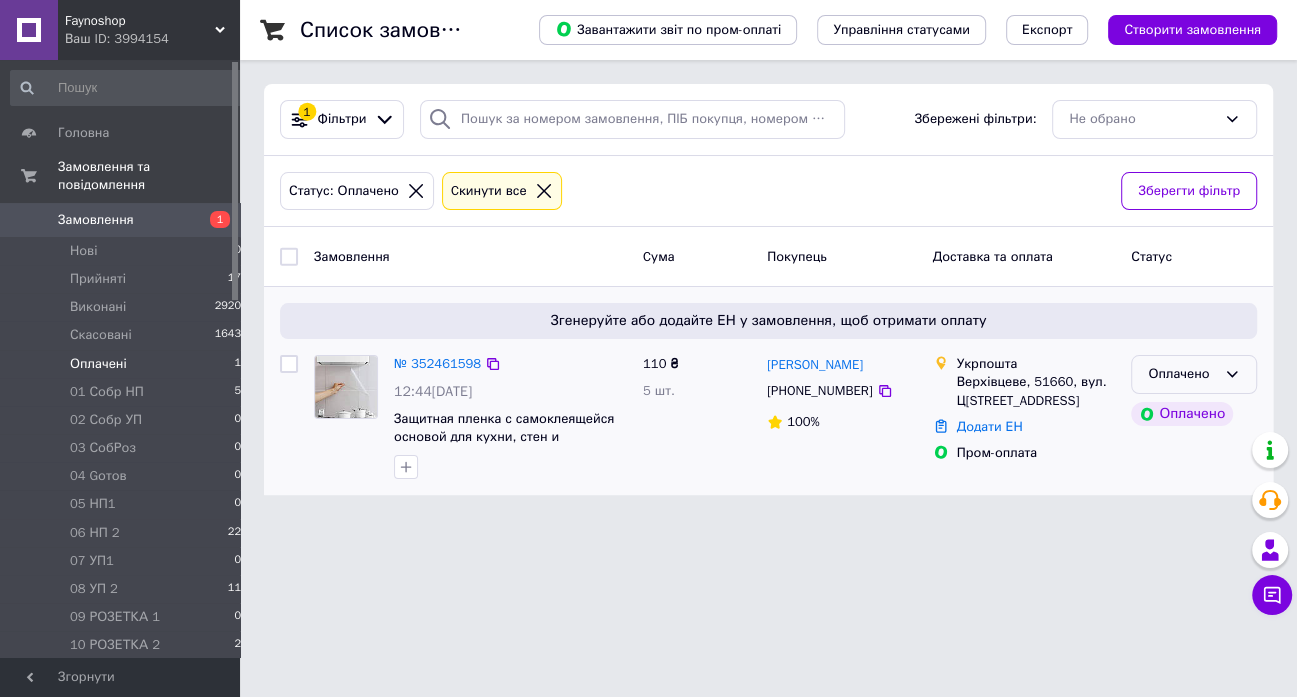 click 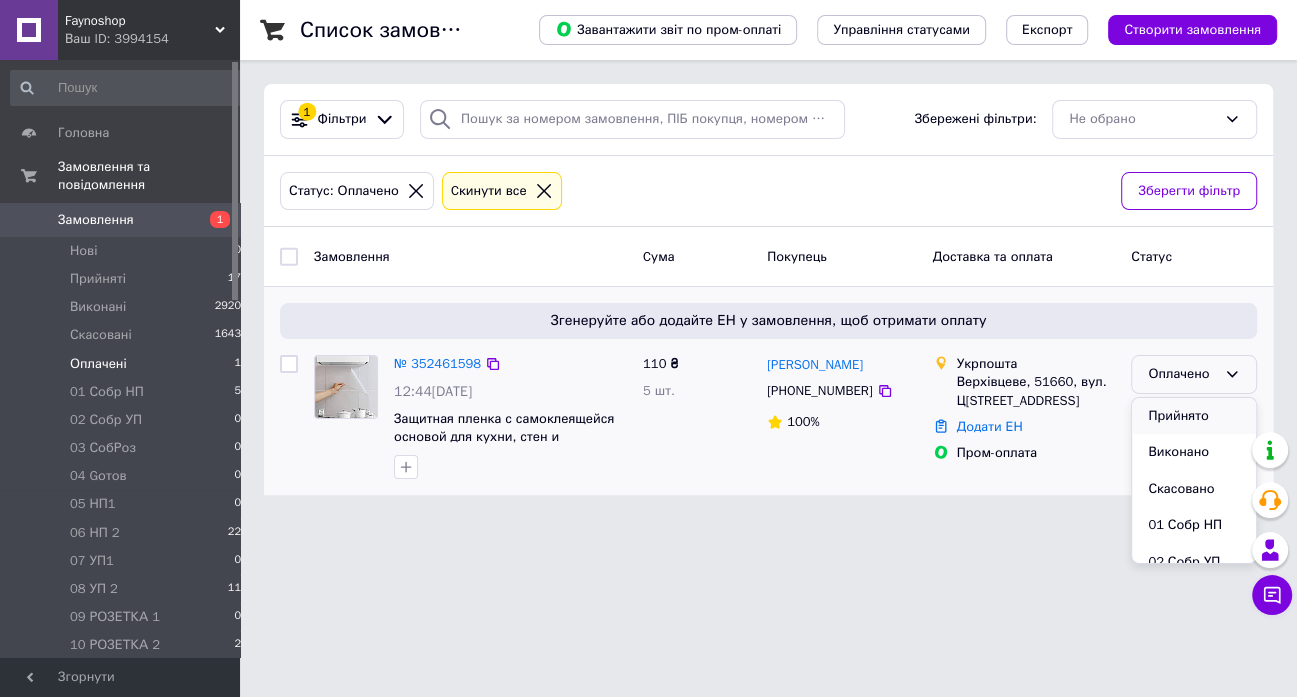 click on "Прийнято" at bounding box center (1194, 416) 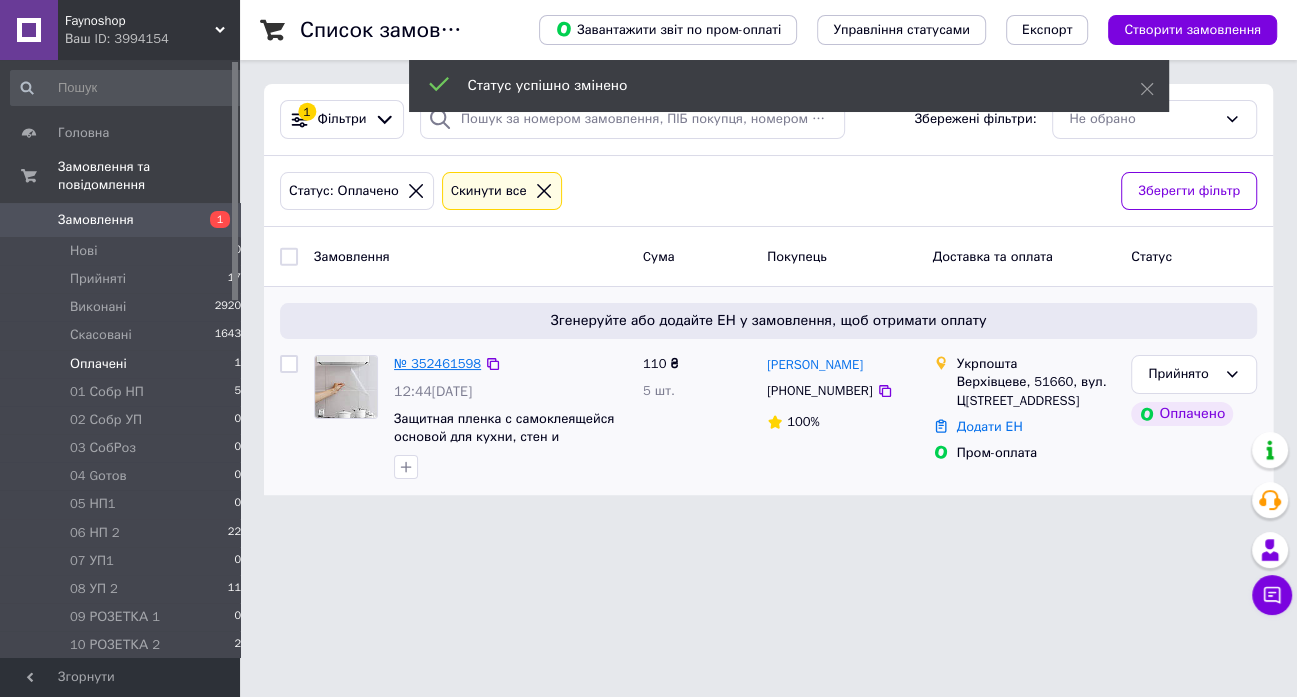 click on "№ 352461598" at bounding box center [437, 363] 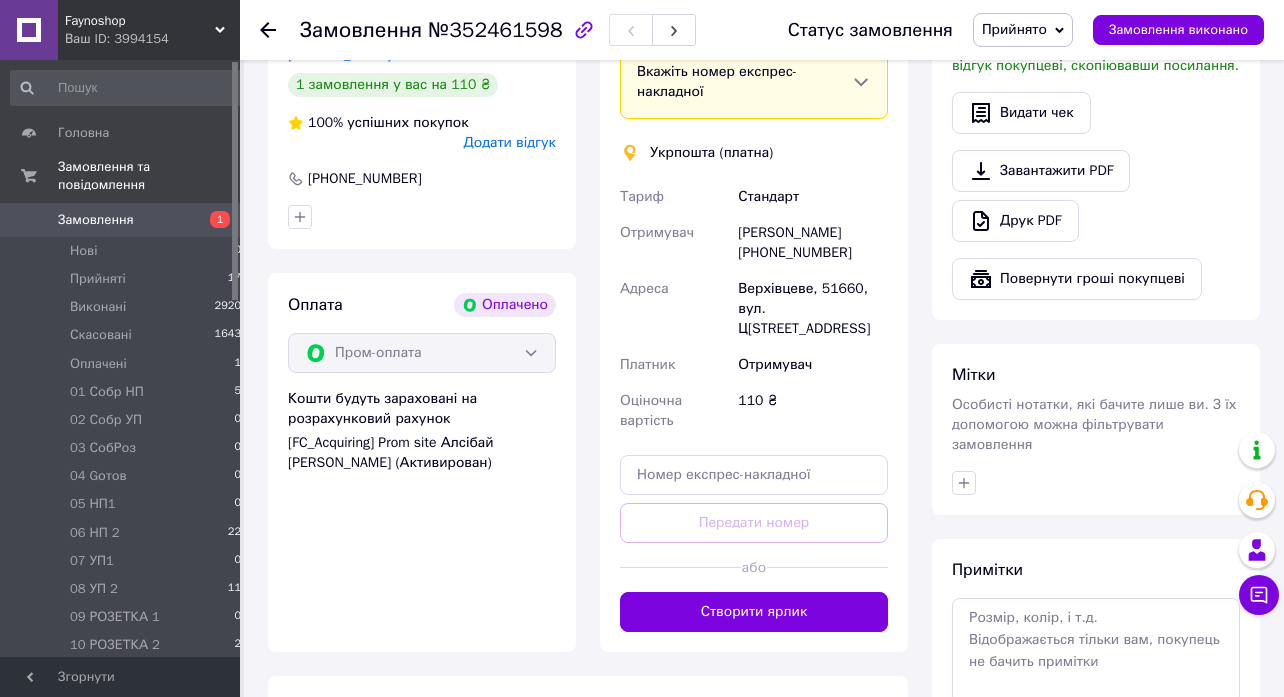 scroll, scrollTop: 1080, scrollLeft: 0, axis: vertical 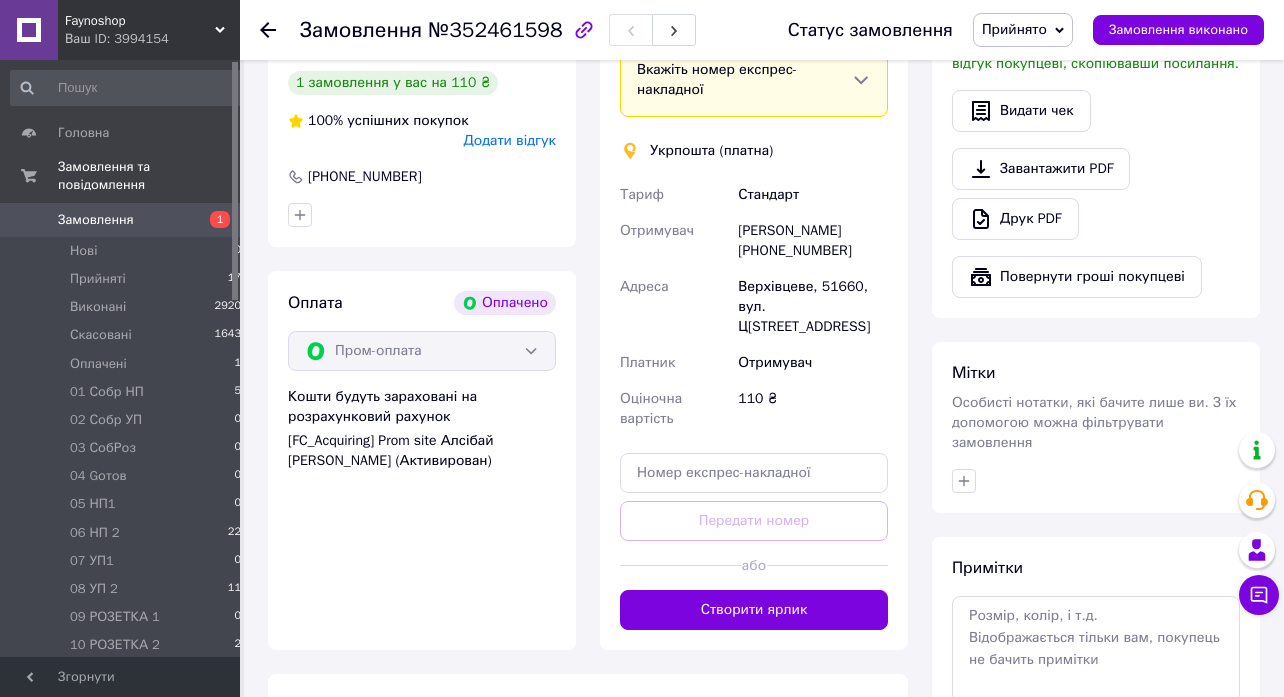 click on "Прийнято" at bounding box center (1023, 30) 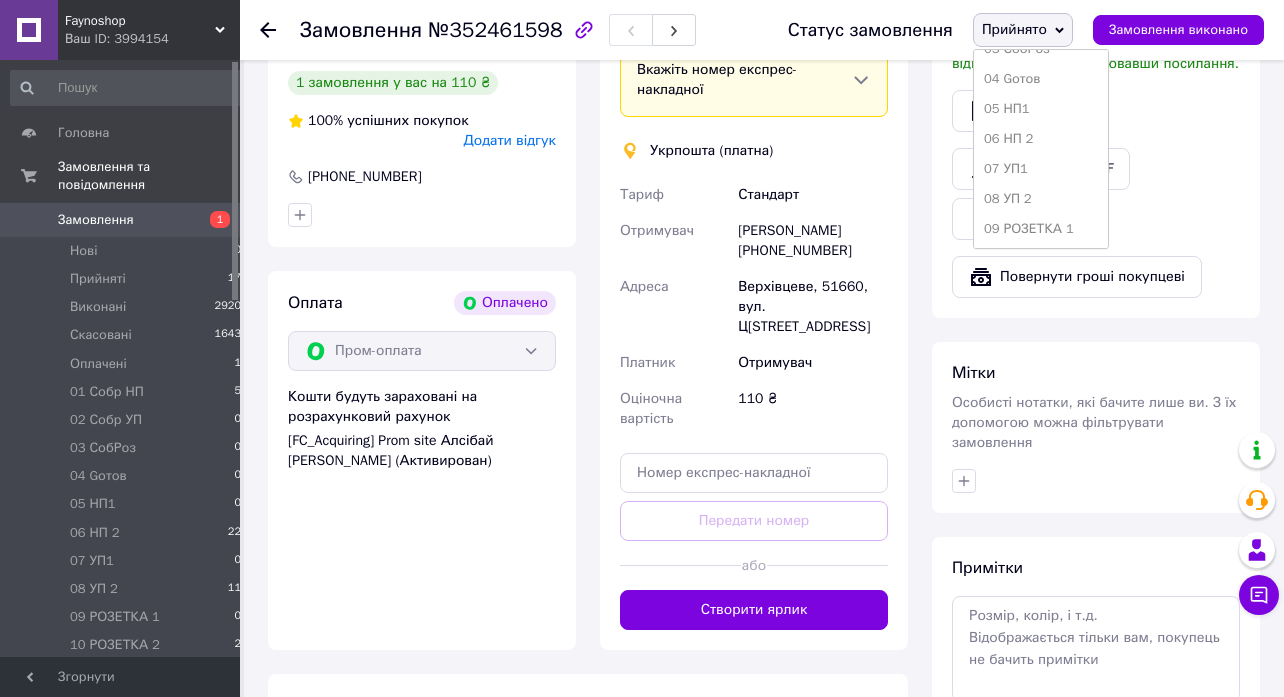 scroll, scrollTop: 311, scrollLeft: 0, axis: vertical 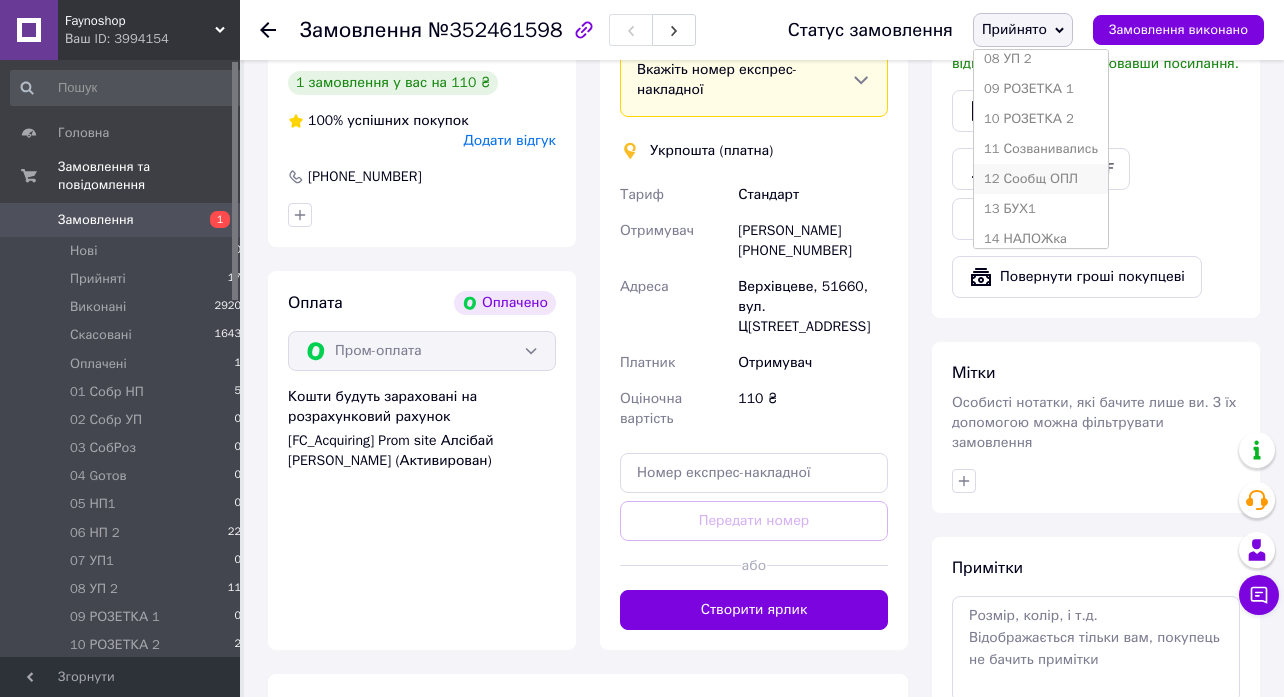 click on "12 Сообщ ОПЛ" at bounding box center [1041, 179] 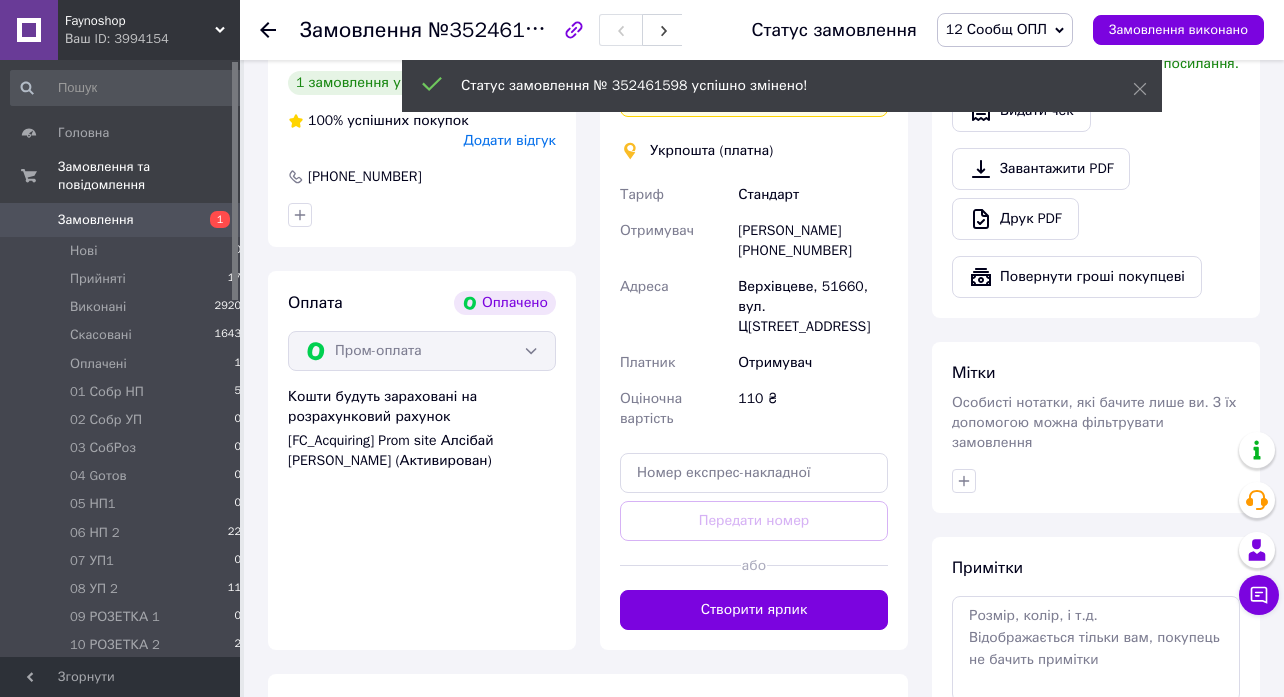 click 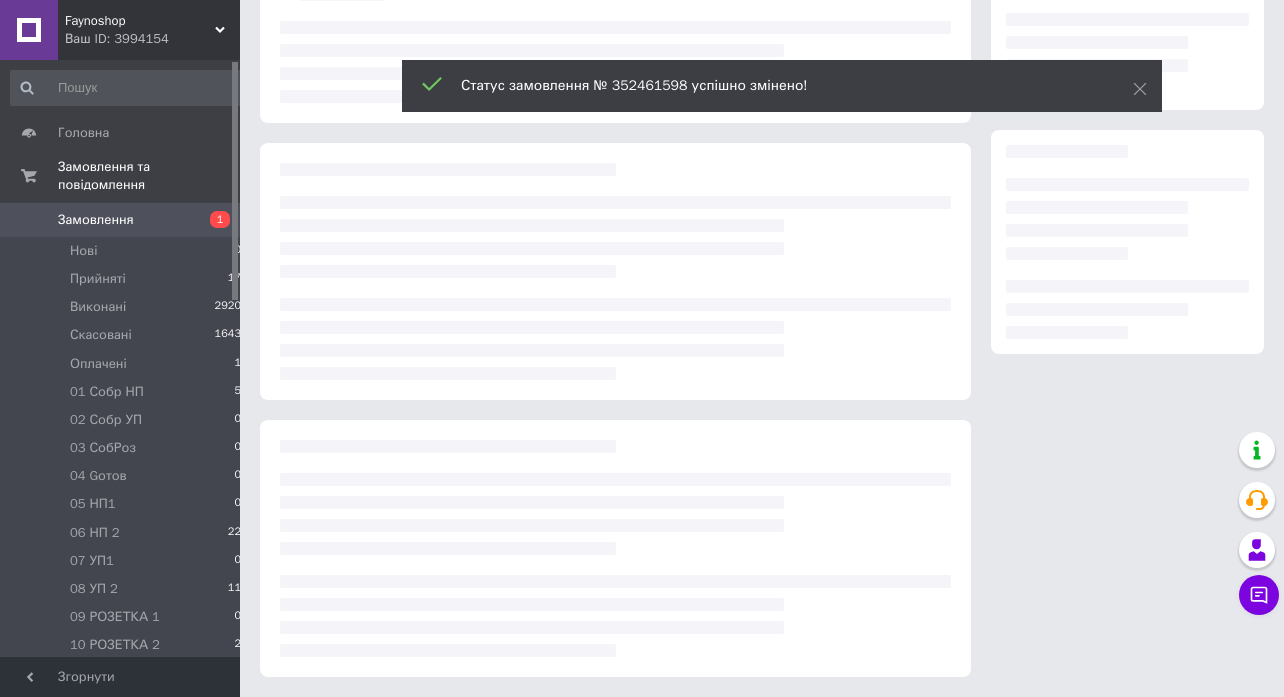 scroll, scrollTop: 0, scrollLeft: 0, axis: both 